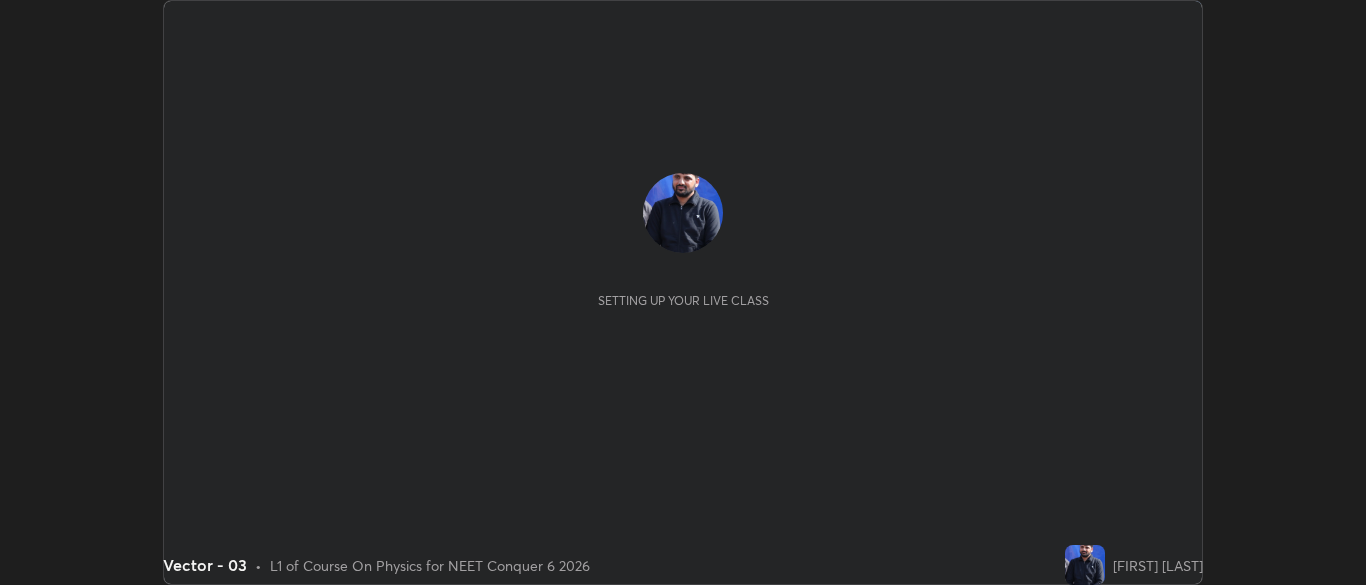 scroll, scrollTop: 0, scrollLeft: 0, axis: both 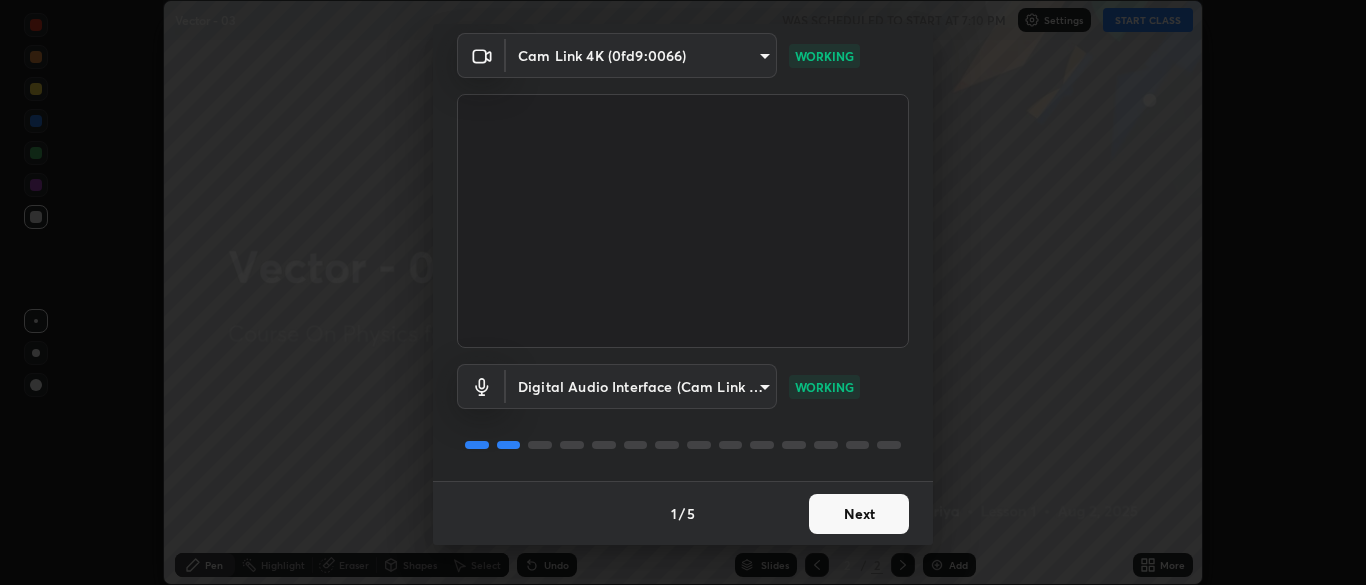 click on "Next" at bounding box center (859, 514) 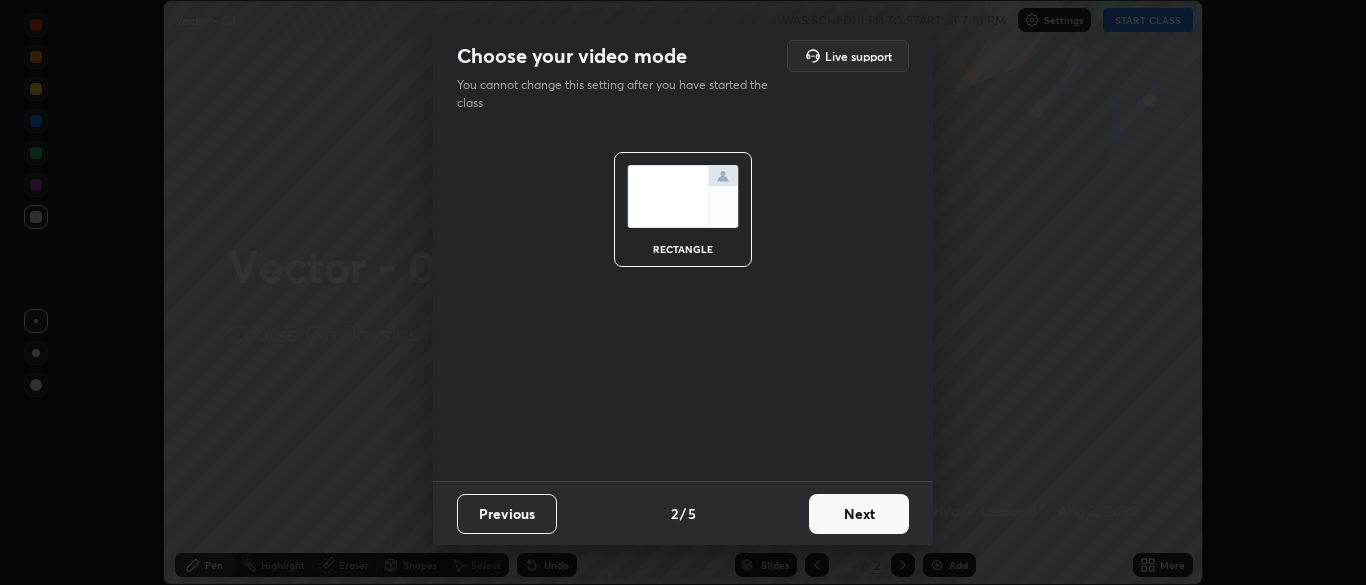 scroll, scrollTop: 0, scrollLeft: 0, axis: both 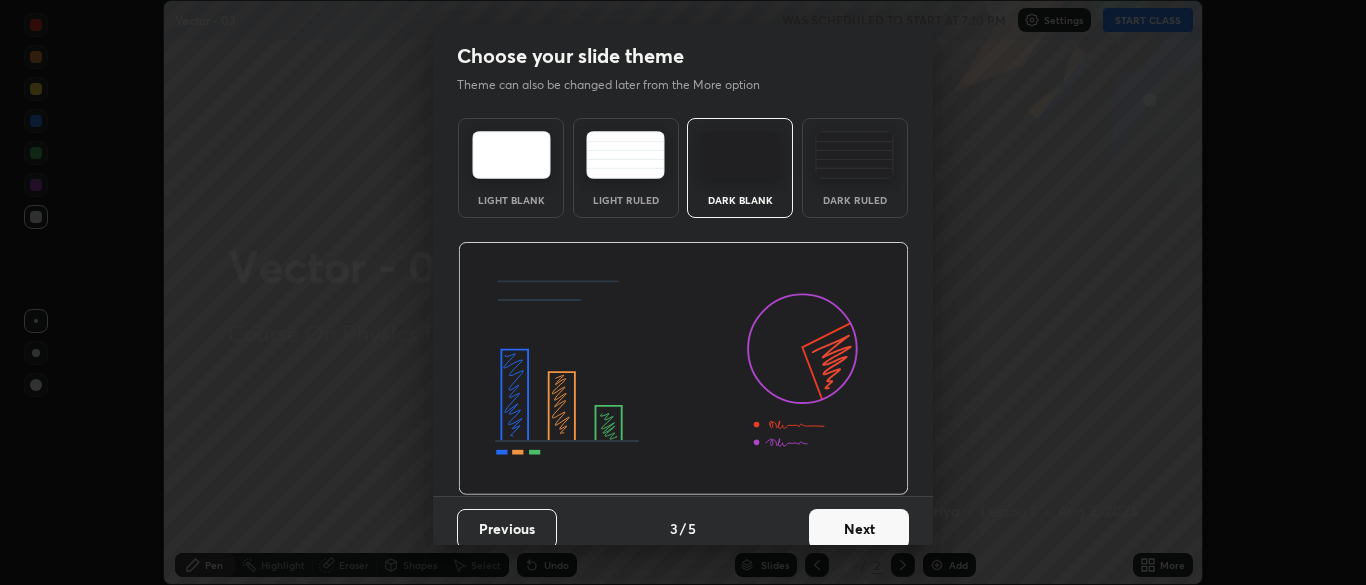 click on "Next" at bounding box center [859, 529] 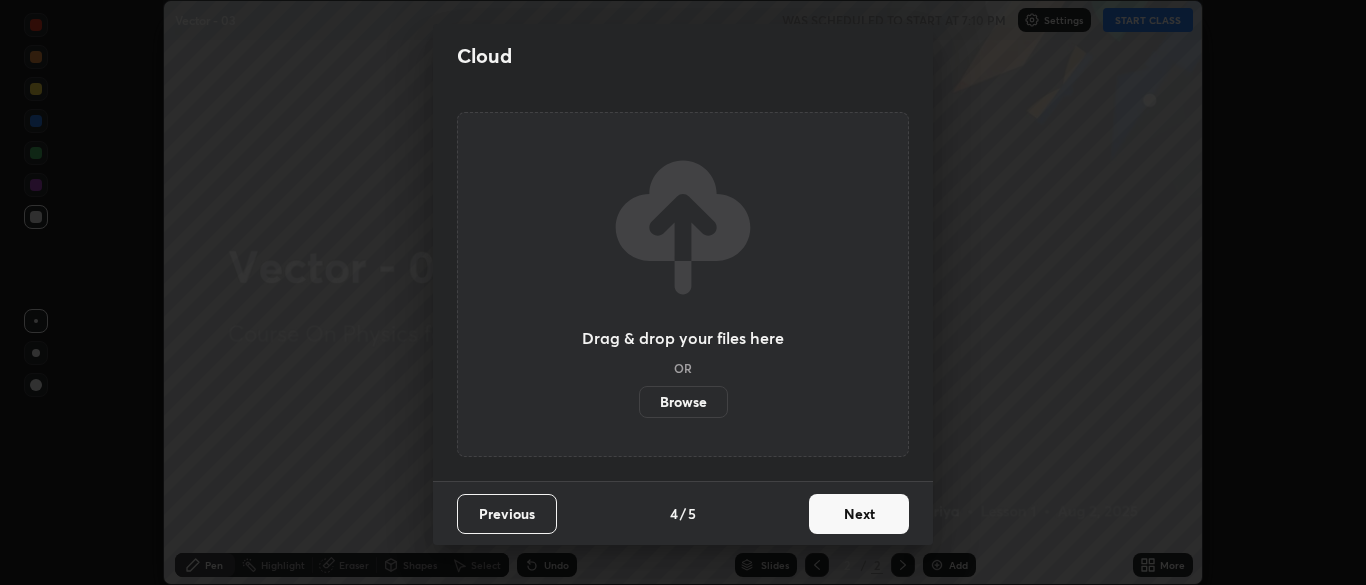 click on "Next" at bounding box center [859, 514] 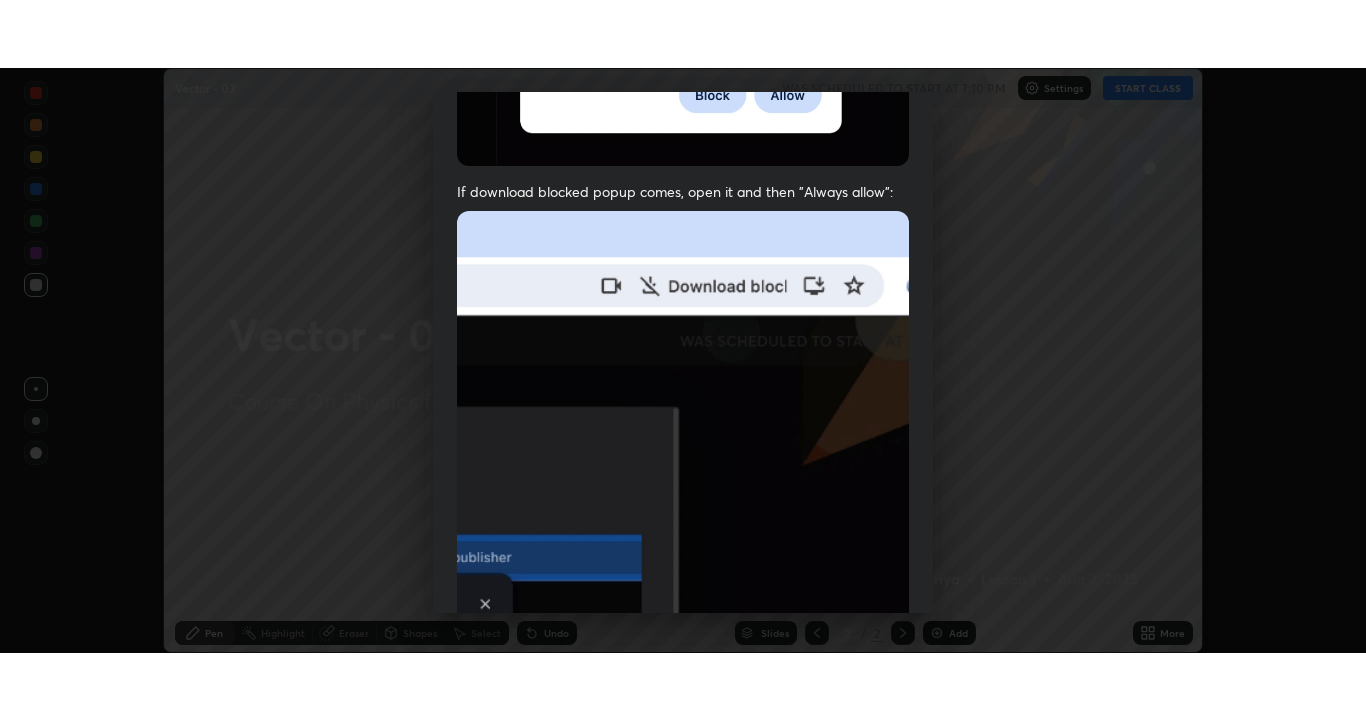 scroll, scrollTop: 479, scrollLeft: 0, axis: vertical 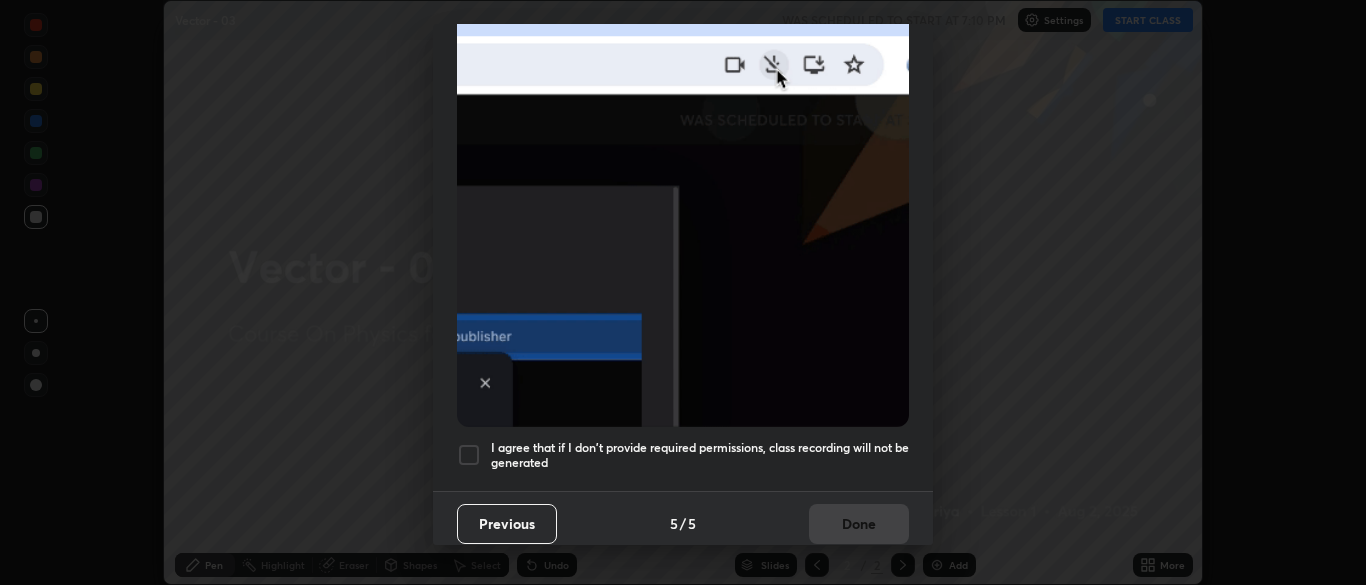 click on "I agree that if I don't provide required permissions, class recording will not be generated" at bounding box center [700, 455] 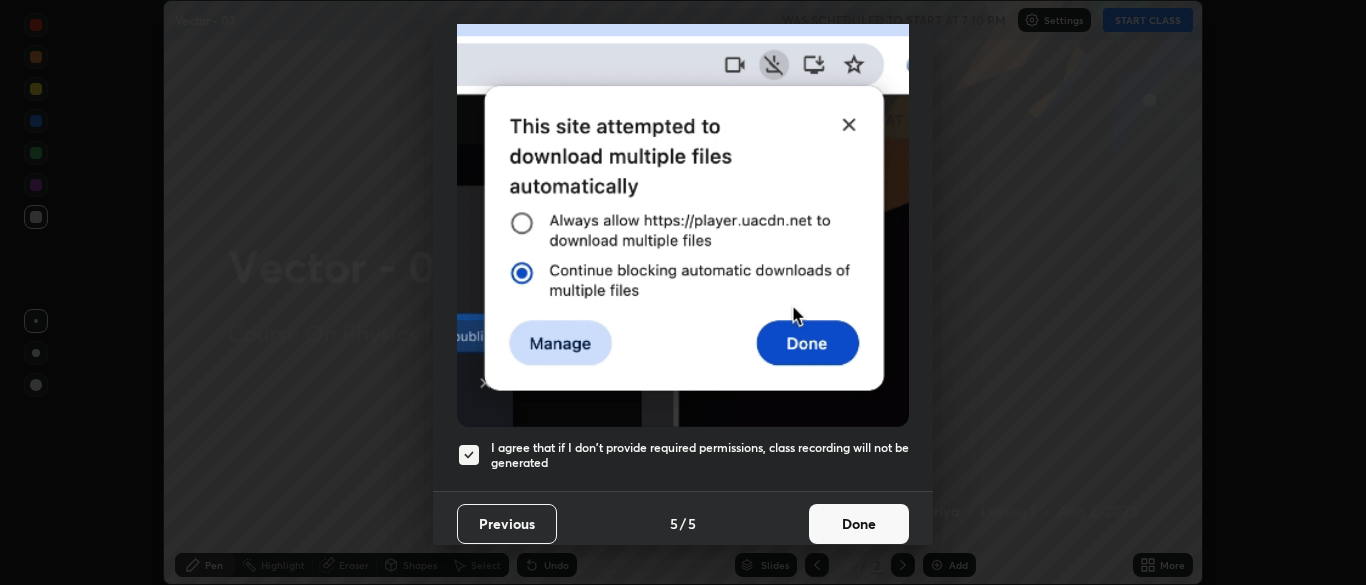 click on "Done" at bounding box center (859, 524) 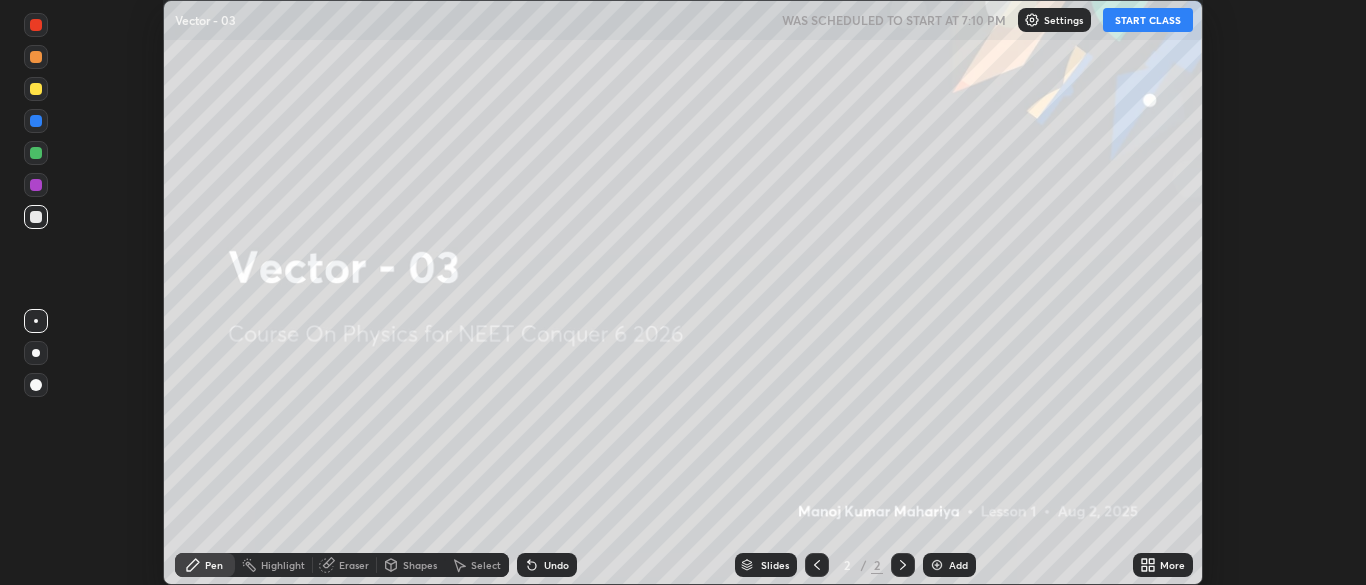 click 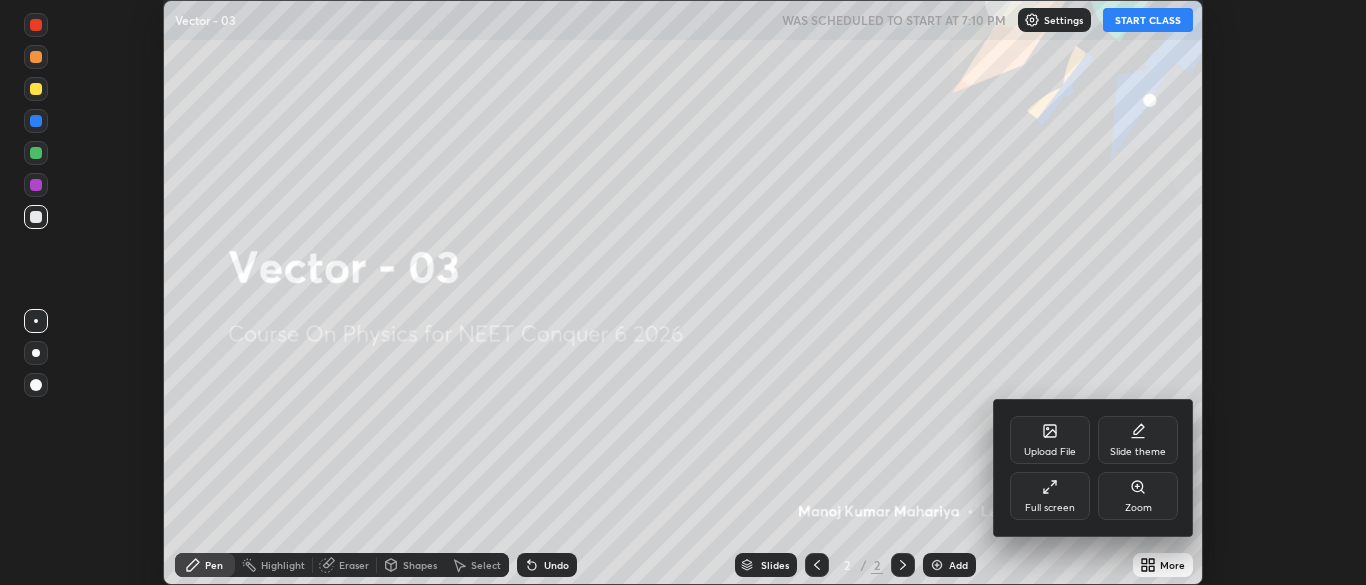 click on "Full screen" at bounding box center [1050, 496] 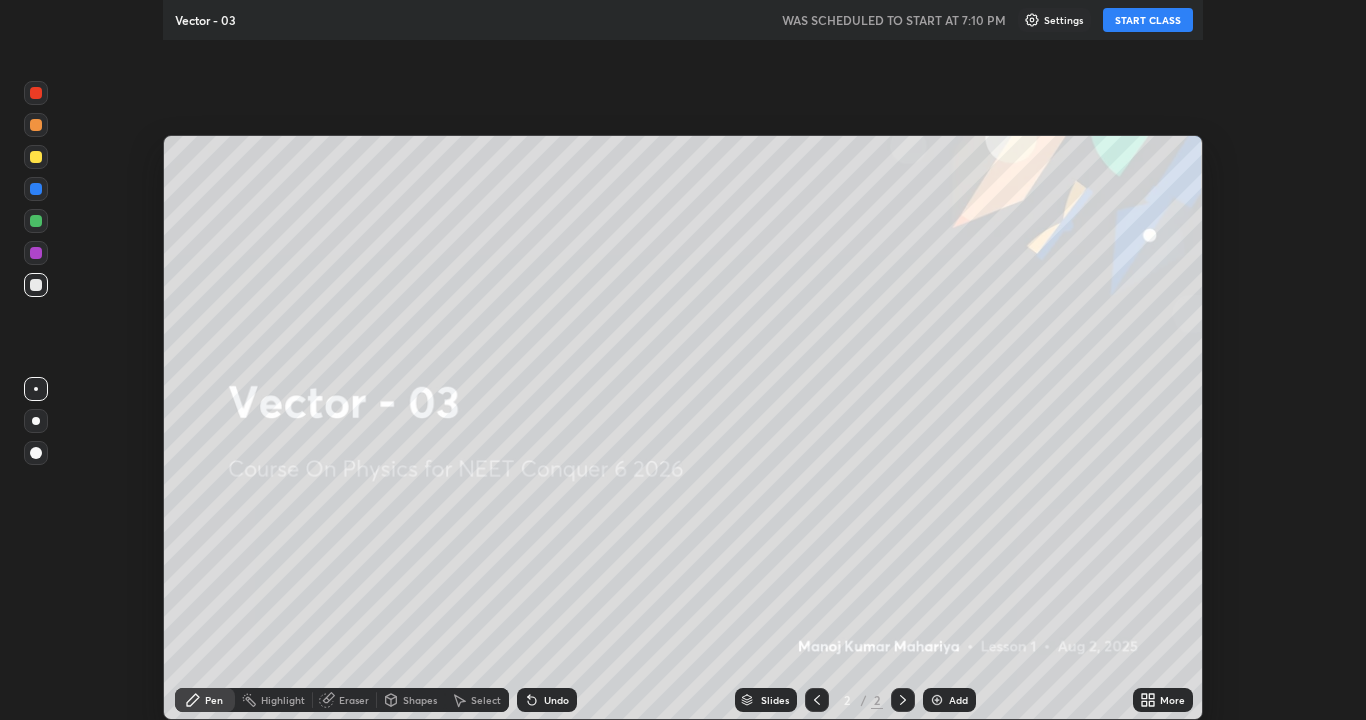 scroll, scrollTop: 99280, scrollLeft: 98634, axis: both 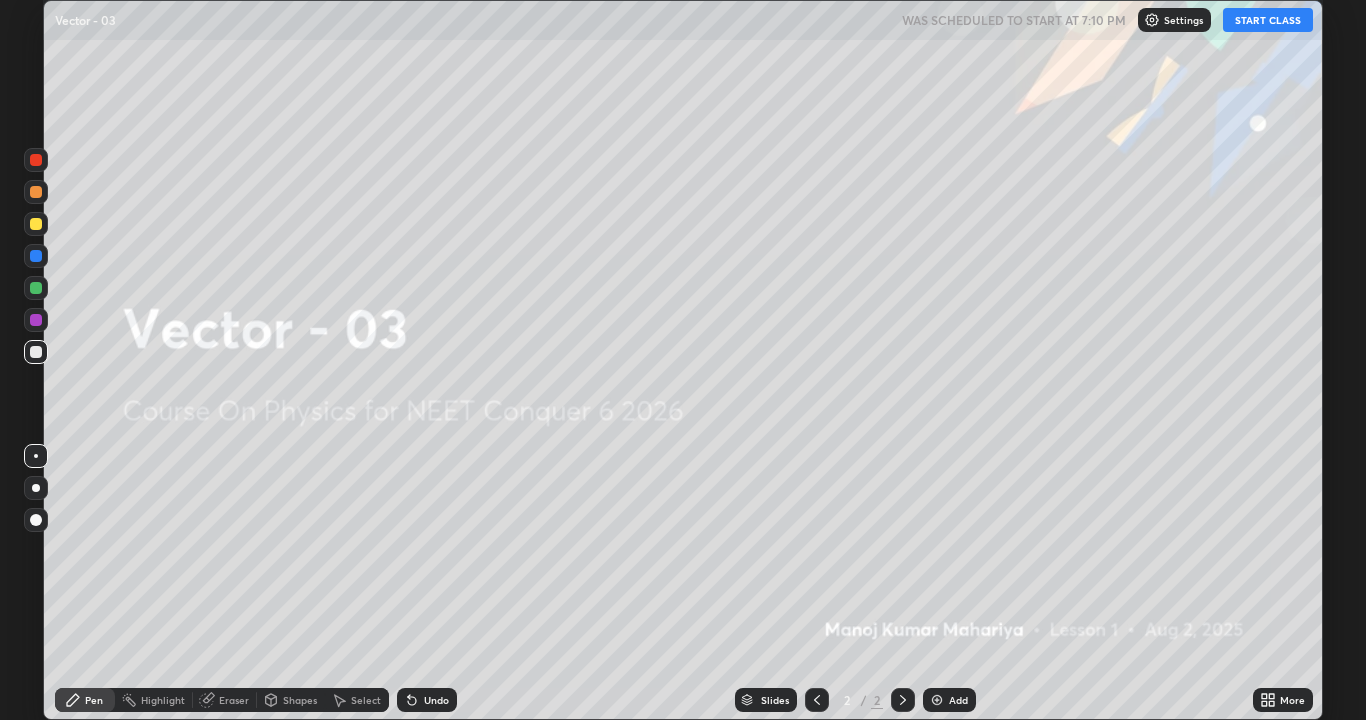 click at bounding box center [937, 700] 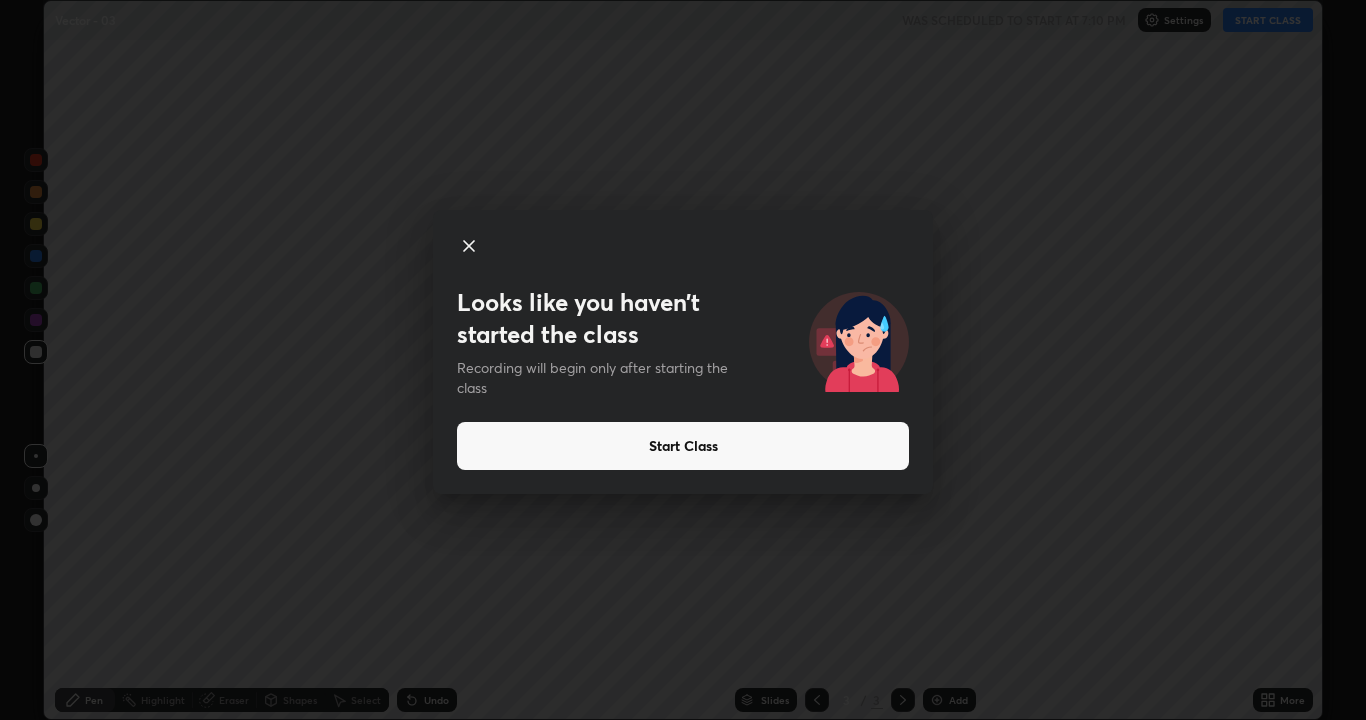 click on "Start Class" at bounding box center (683, 446) 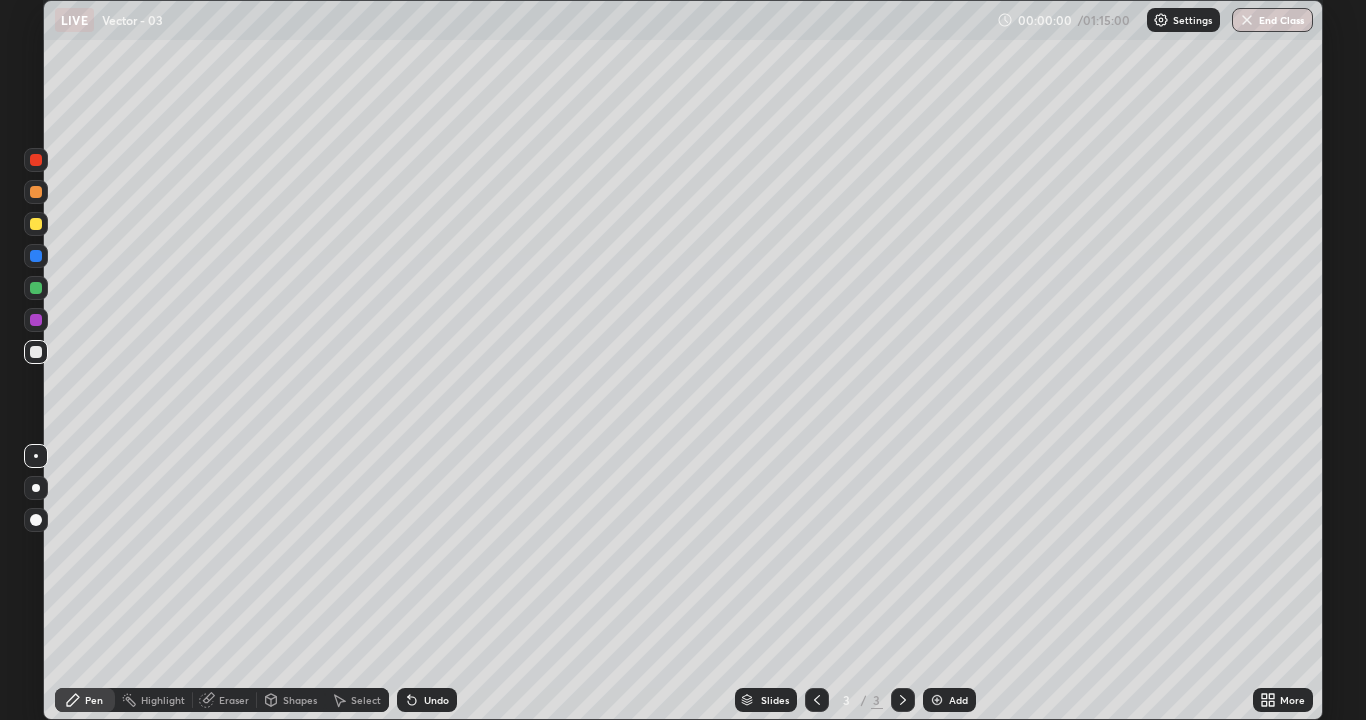 click at bounding box center (937, 700) 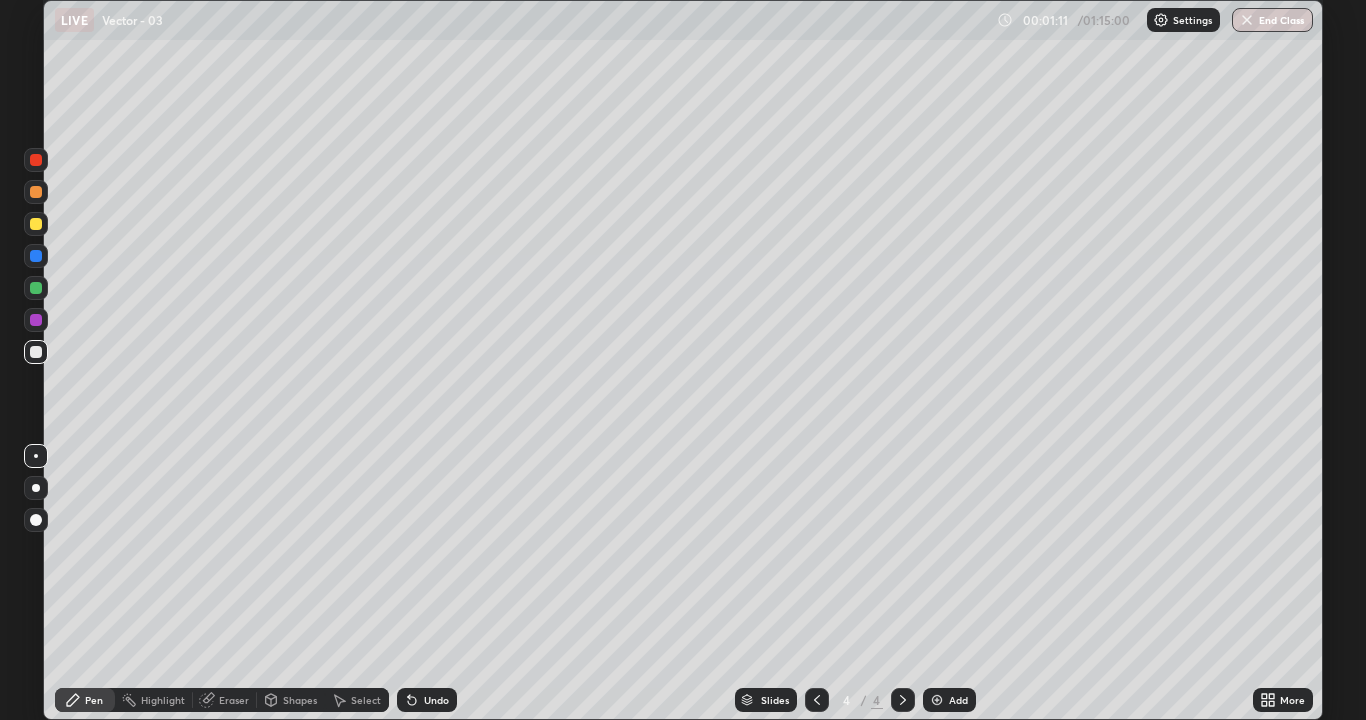 click at bounding box center [36, 352] 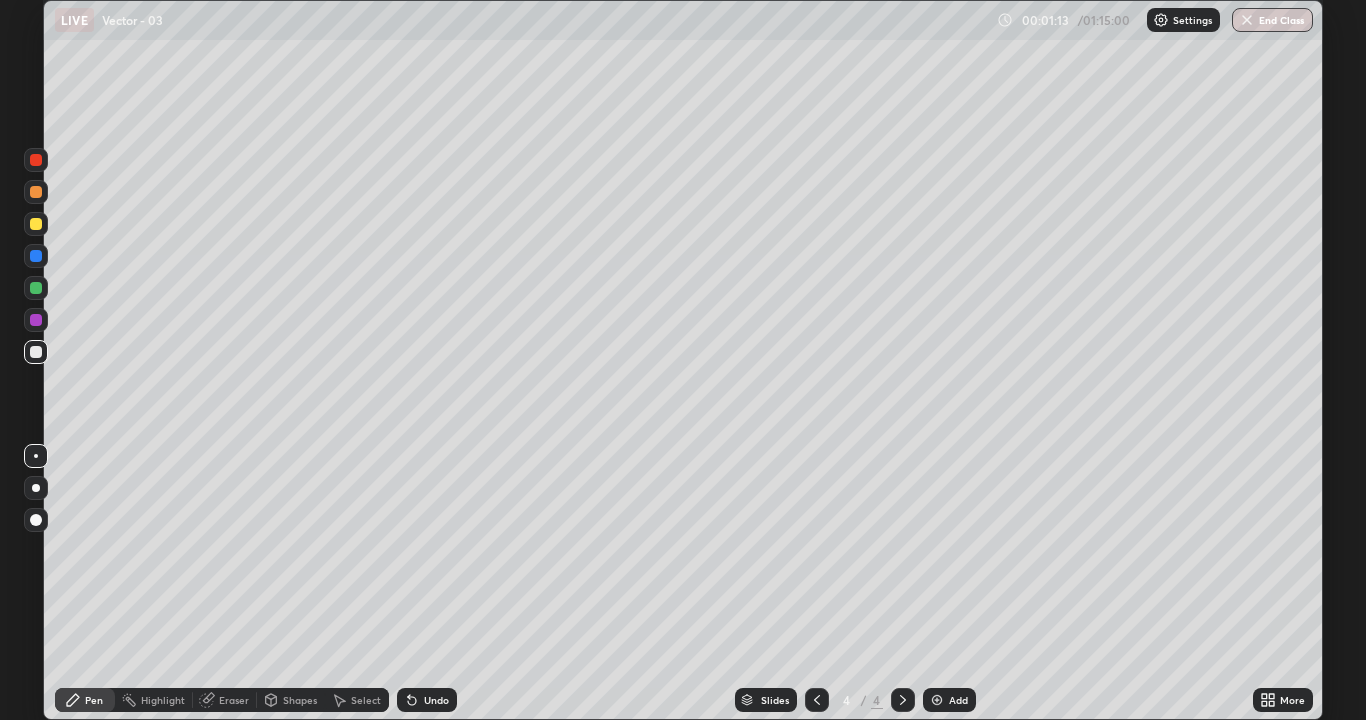 click at bounding box center (36, 352) 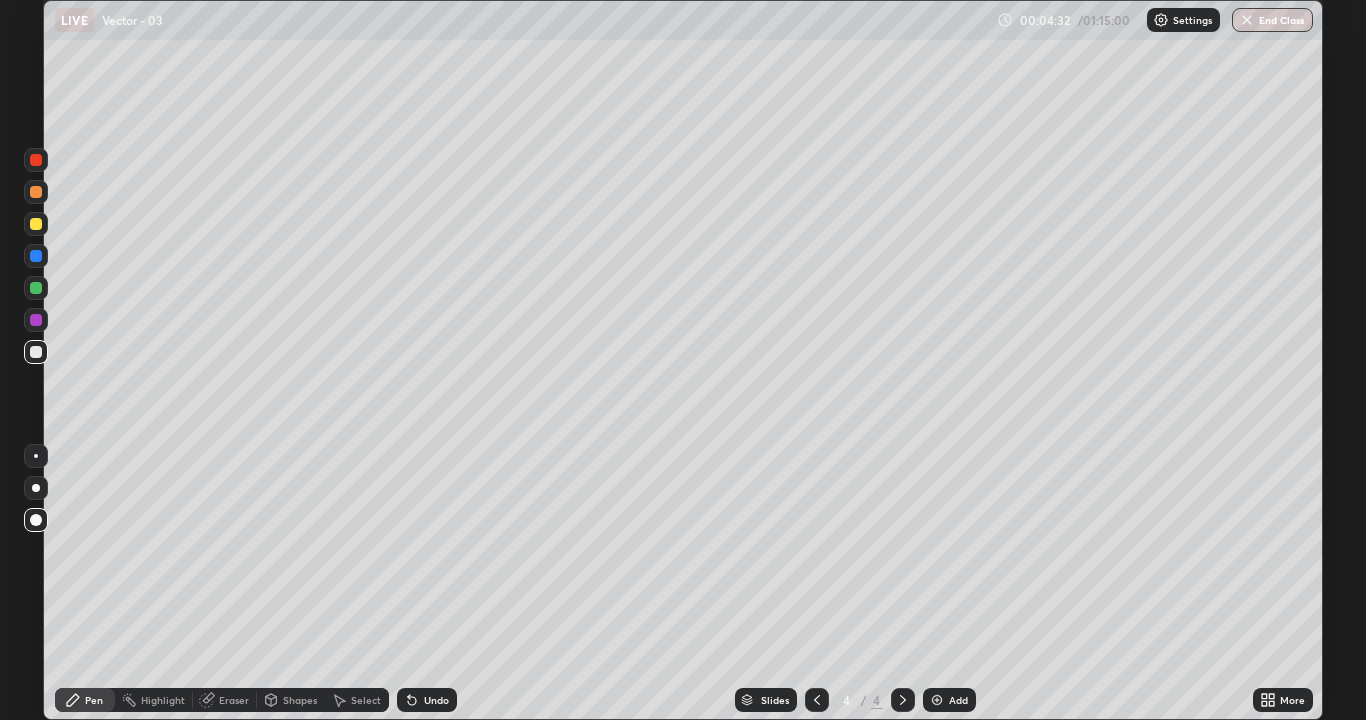 click at bounding box center [937, 700] 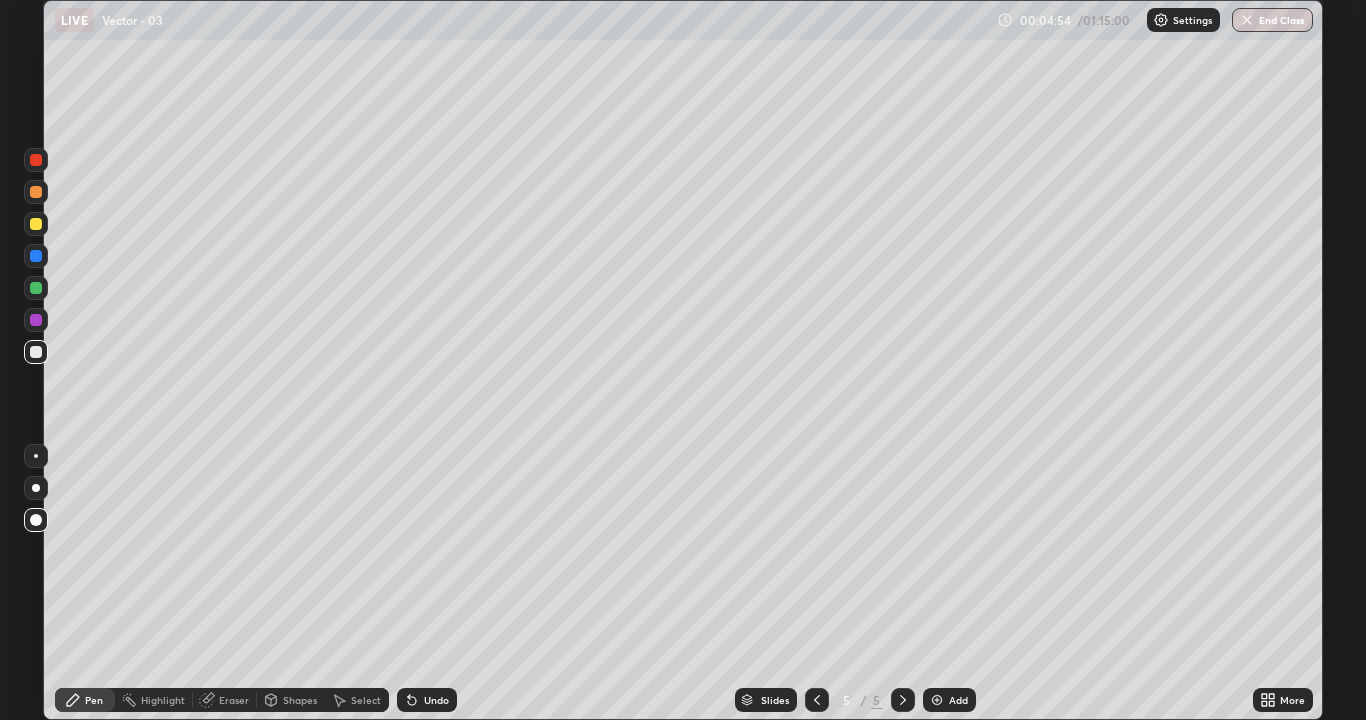 click on "Pen" at bounding box center (85, 700) 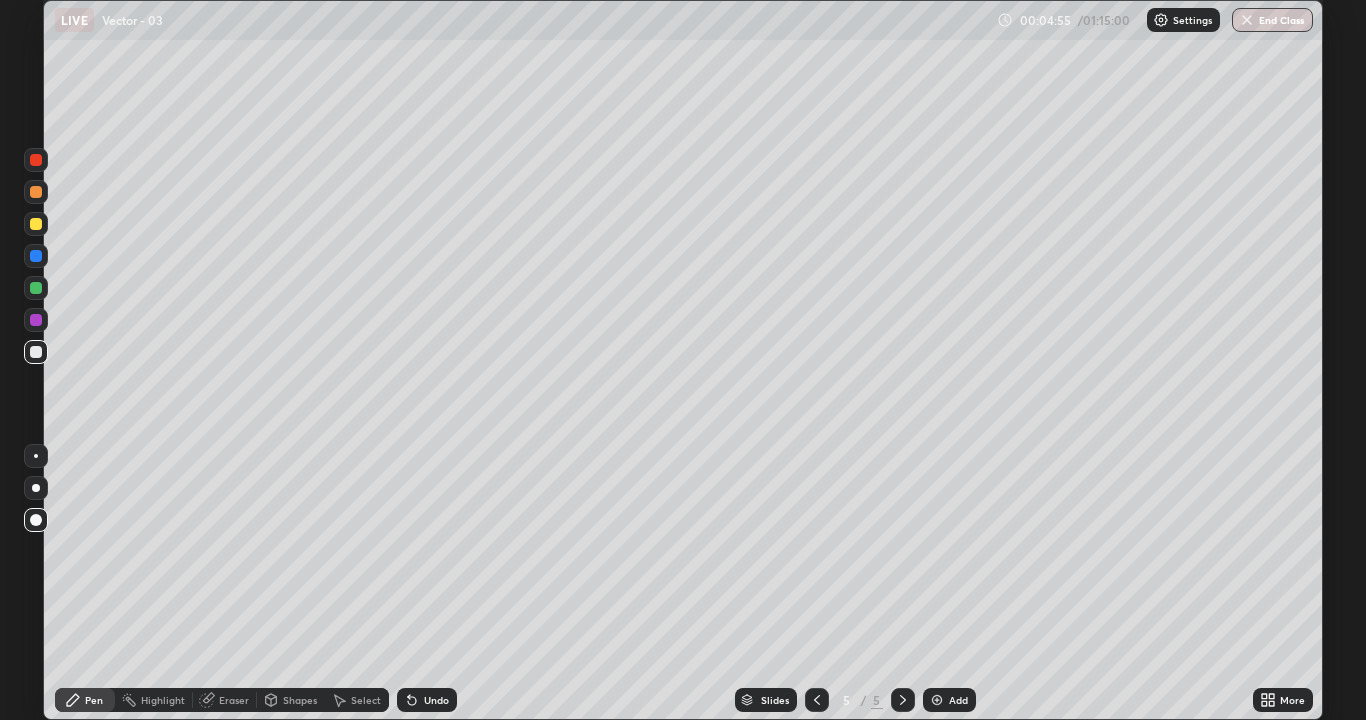 click at bounding box center [36, 520] 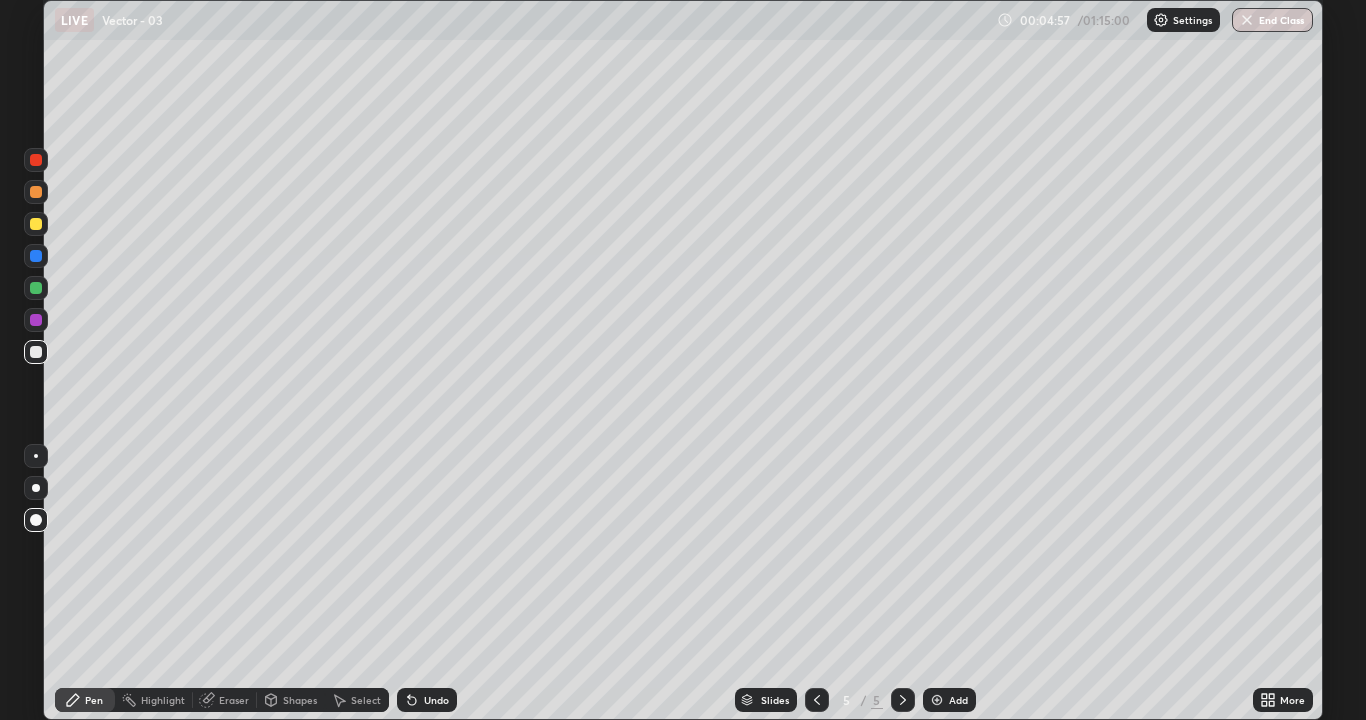 click on "Shapes" at bounding box center (300, 700) 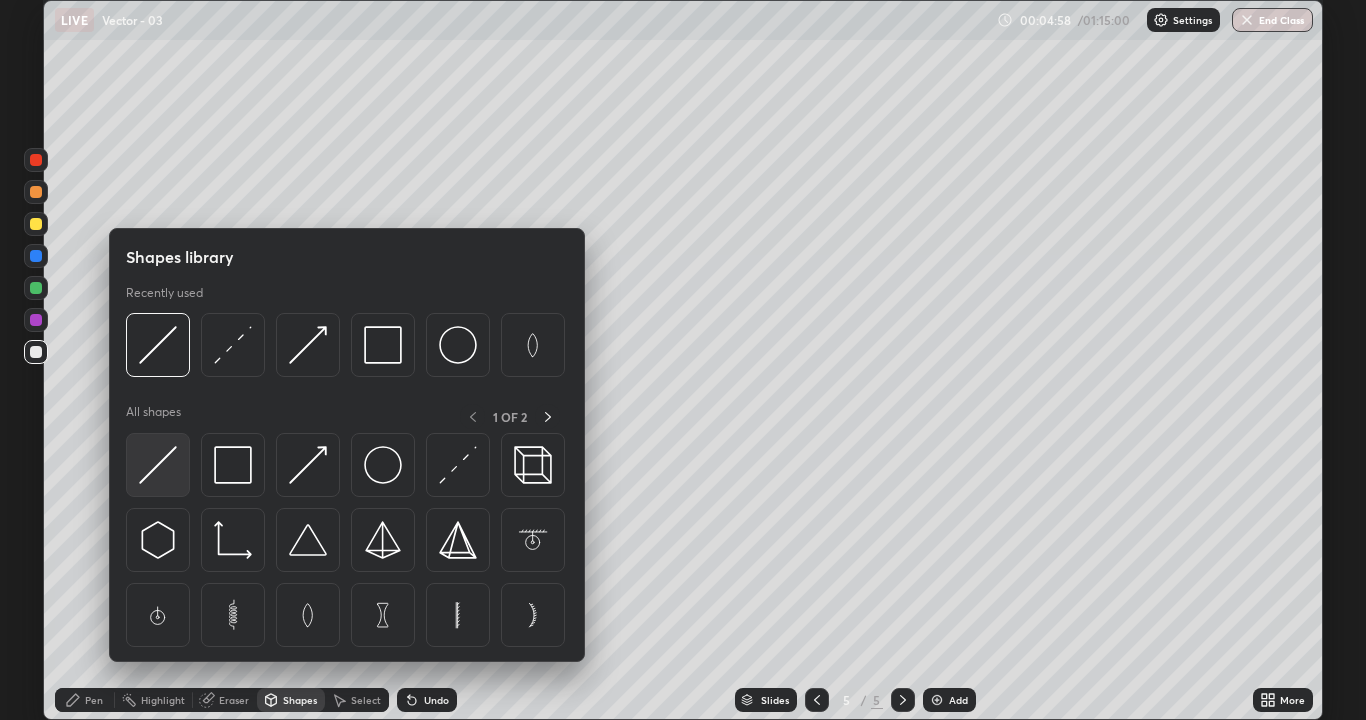 click at bounding box center (158, 465) 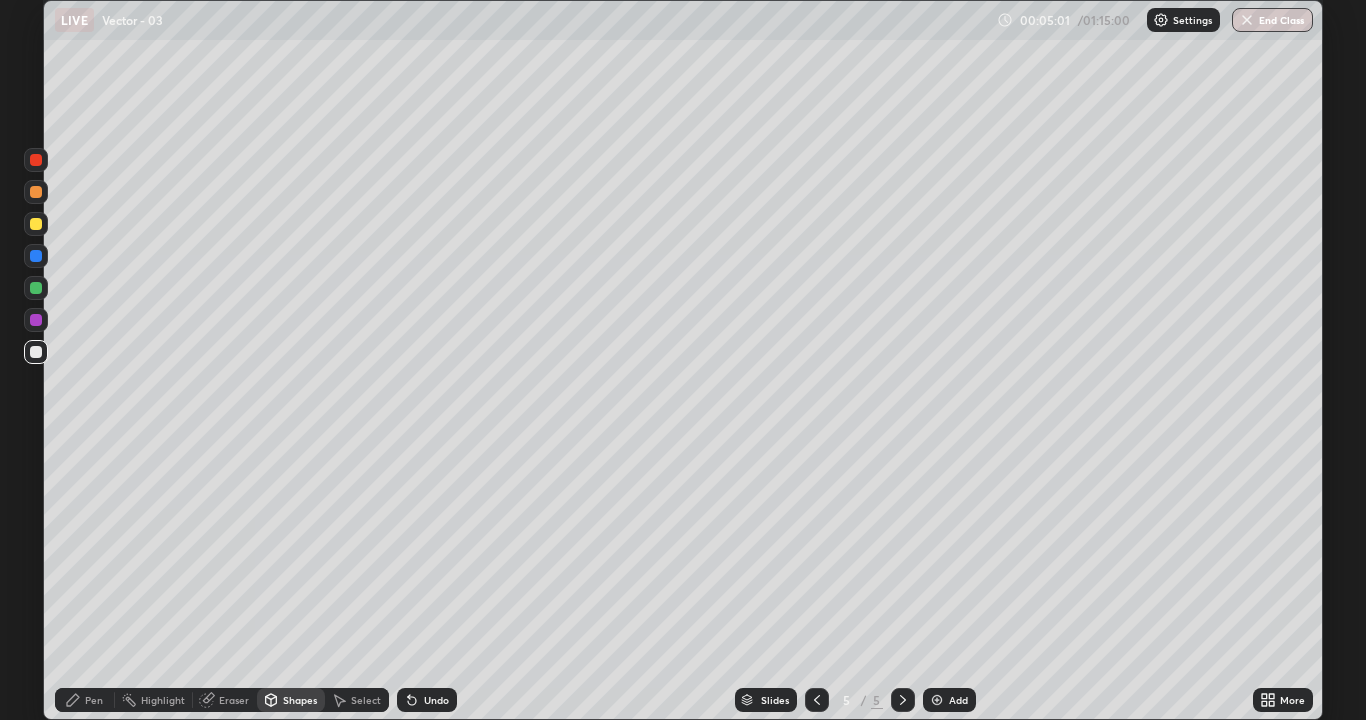 click on "Shapes" at bounding box center (300, 700) 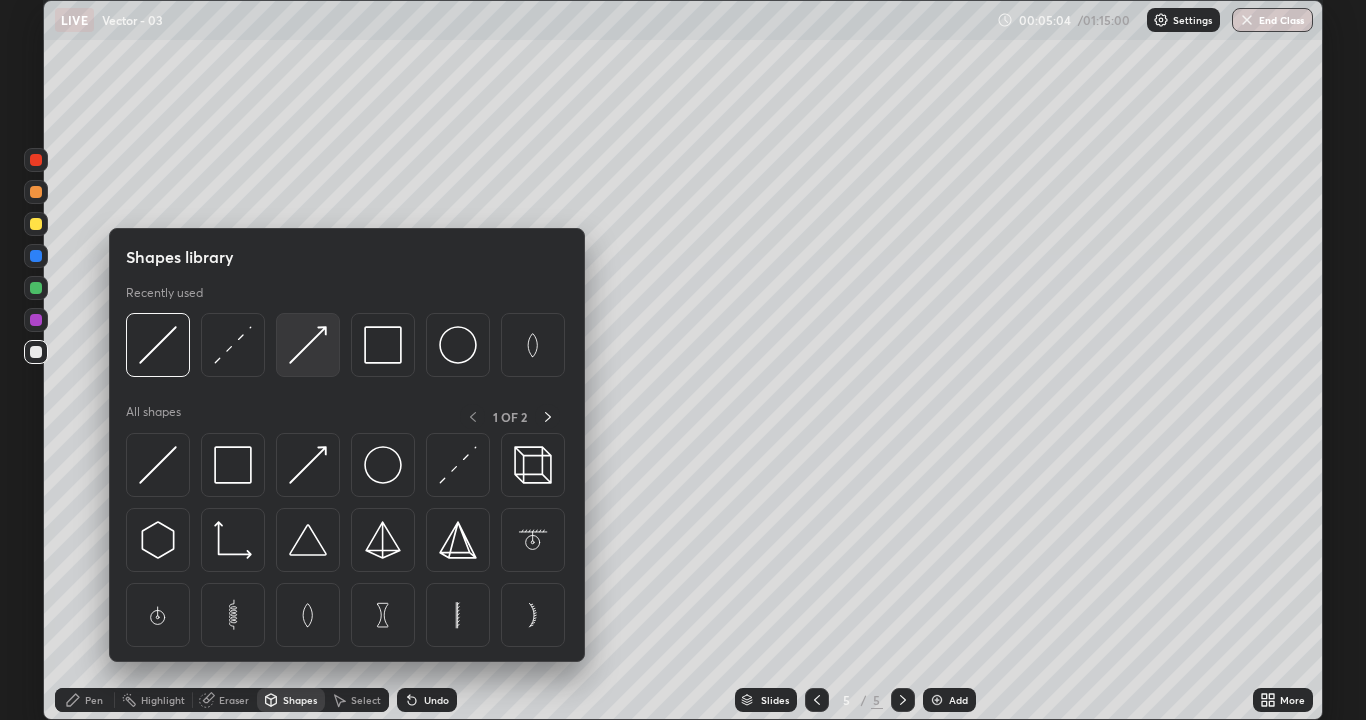 click at bounding box center (308, 345) 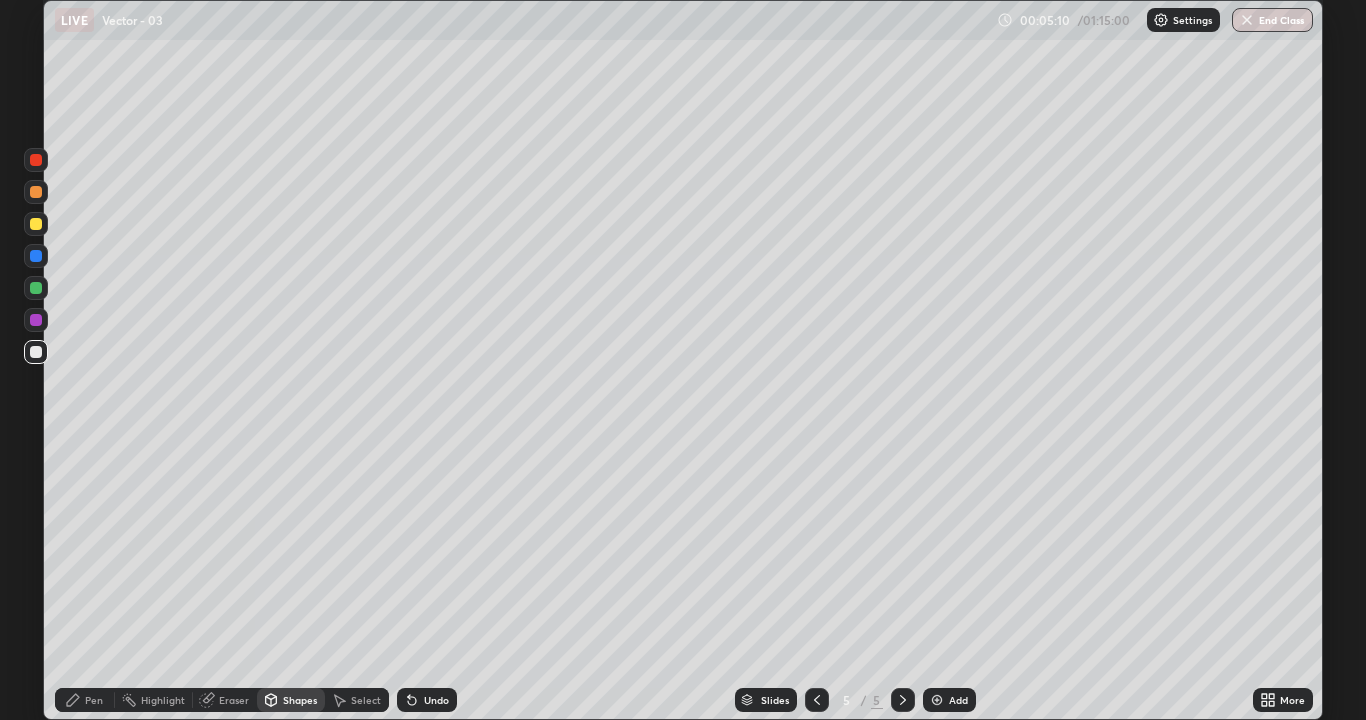 click on "Pen" at bounding box center (94, 700) 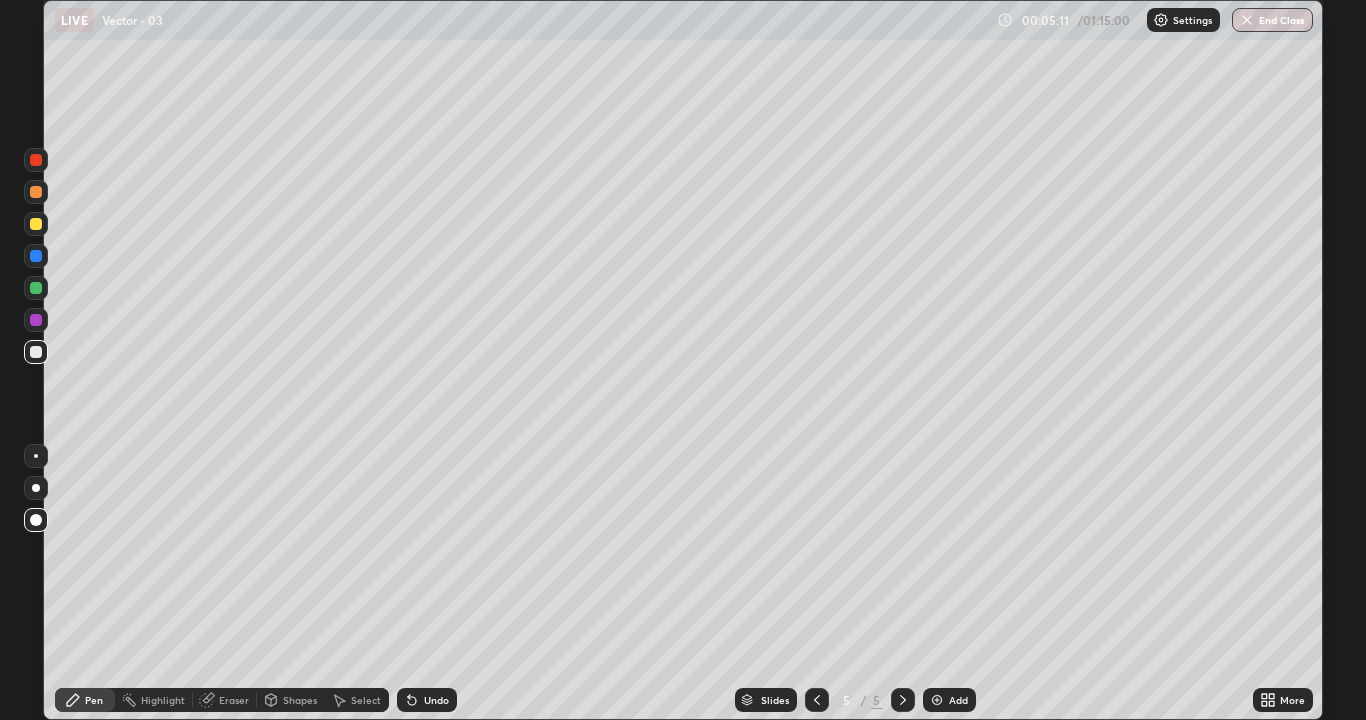 click at bounding box center (36, 352) 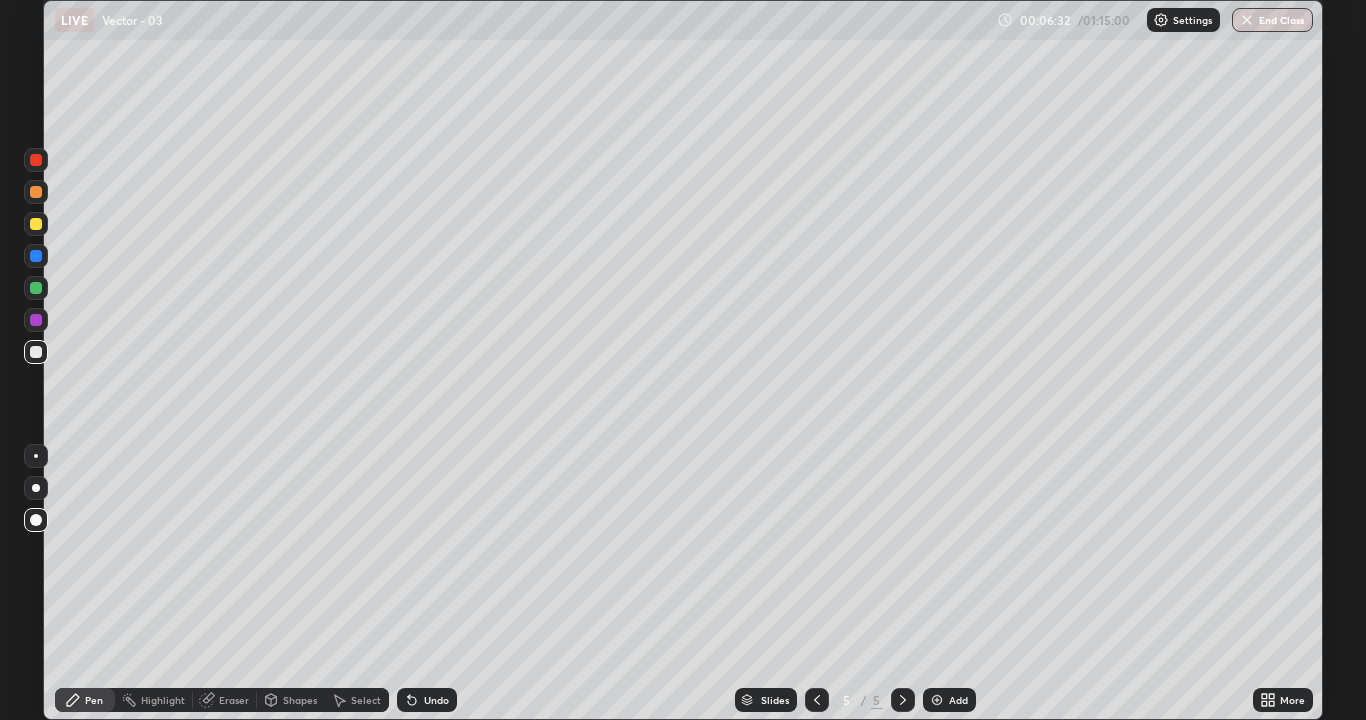 click at bounding box center (36, 288) 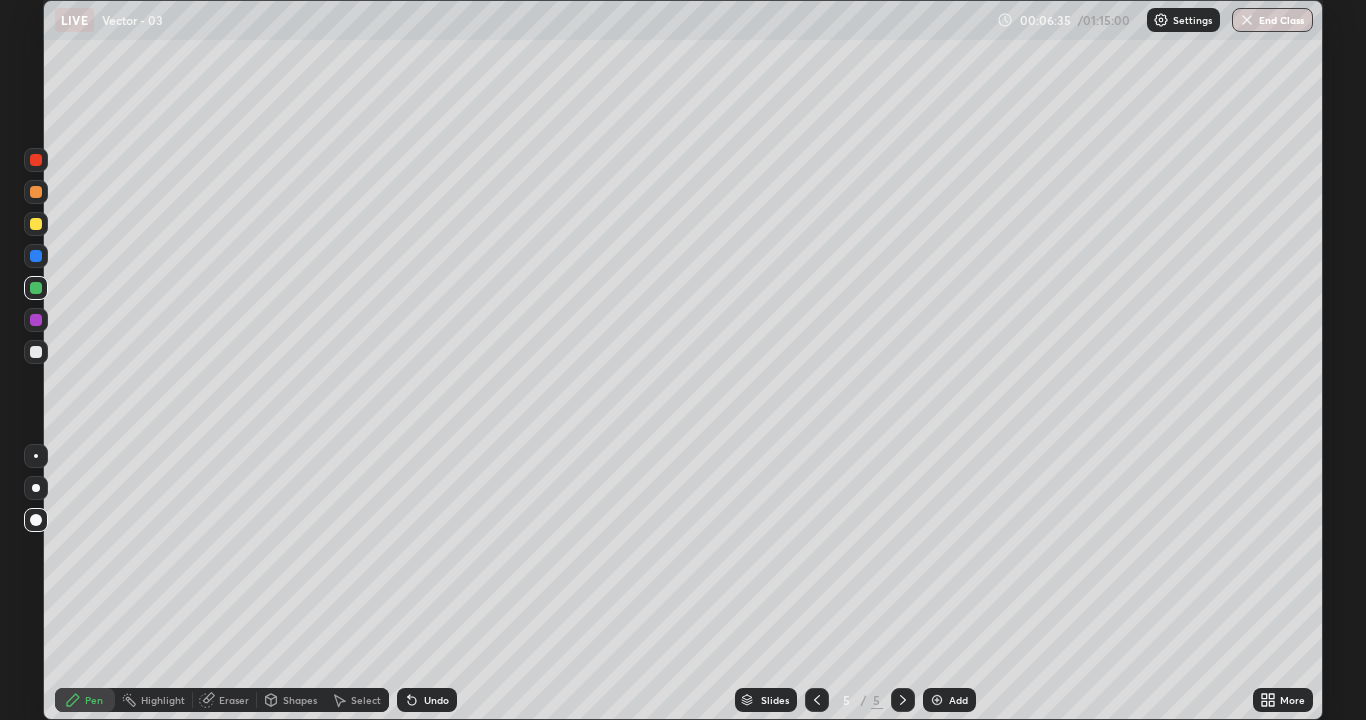 click at bounding box center (36, 352) 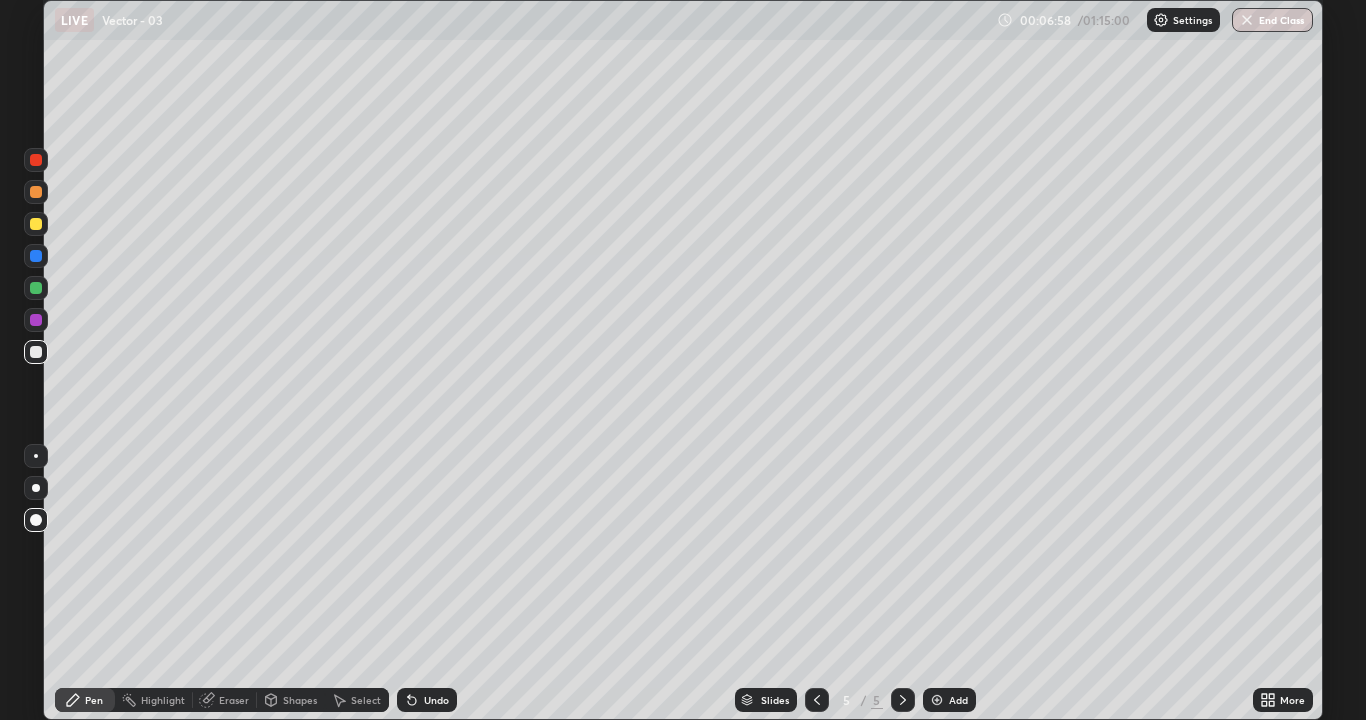 click on "Add" at bounding box center (949, 700) 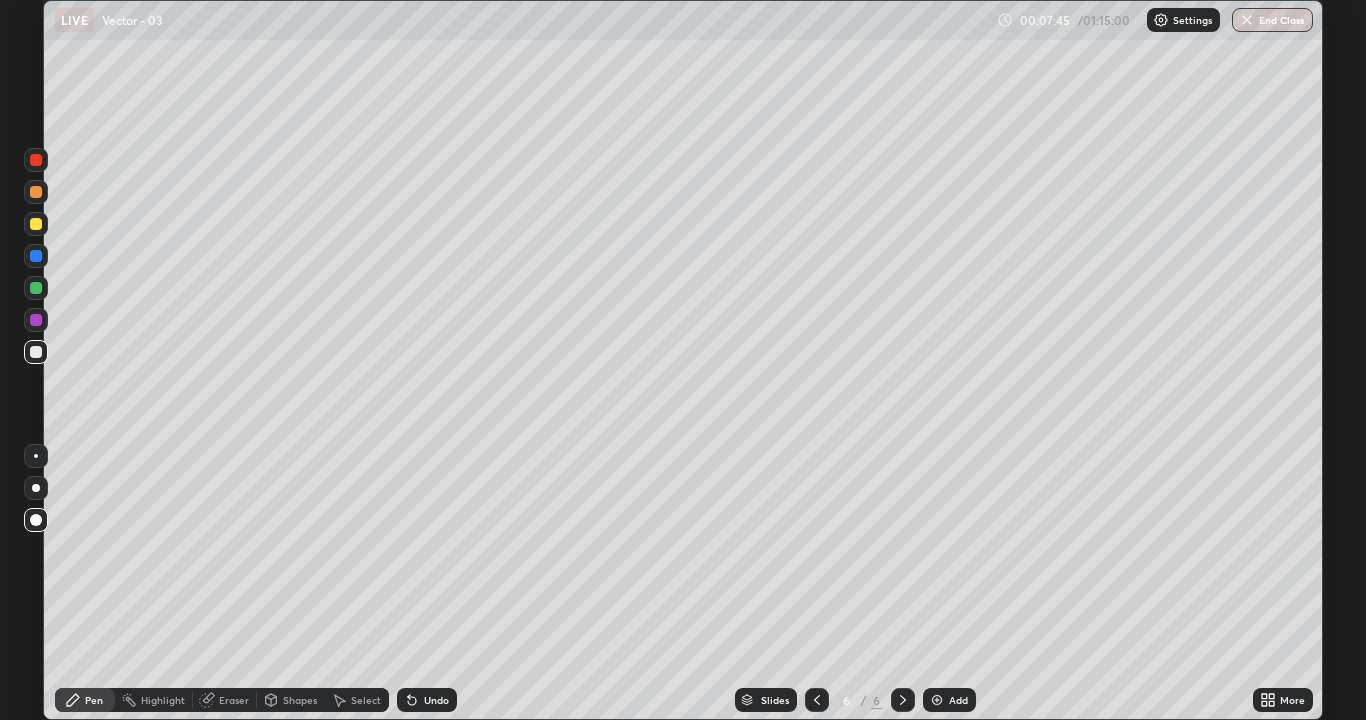 click 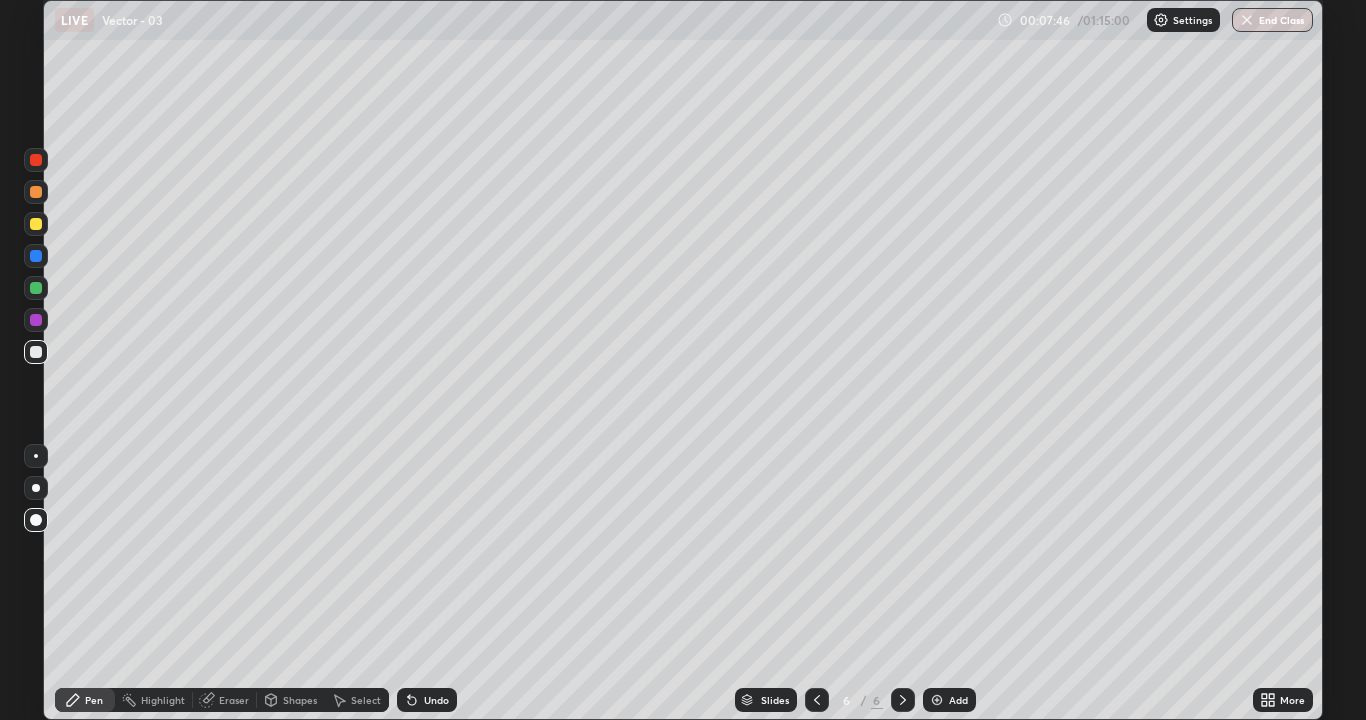 click 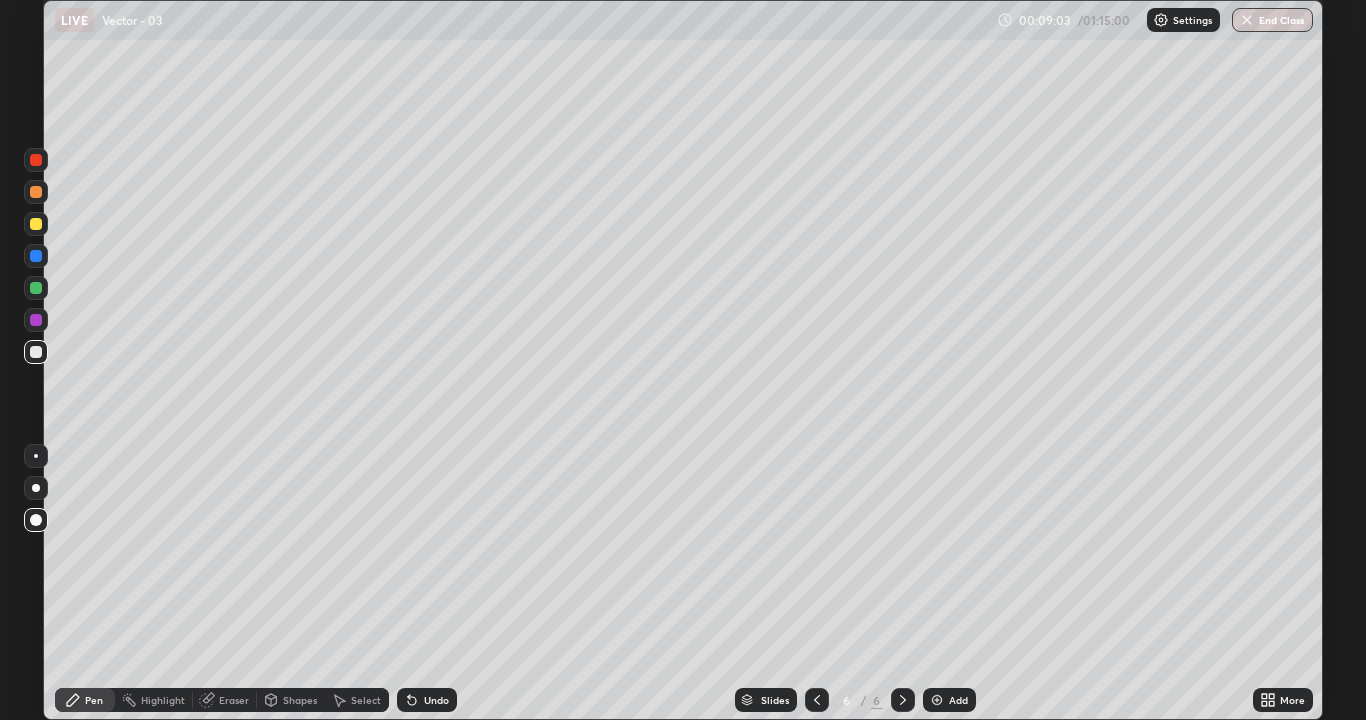 click at bounding box center [36, 352] 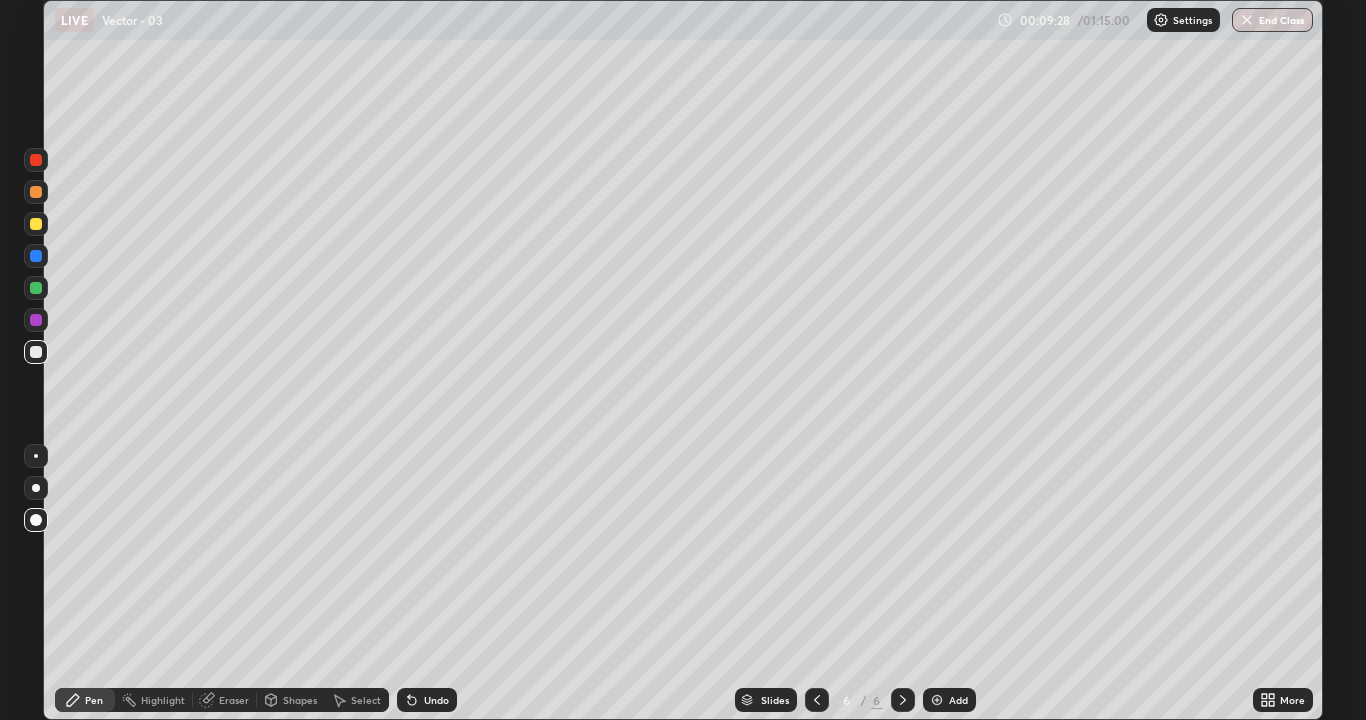 click at bounding box center [36, 224] 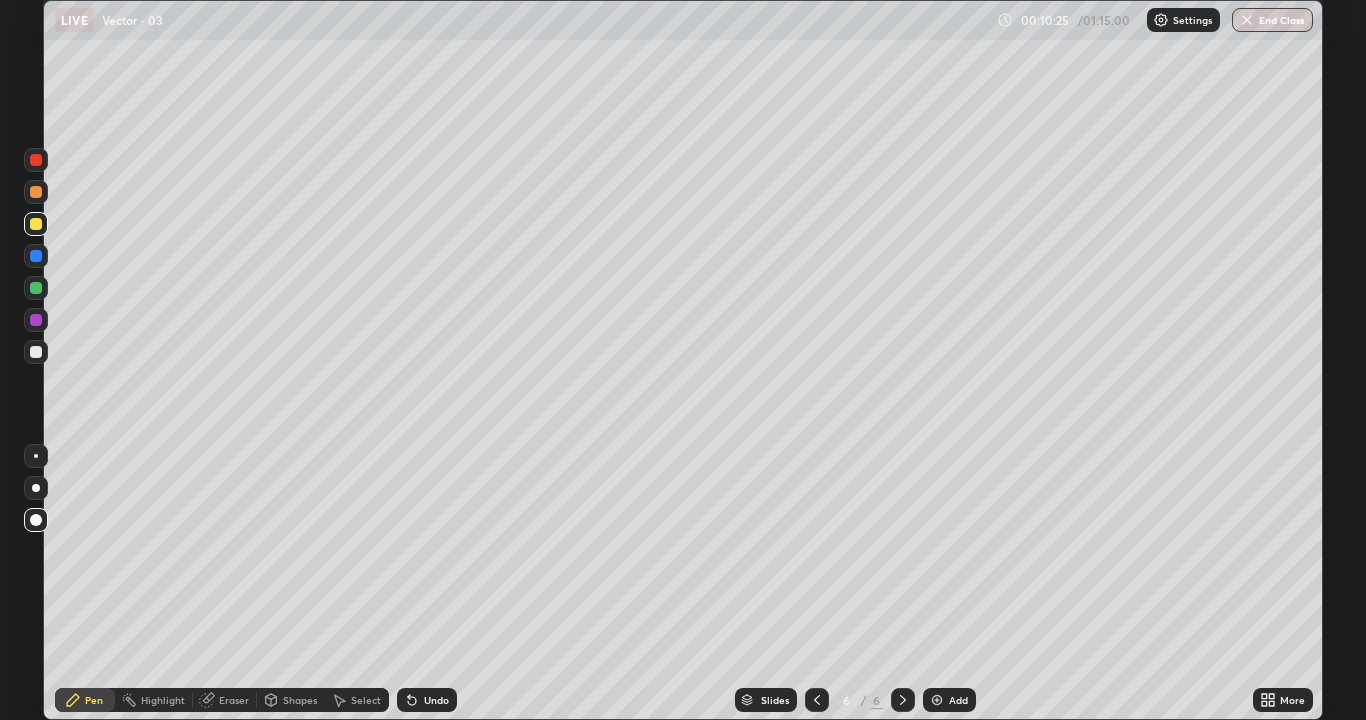 click at bounding box center (937, 700) 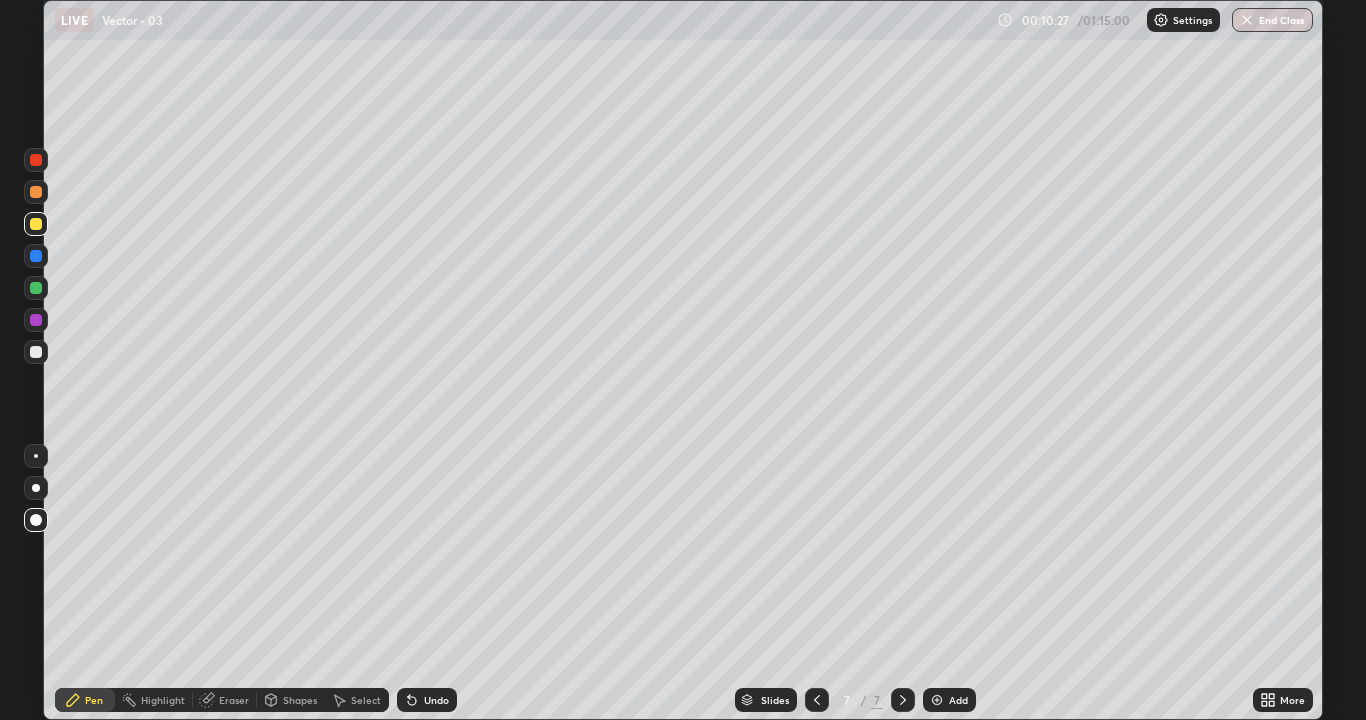 click 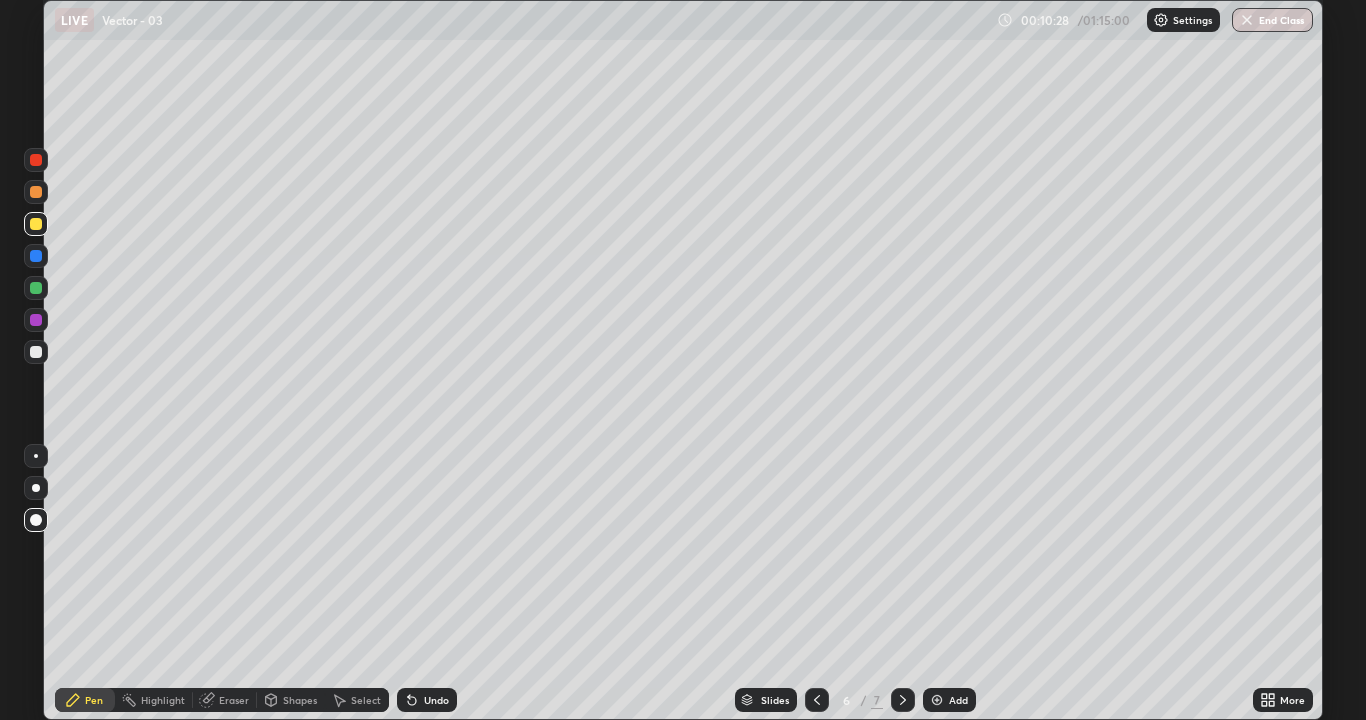 click 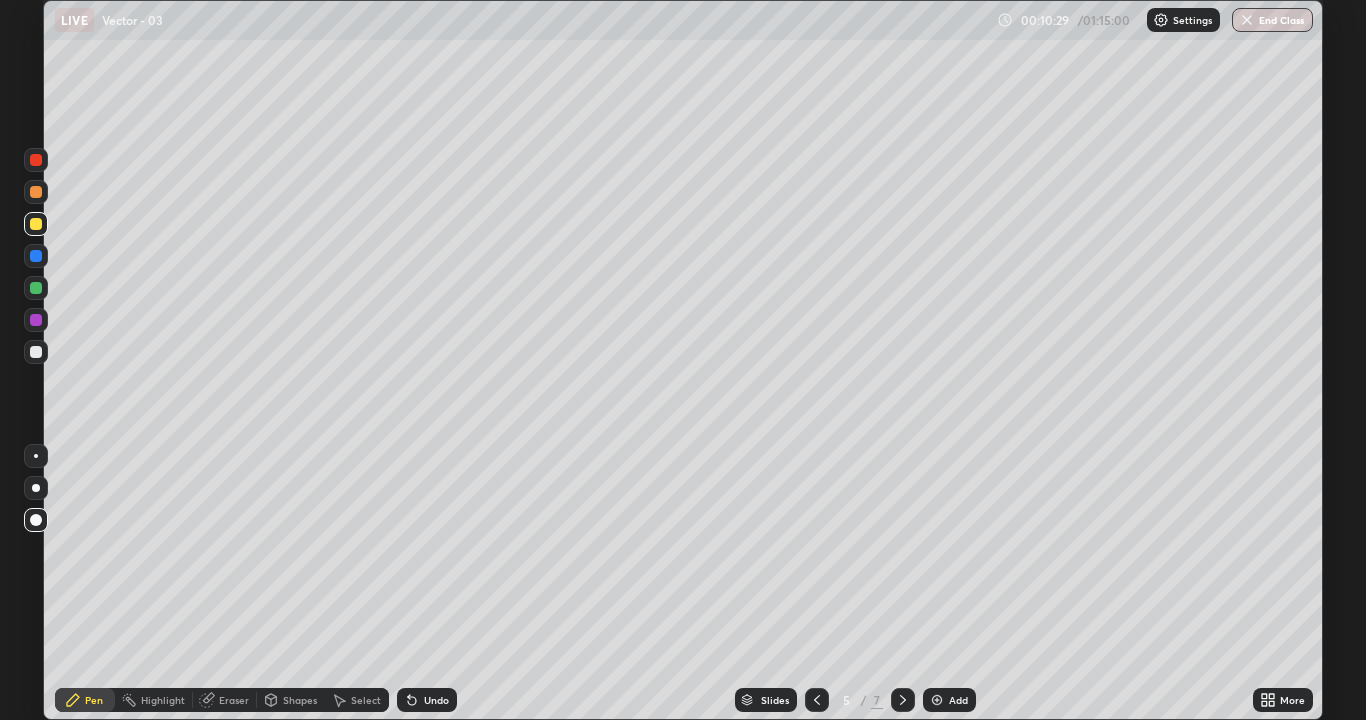 click 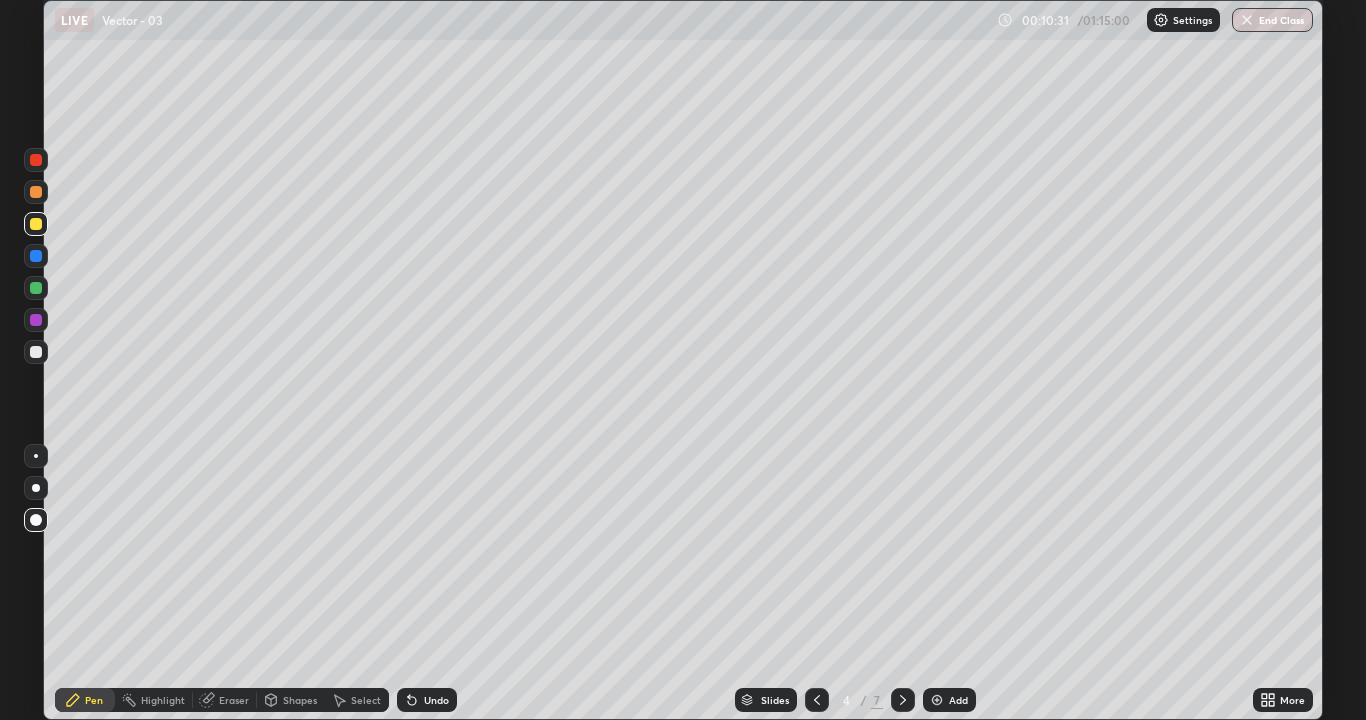 click 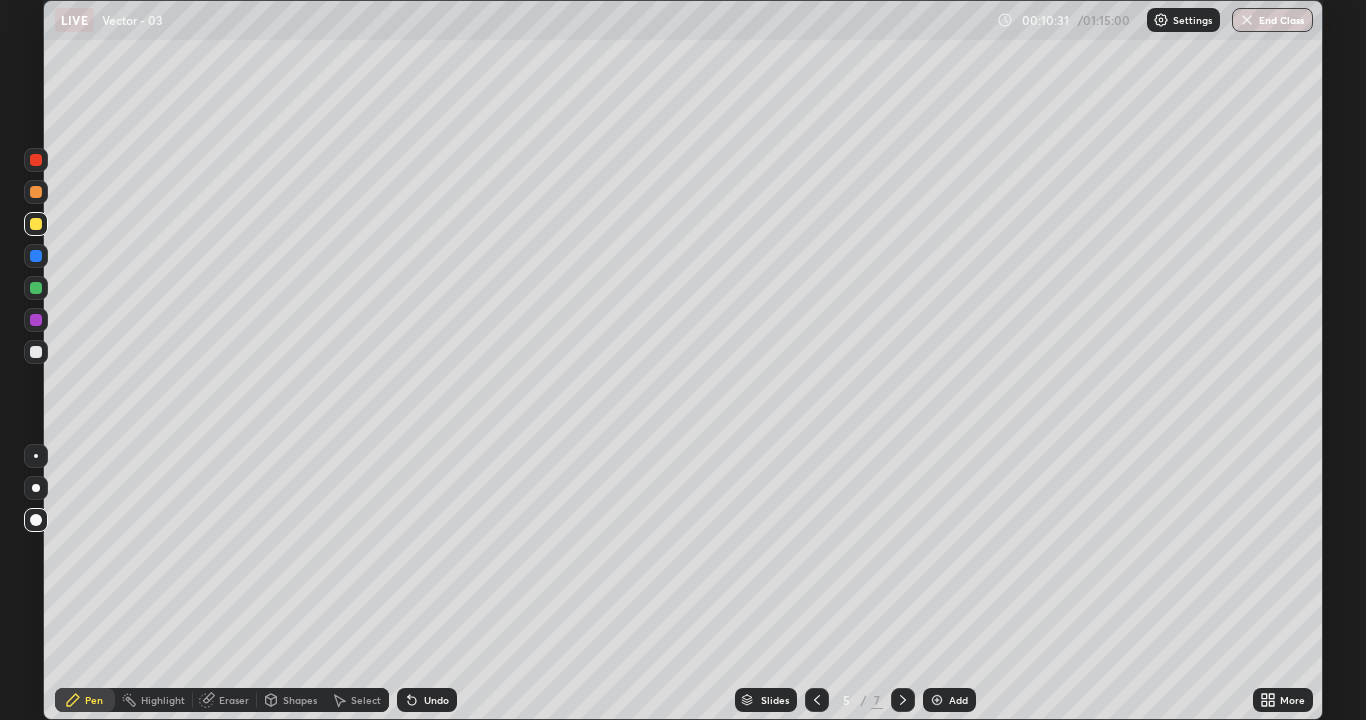 click 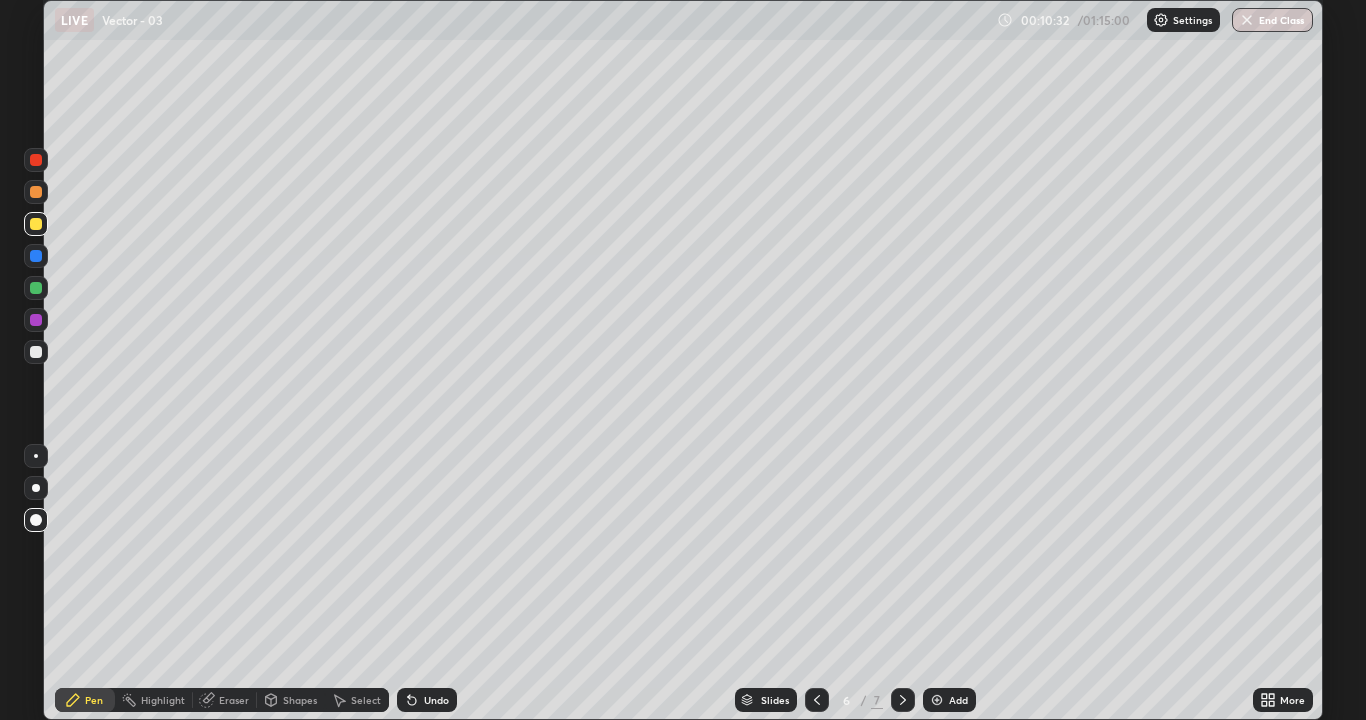 click 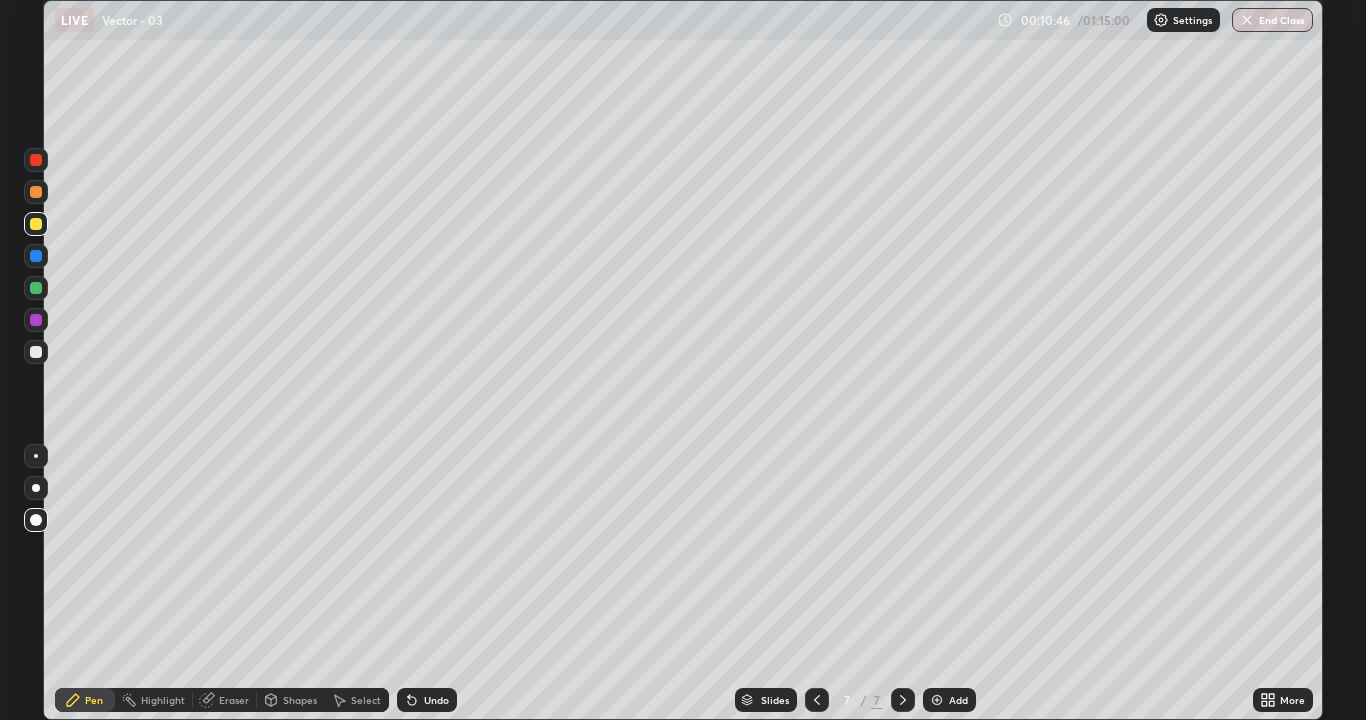 click at bounding box center [36, 352] 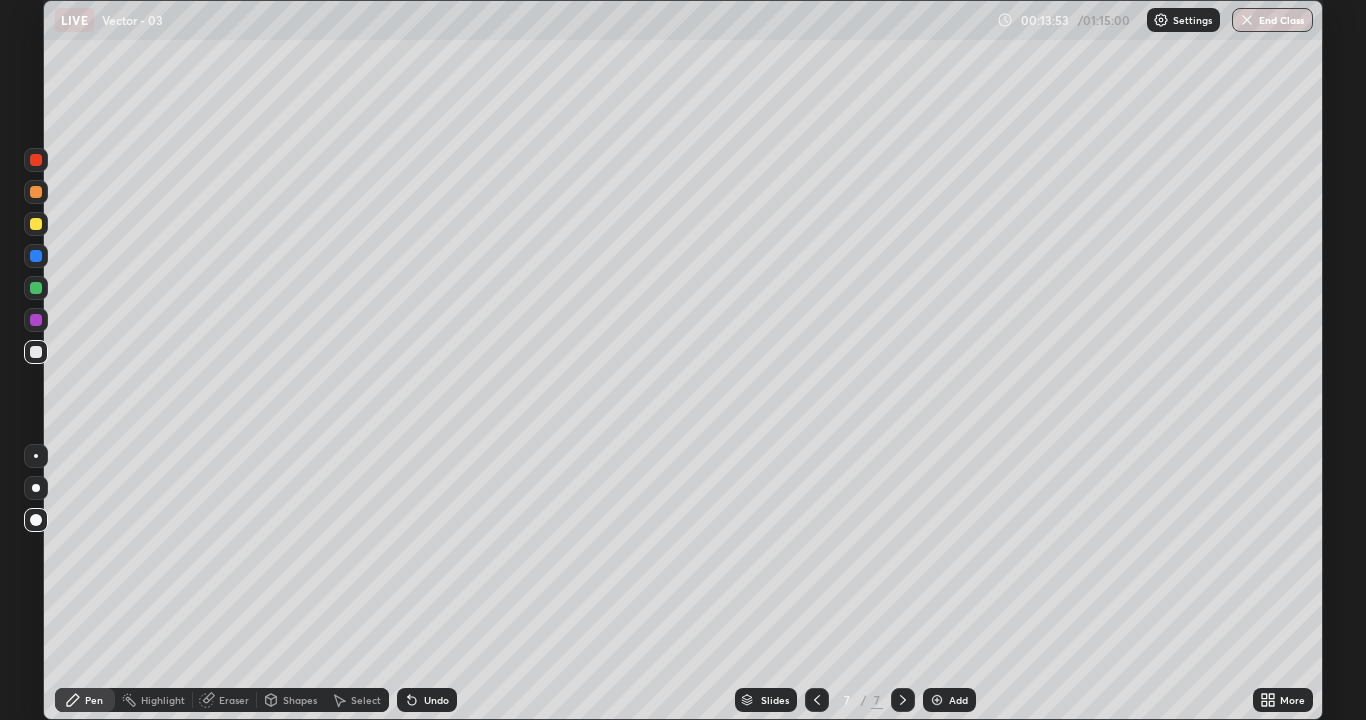 click 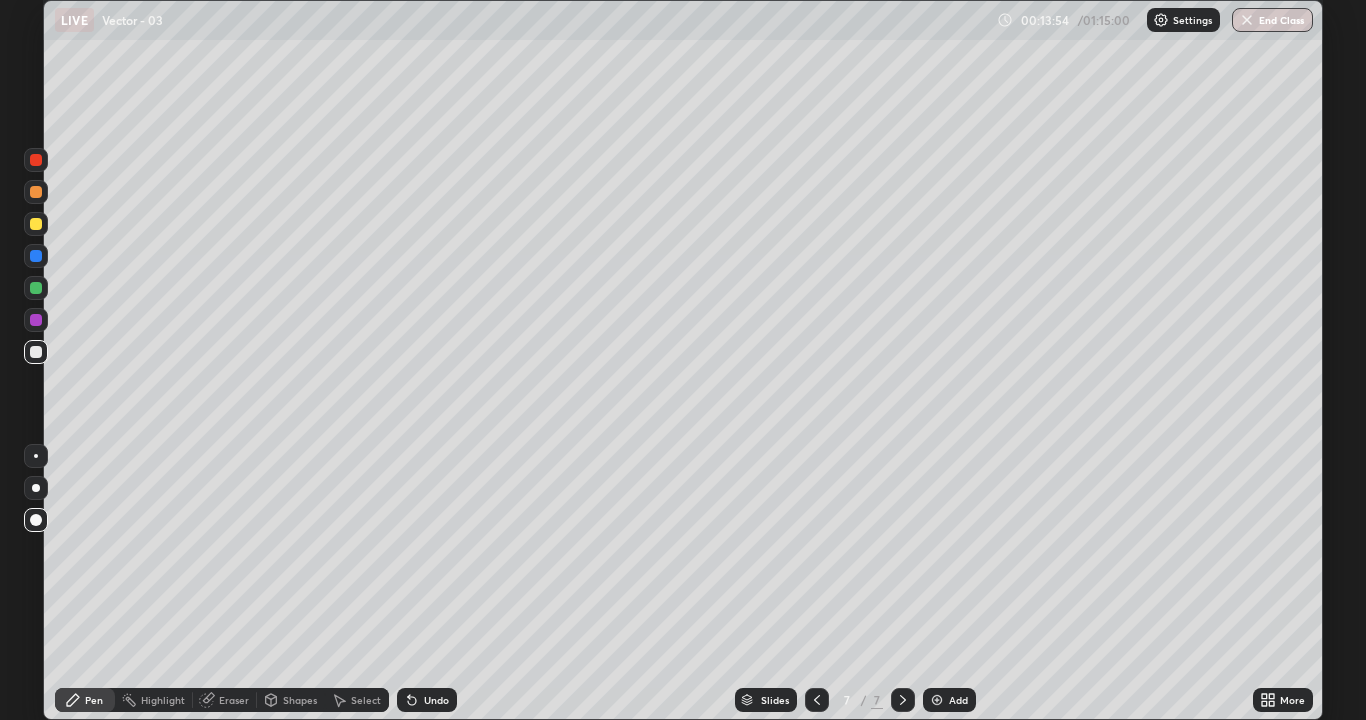 click 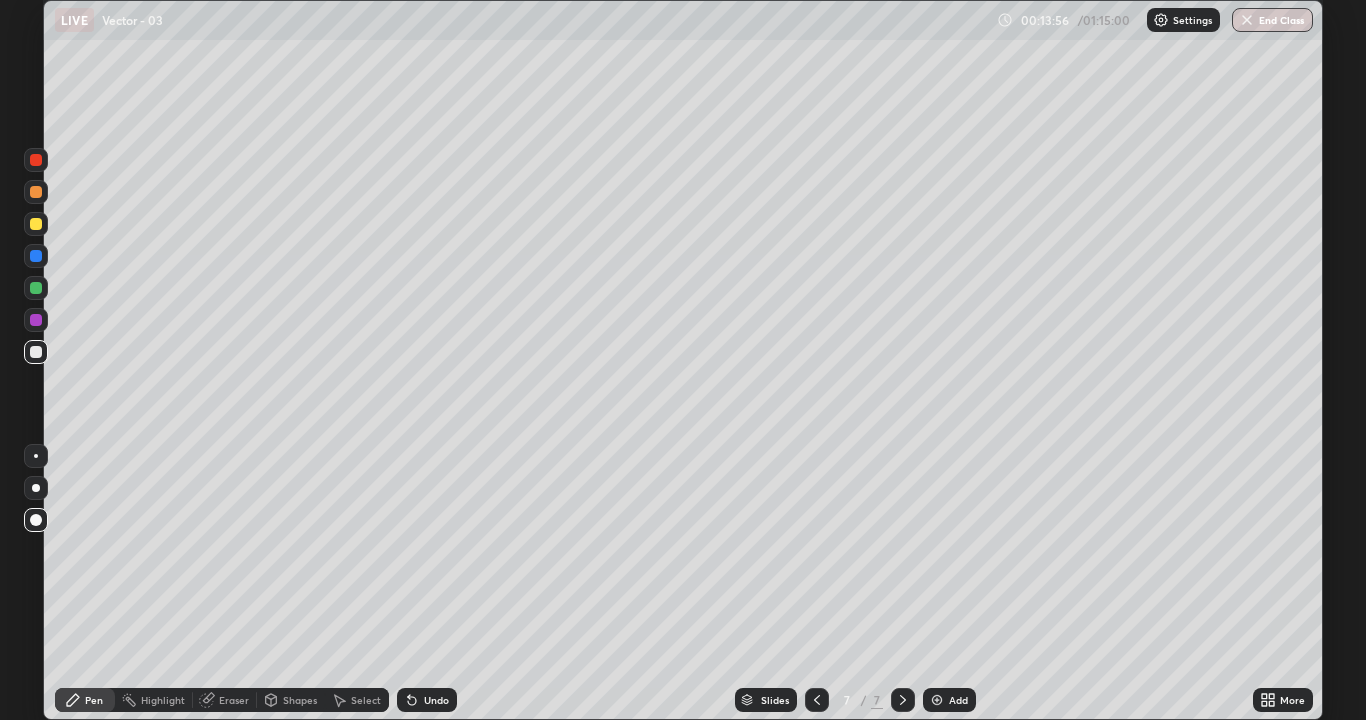 click 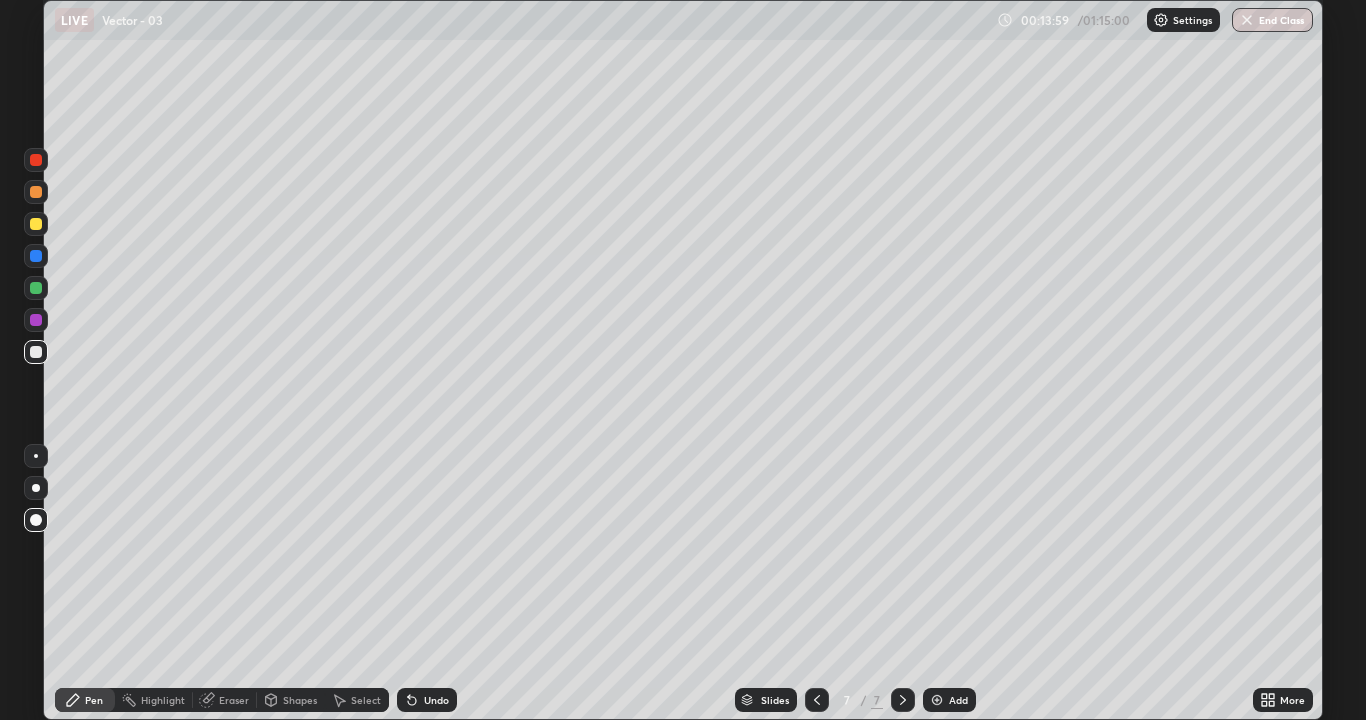 click 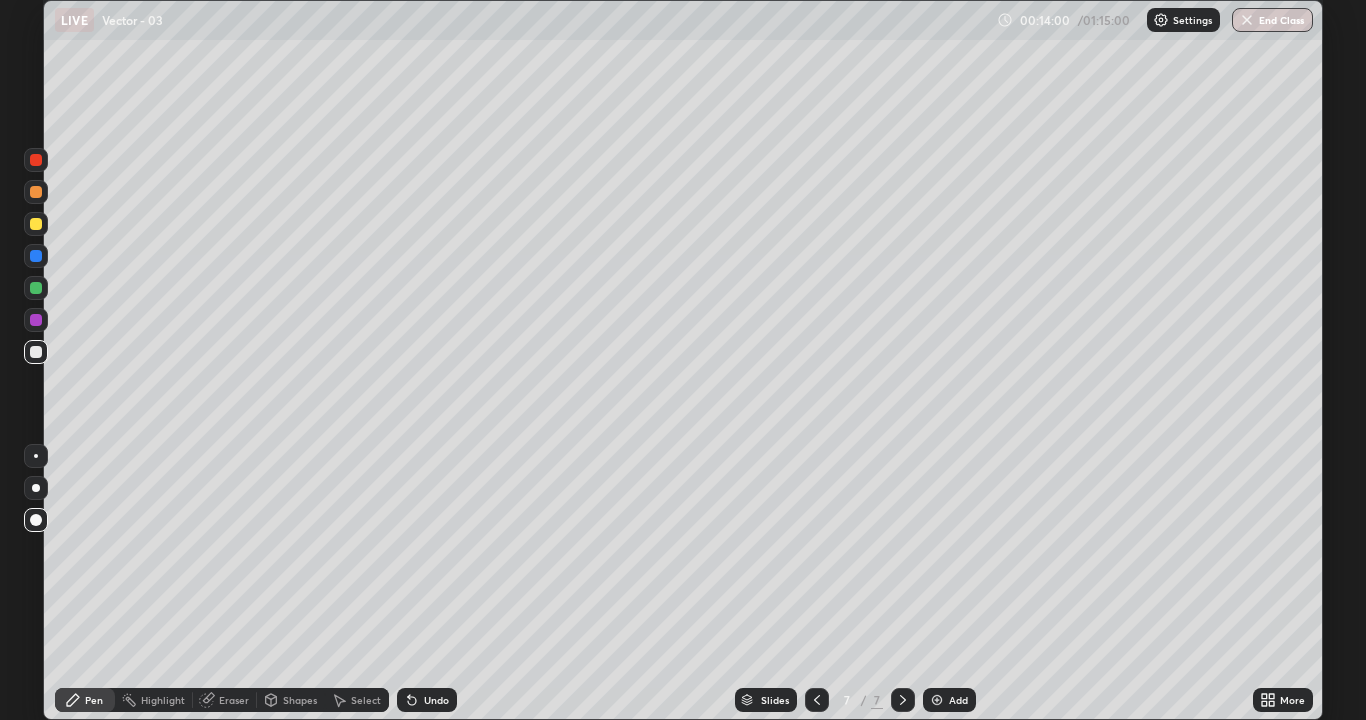 click 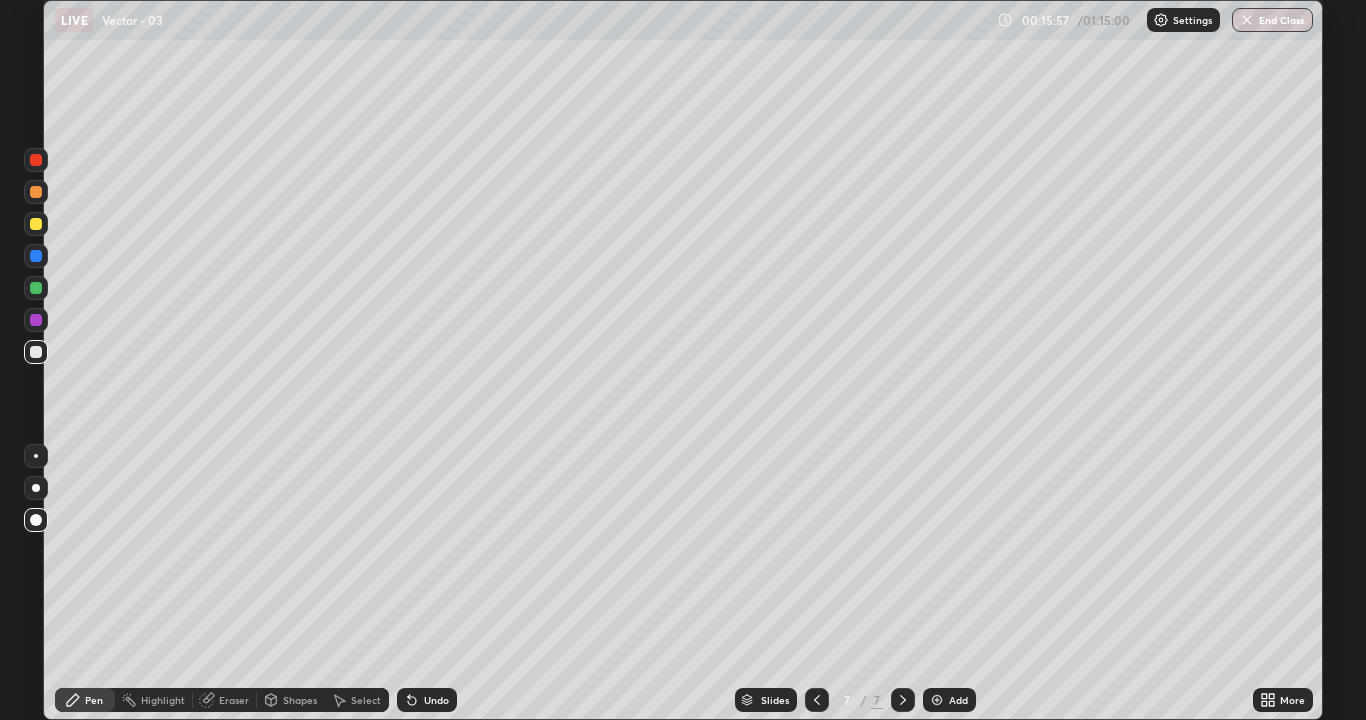 click on "Shapes" at bounding box center [291, 700] 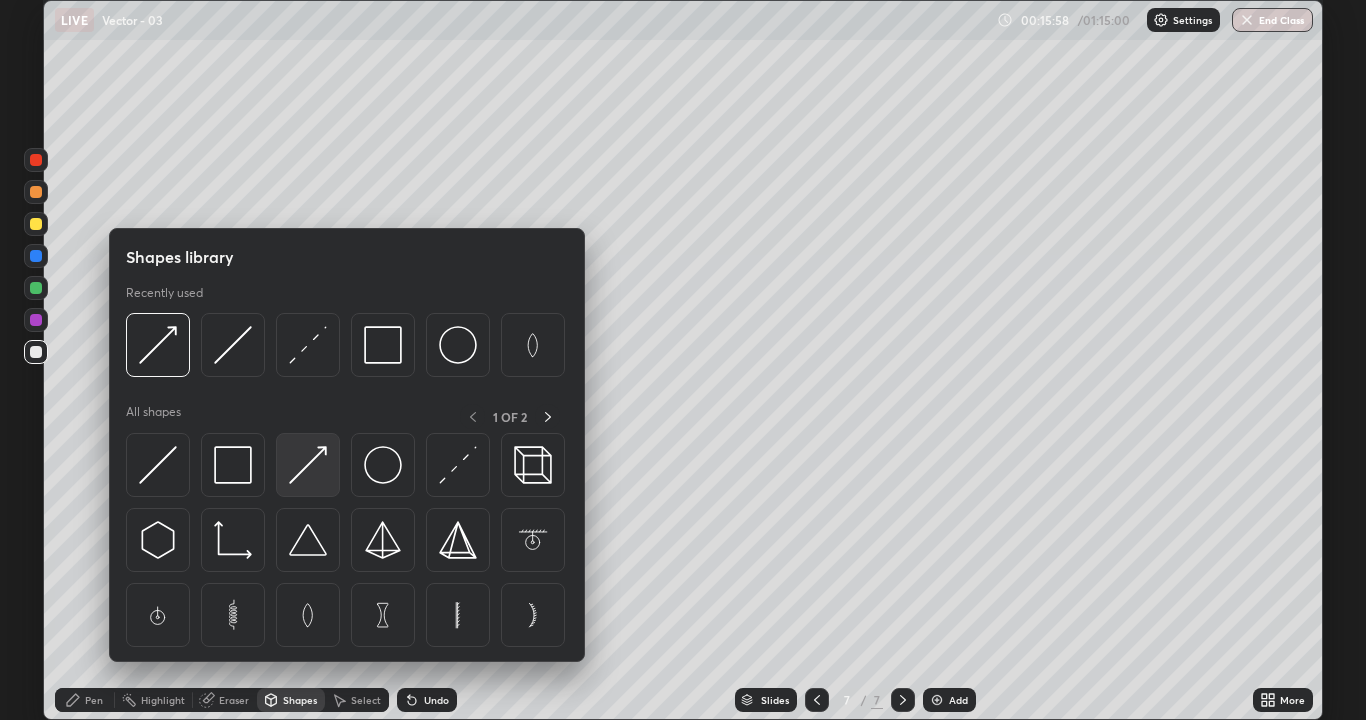 click at bounding box center [308, 465] 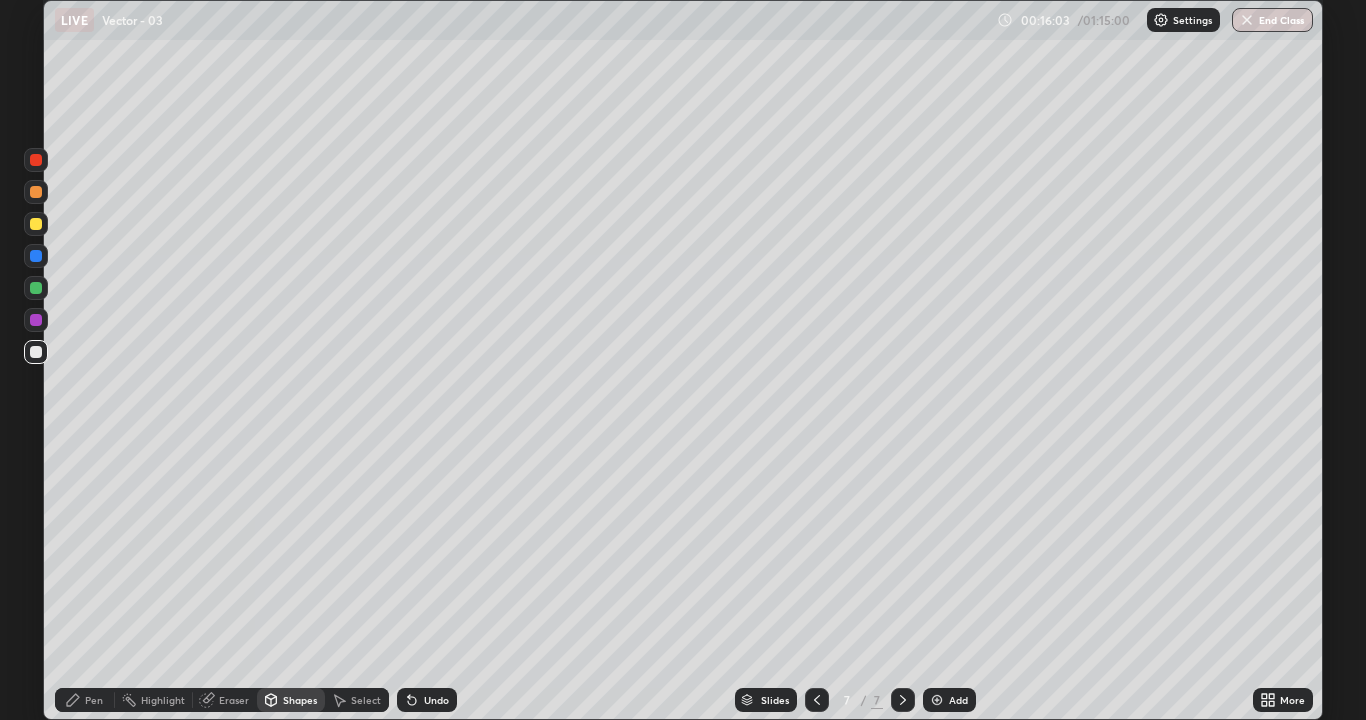 click 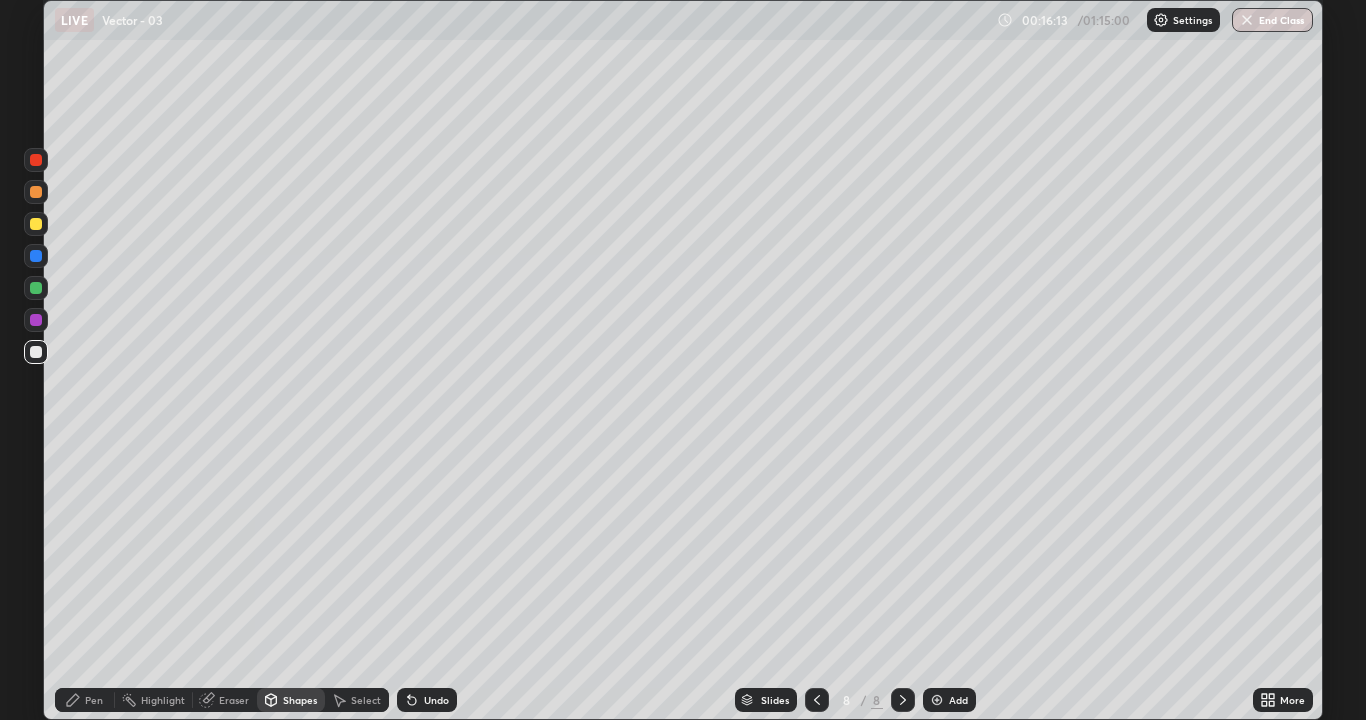 click on "Pen" at bounding box center [94, 700] 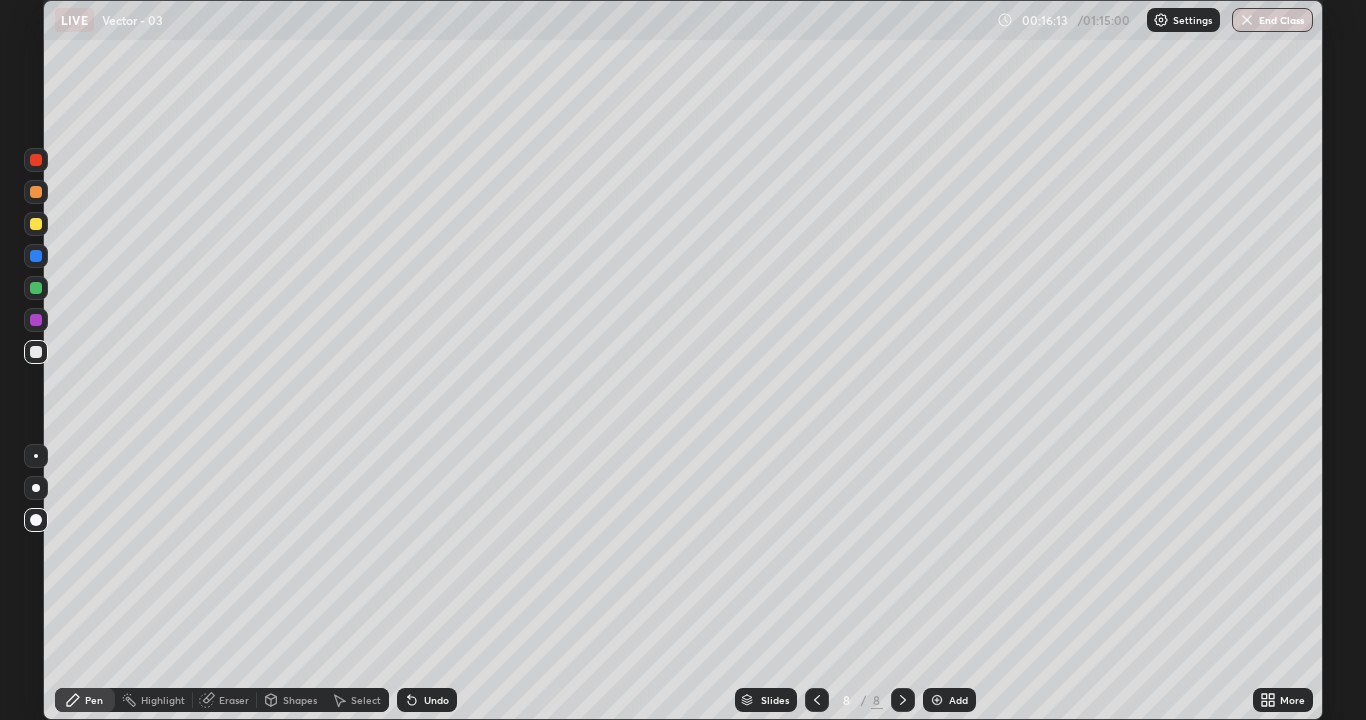 click at bounding box center [36, 352] 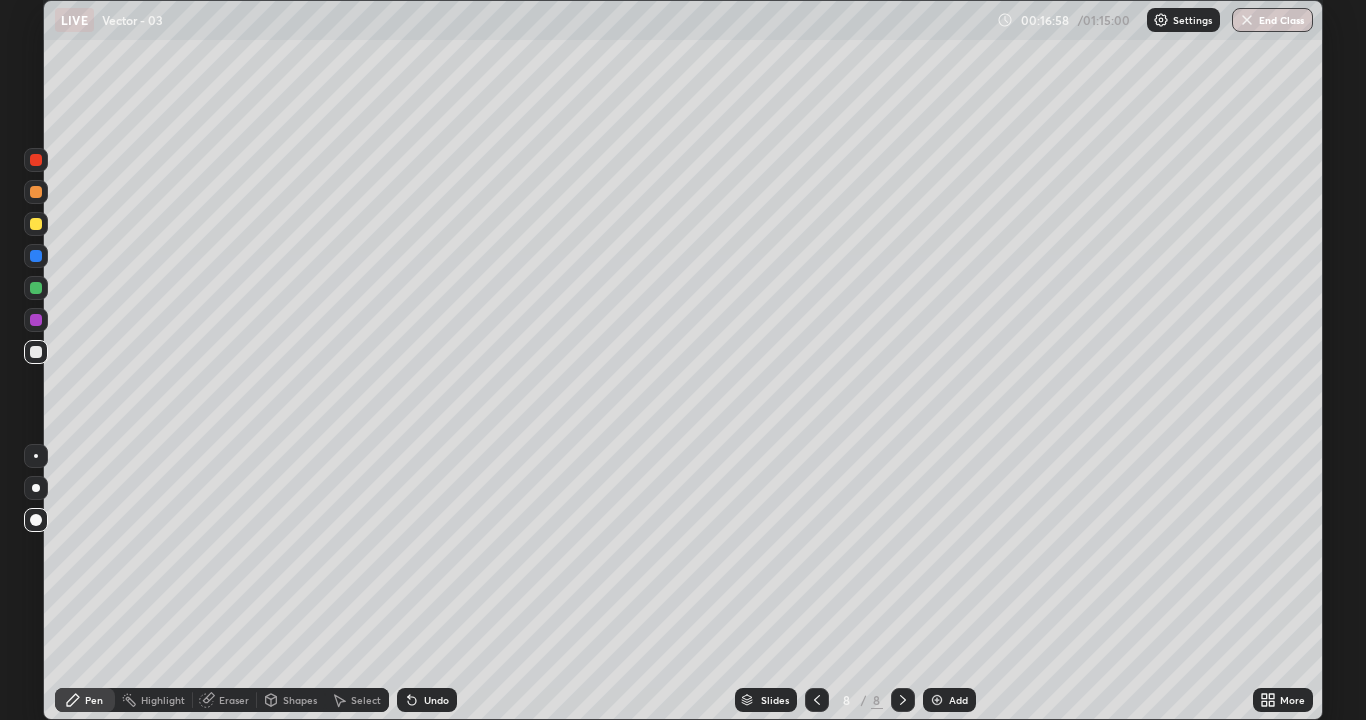 click at bounding box center (36, 352) 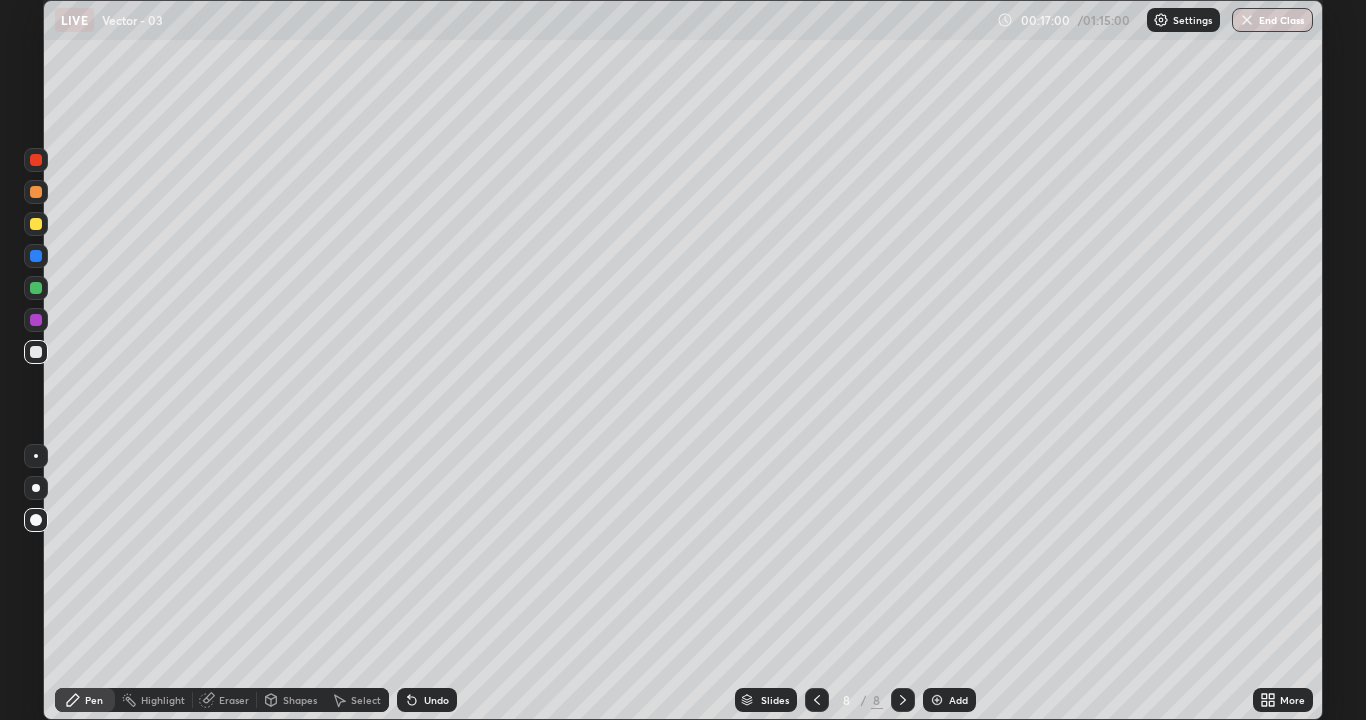 click at bounding box center (36, 224) 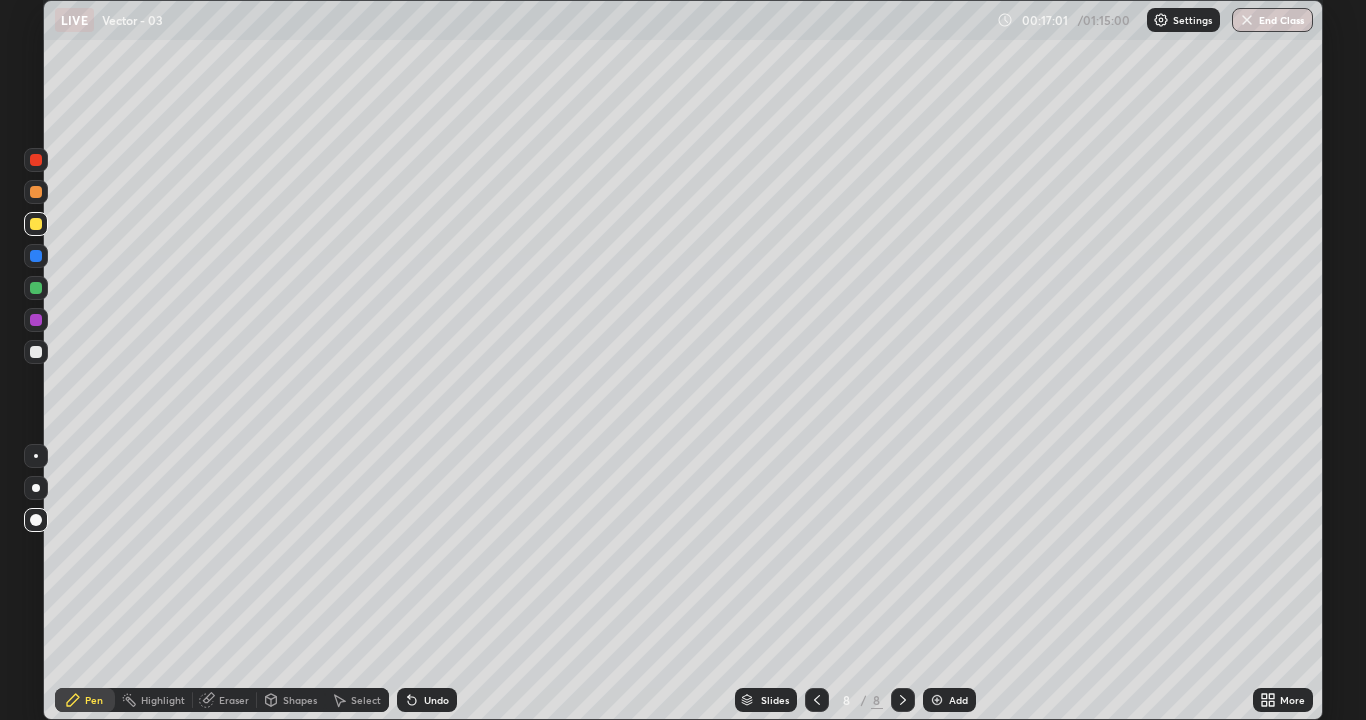 click on "Shapes" at bounding box center (300, 700) 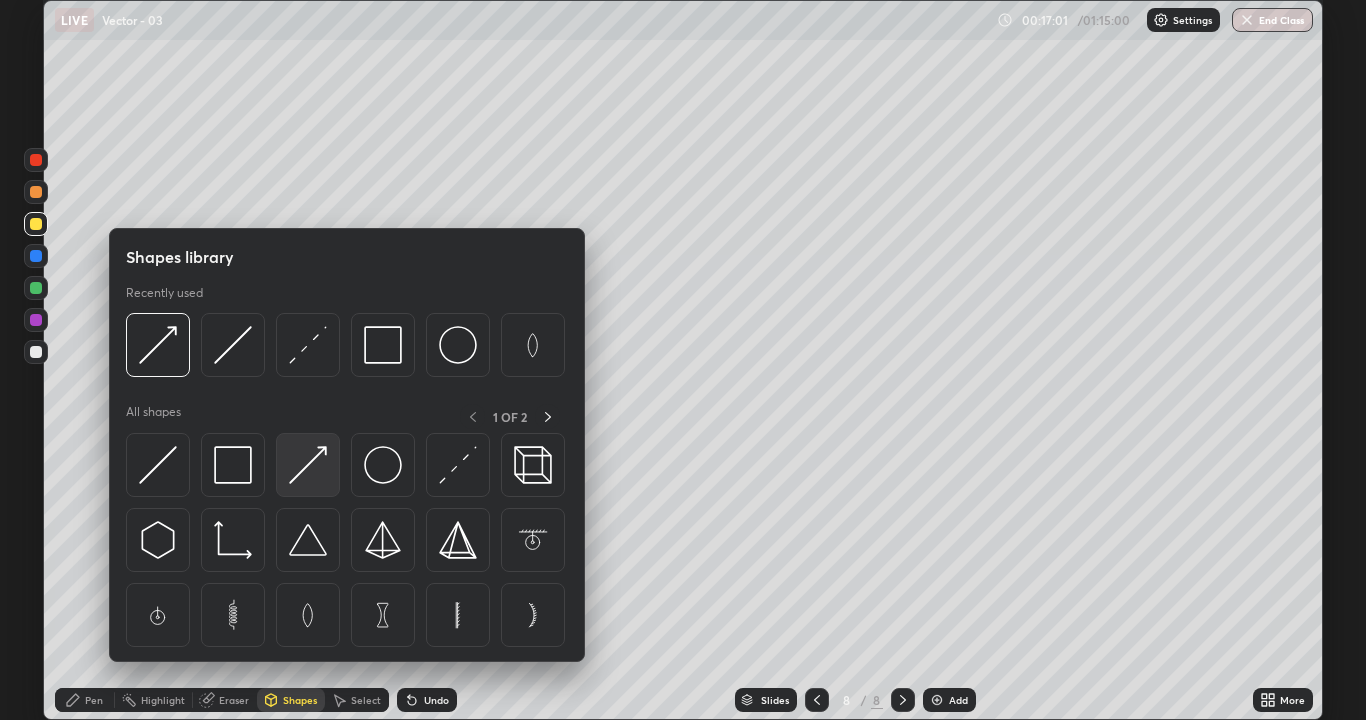 click at bounding box center (308, 465) 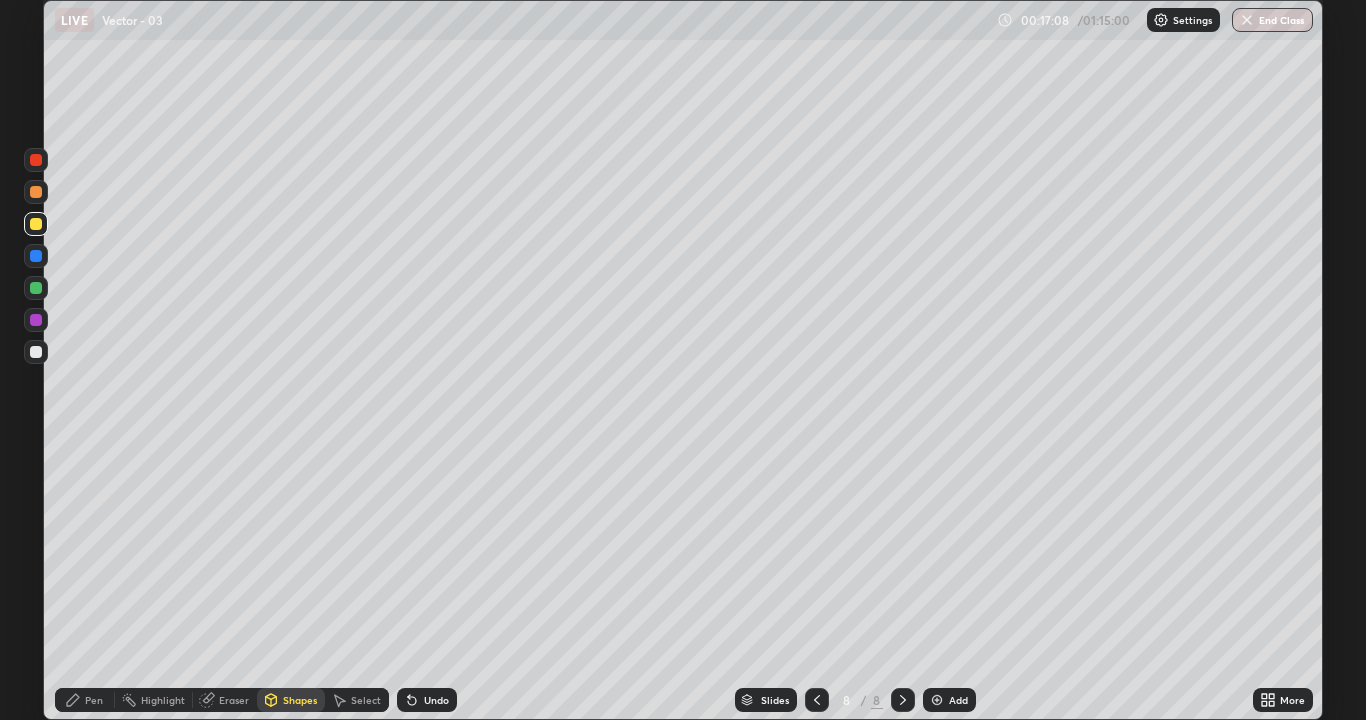 click on "Pen" at bounding box center (94, 700) 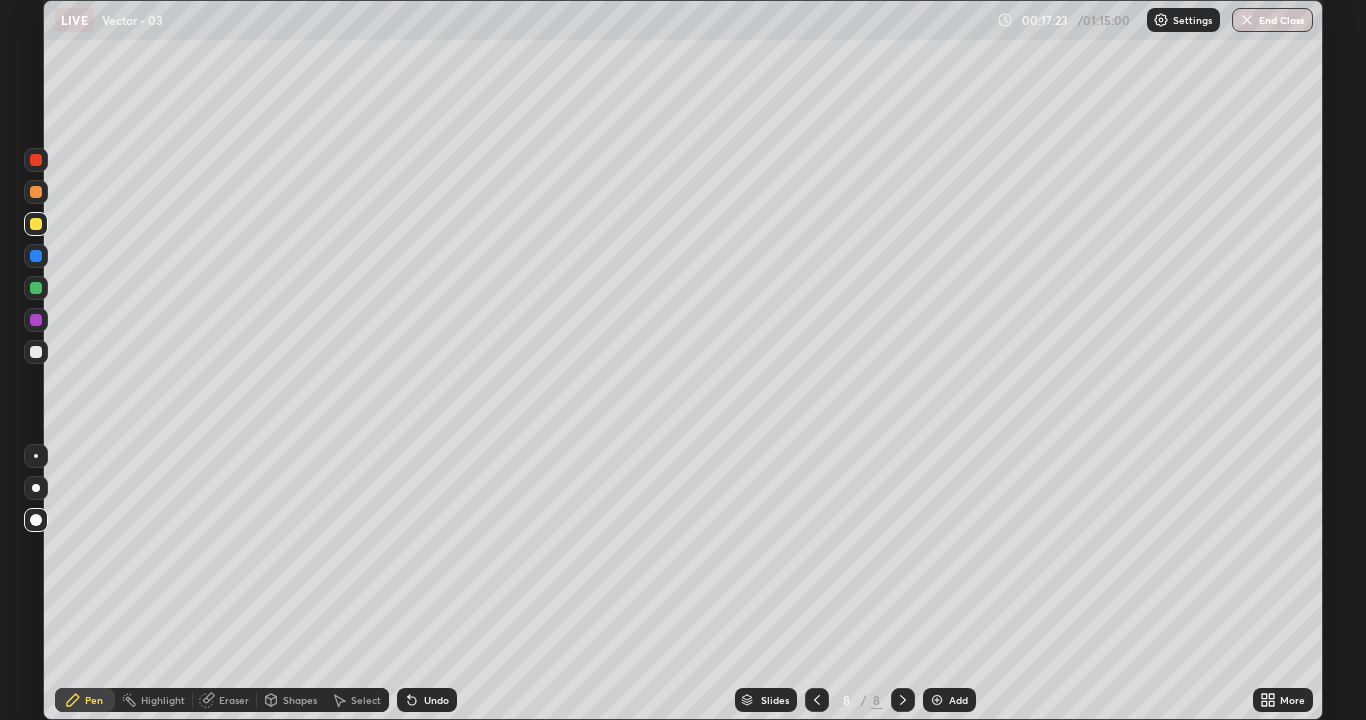 click on "Pen" at bounding box center [94, 700] 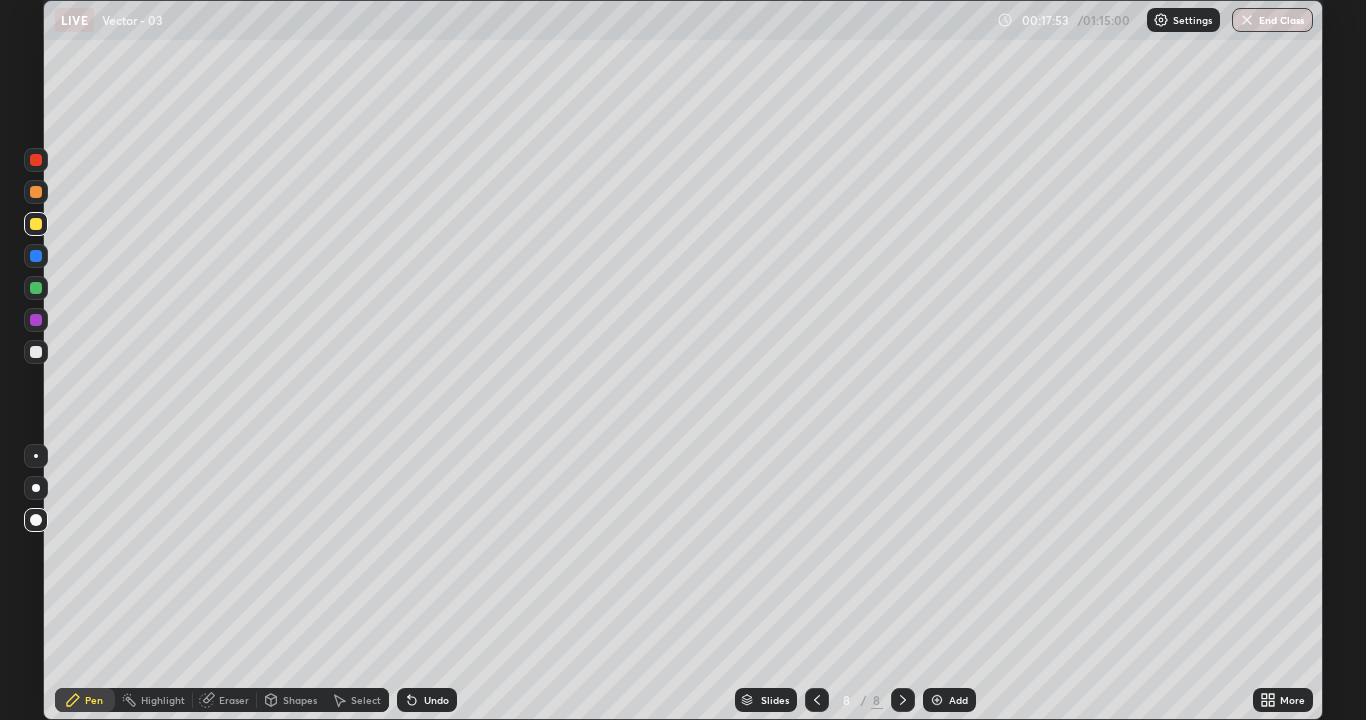click on "Select" at bounding box center (357, 700) 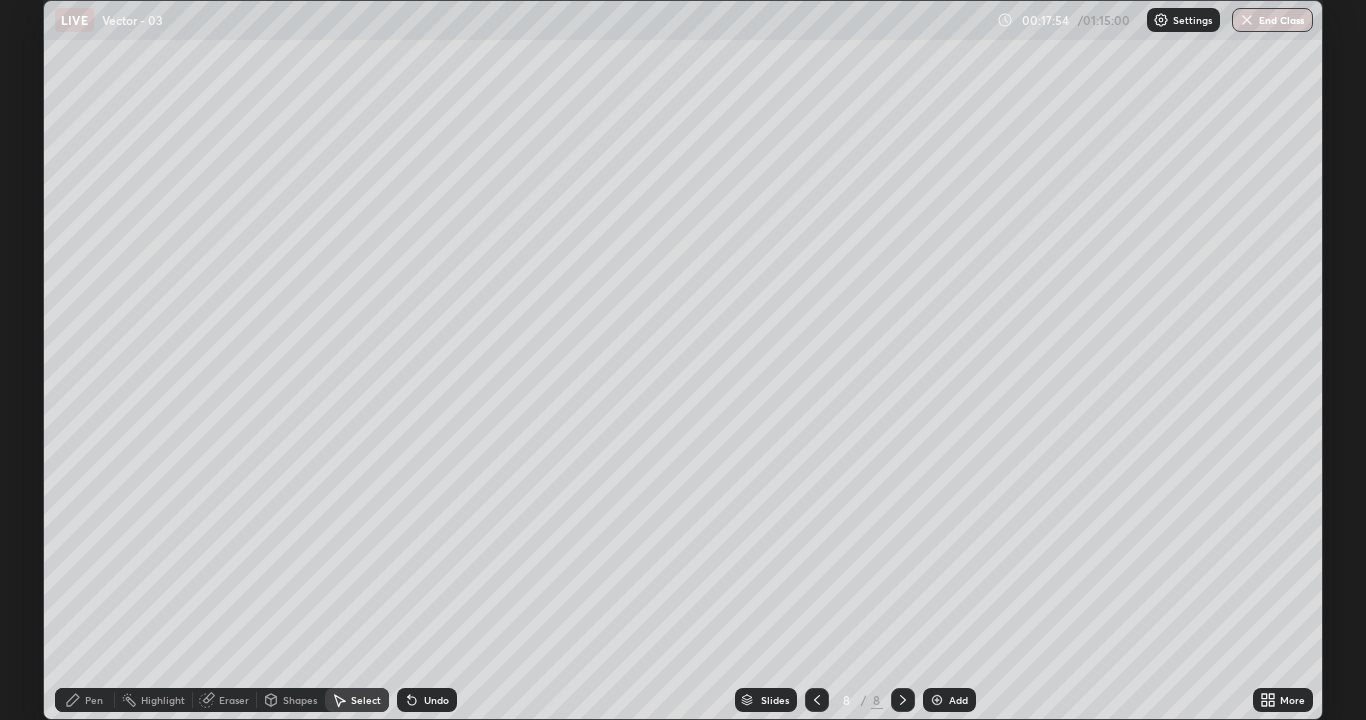 click on "Shapes" at bounding box center [300, 700] 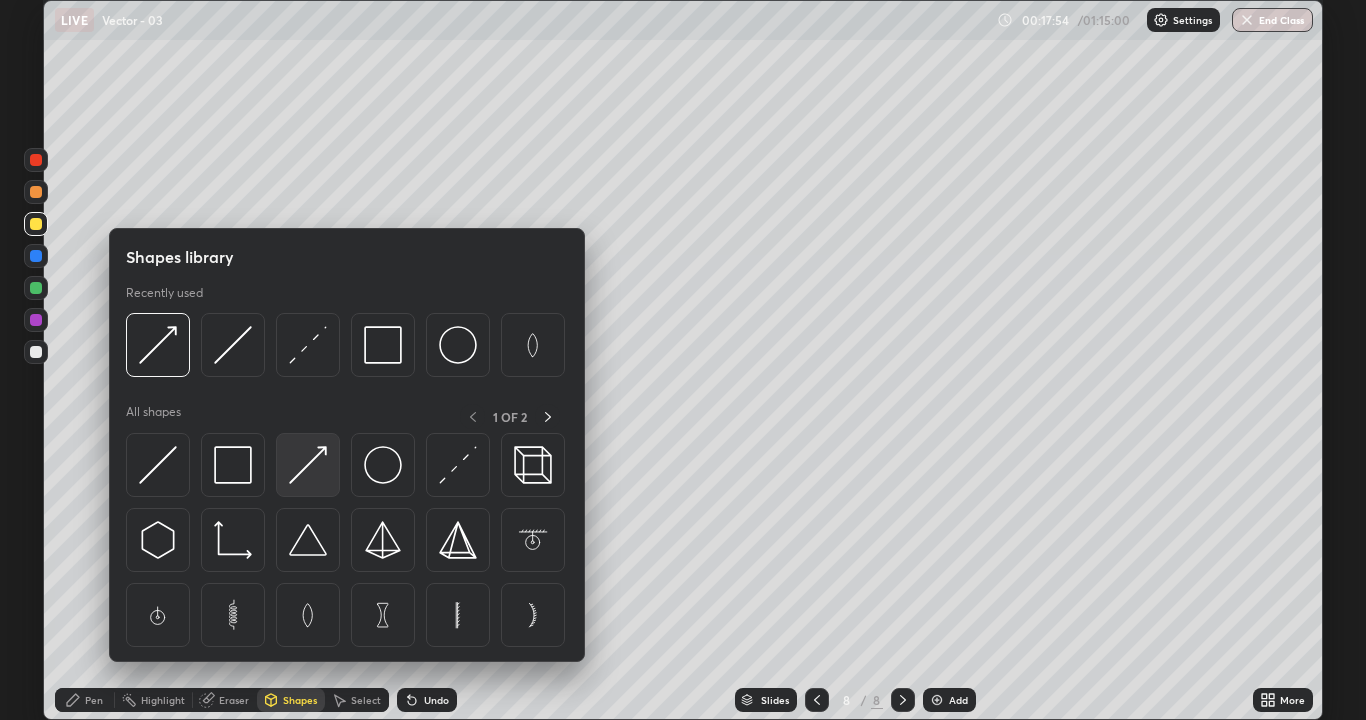 click at bounding box center (308, 465) 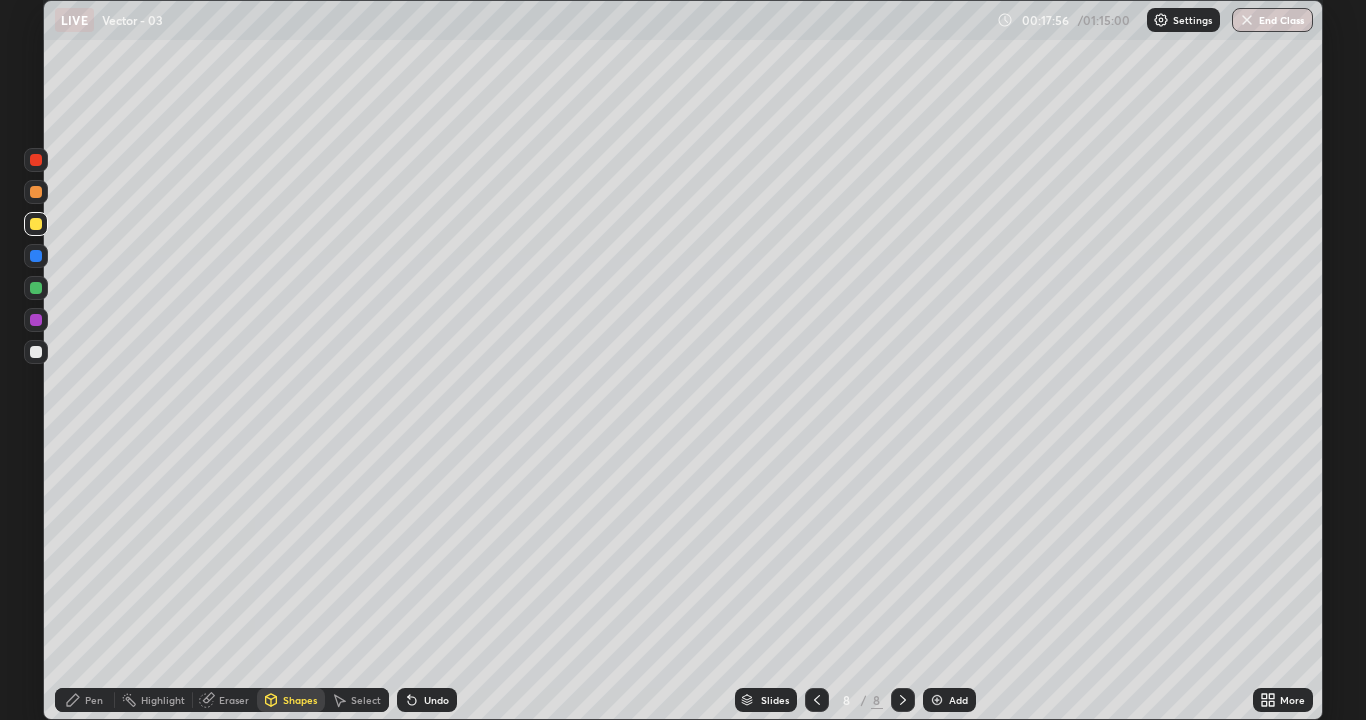 click at bounding box center (36, 352) 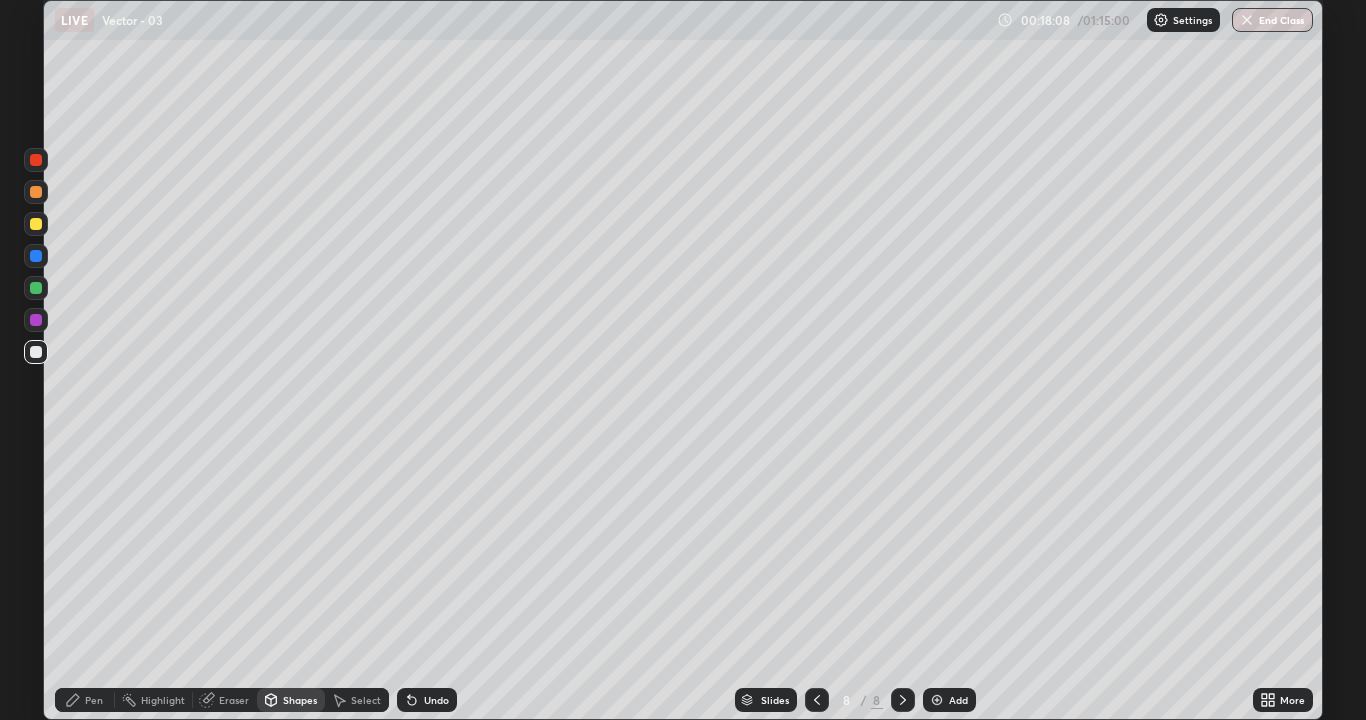click 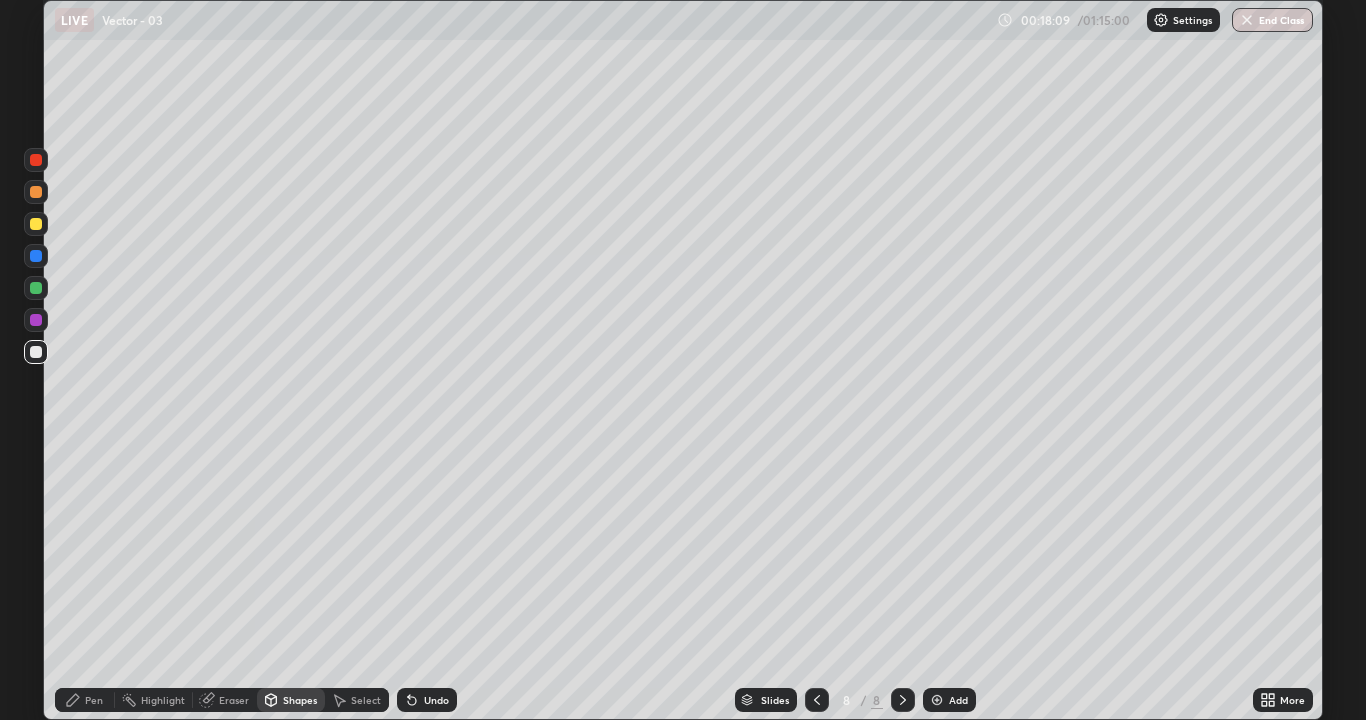 click on "Pen" at bounding box center (94, 700) 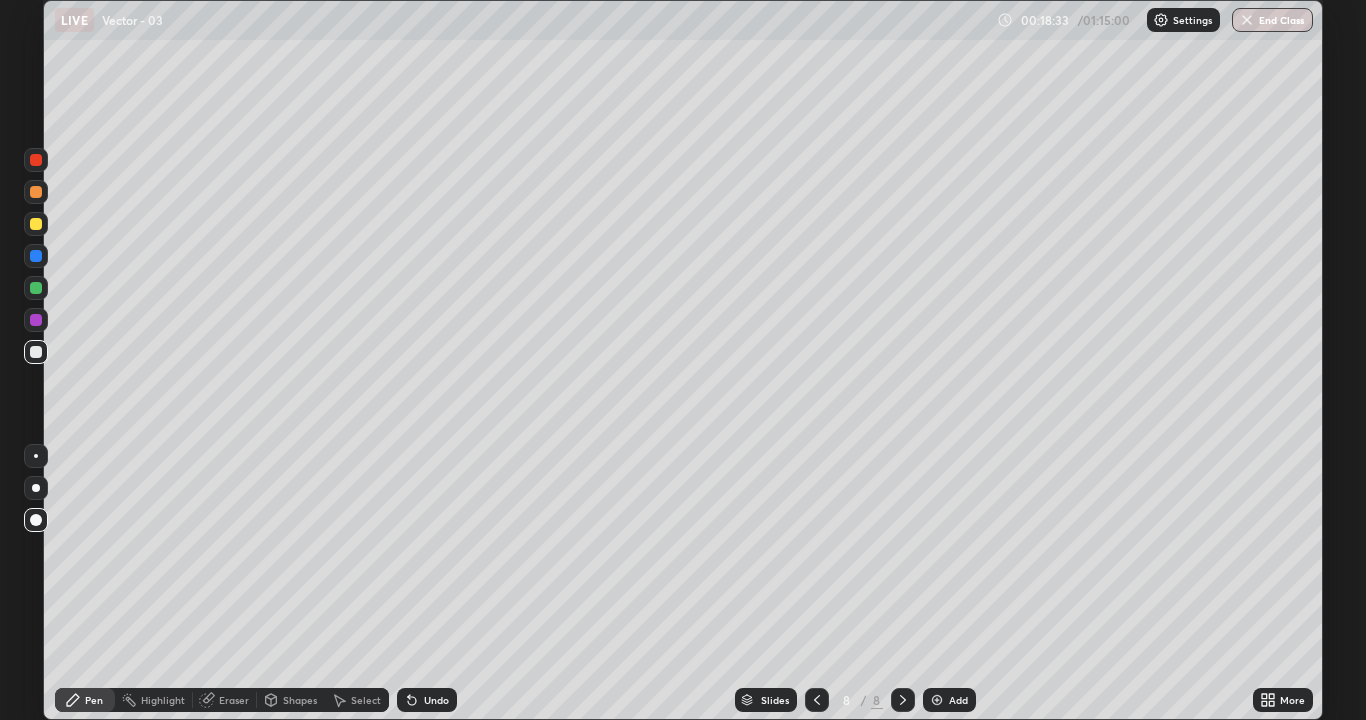 click at bounding box center (937, 700) 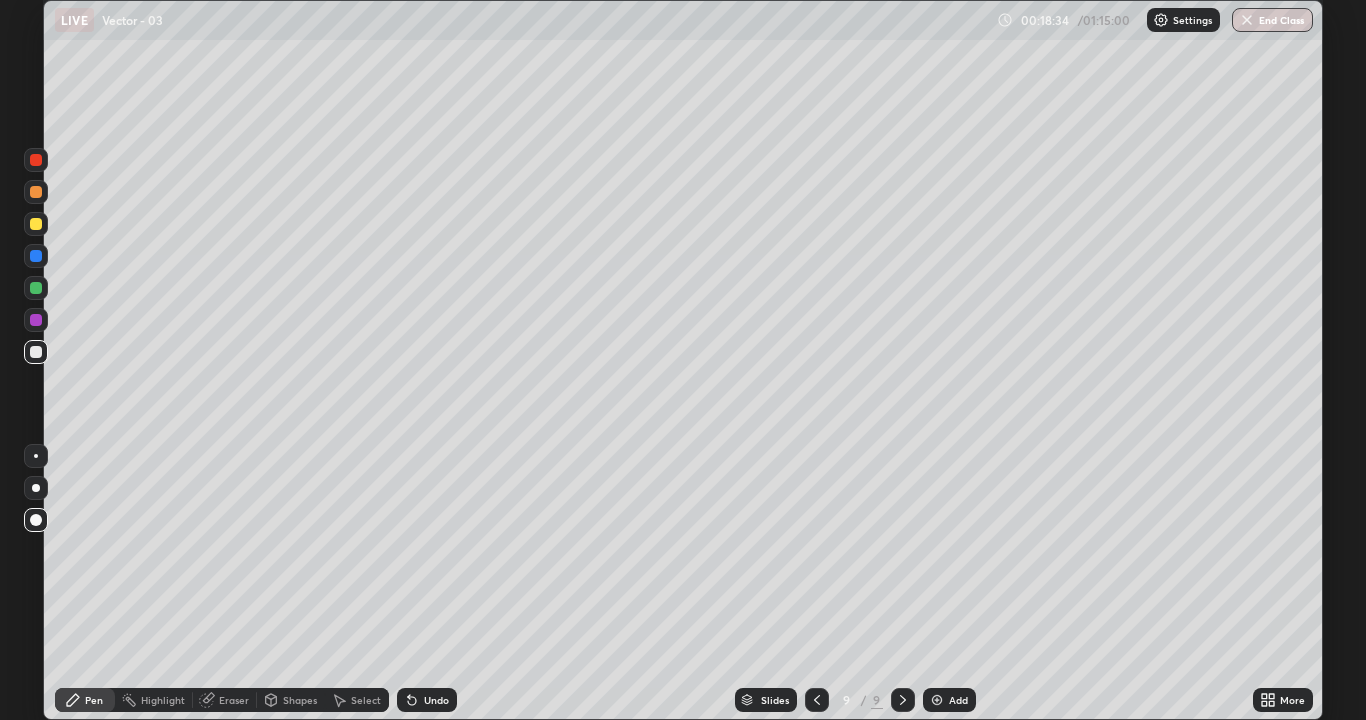 click on "Shapes" at bounding box center (300, 700) 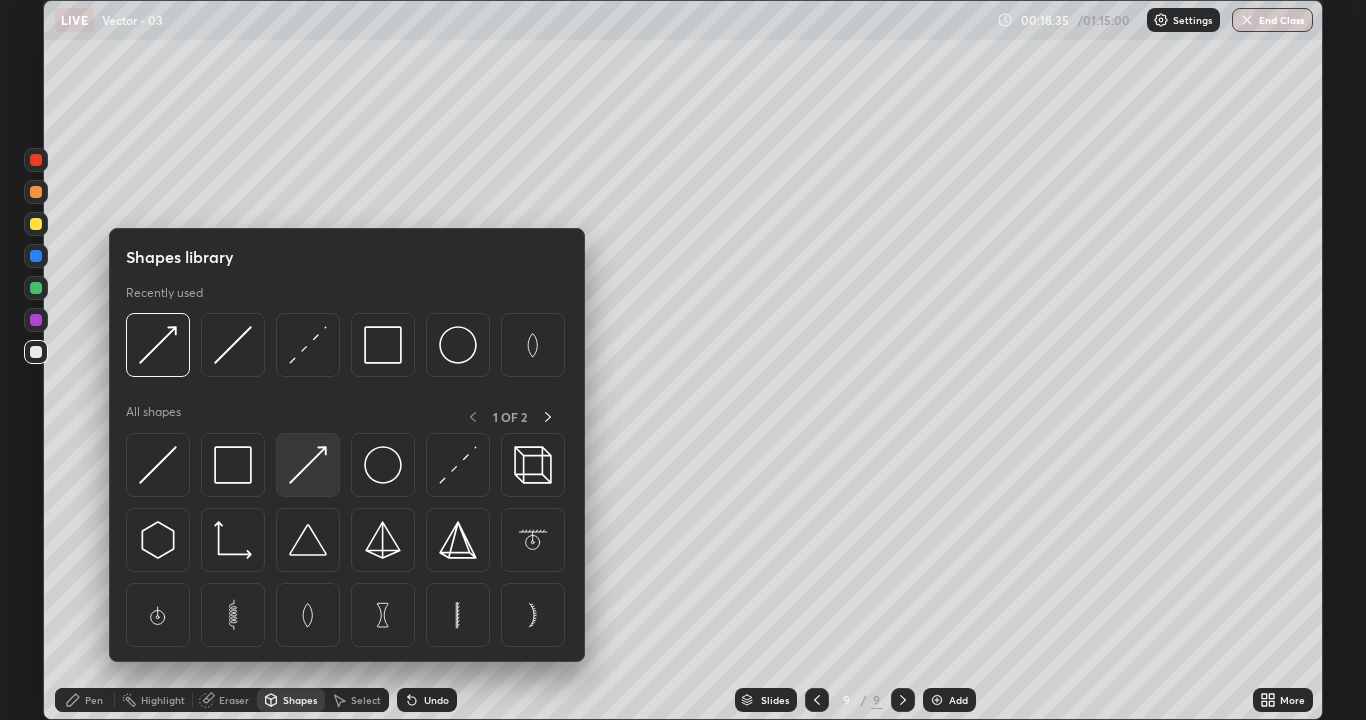 click at bounding box center (308, 465) 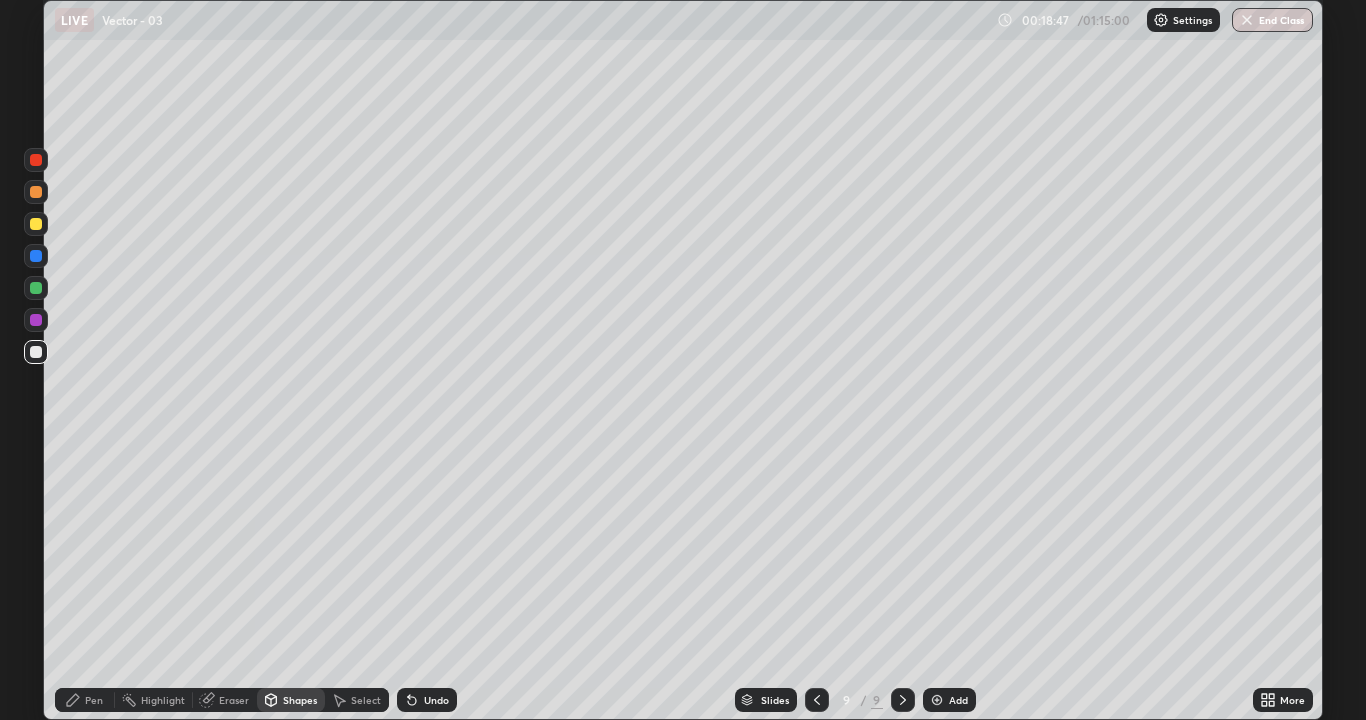 click on "Pen" at bounding box center [85, 700] 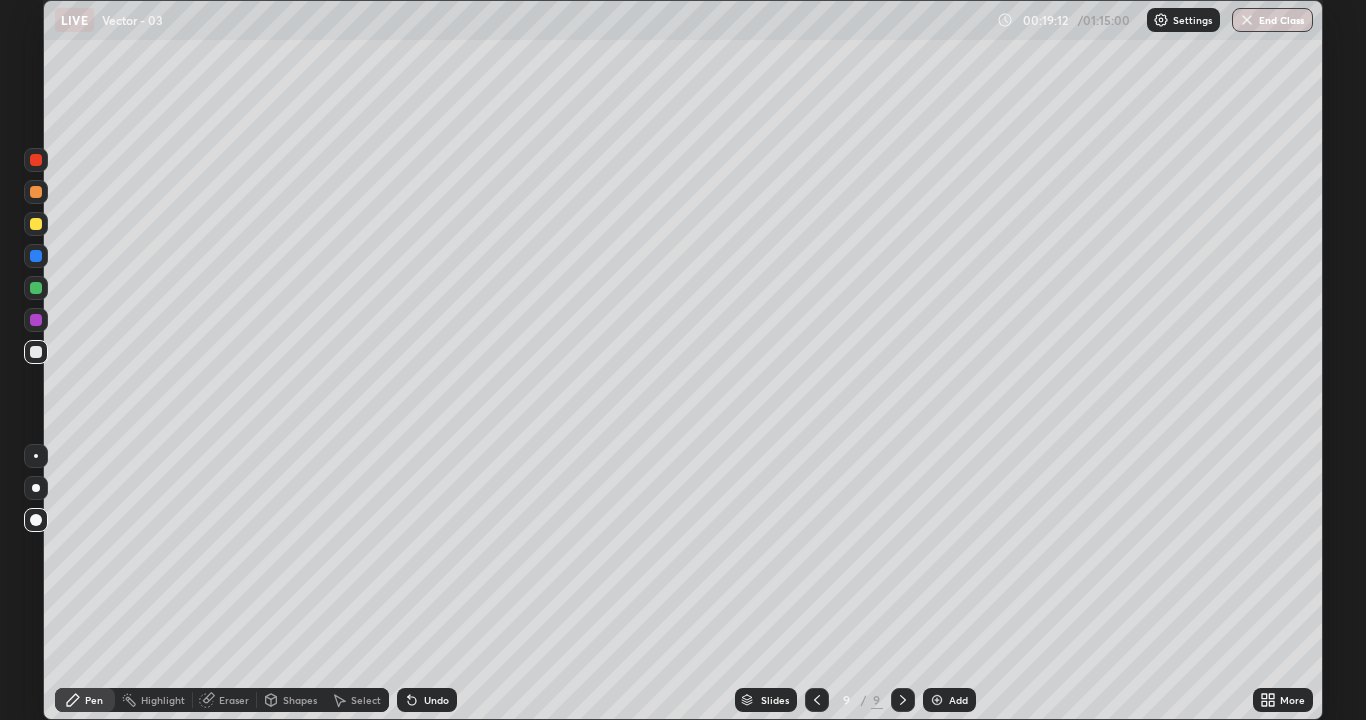 click on "Shapes" at bounding box center [300, 700] 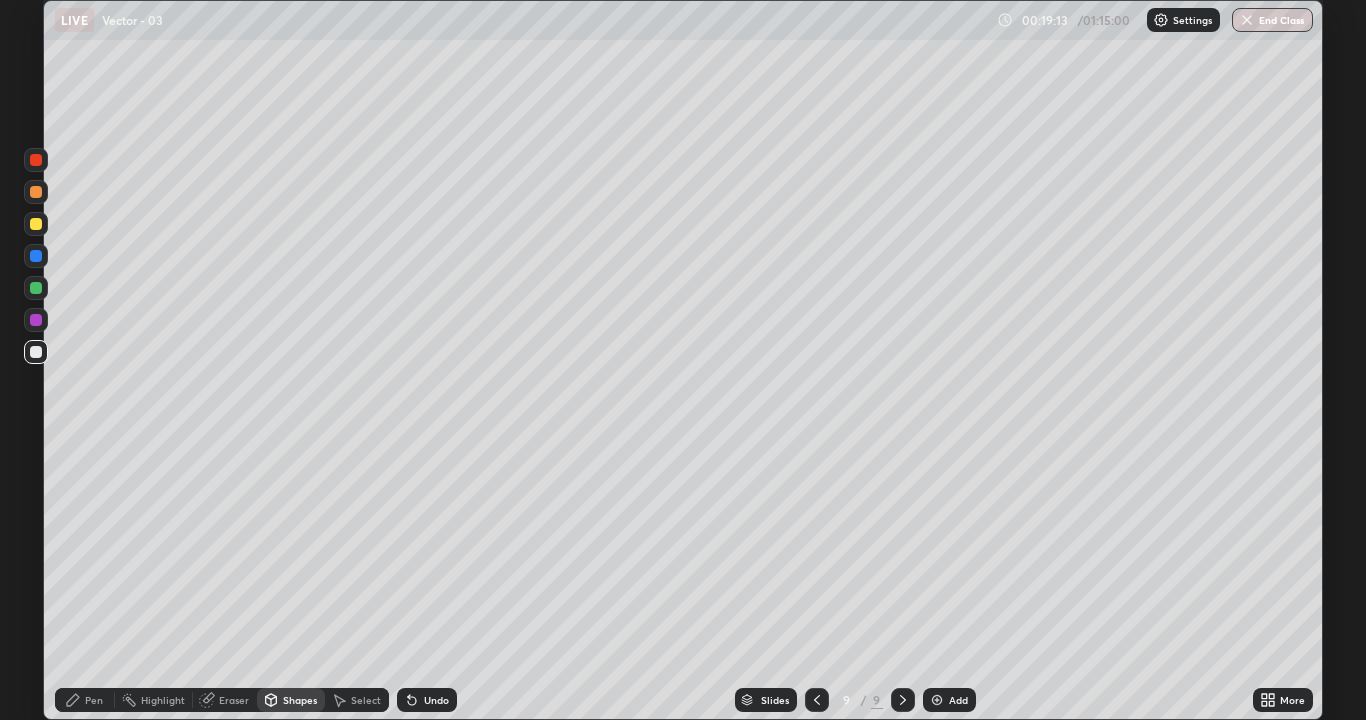 click at bounding box center (36, 224) 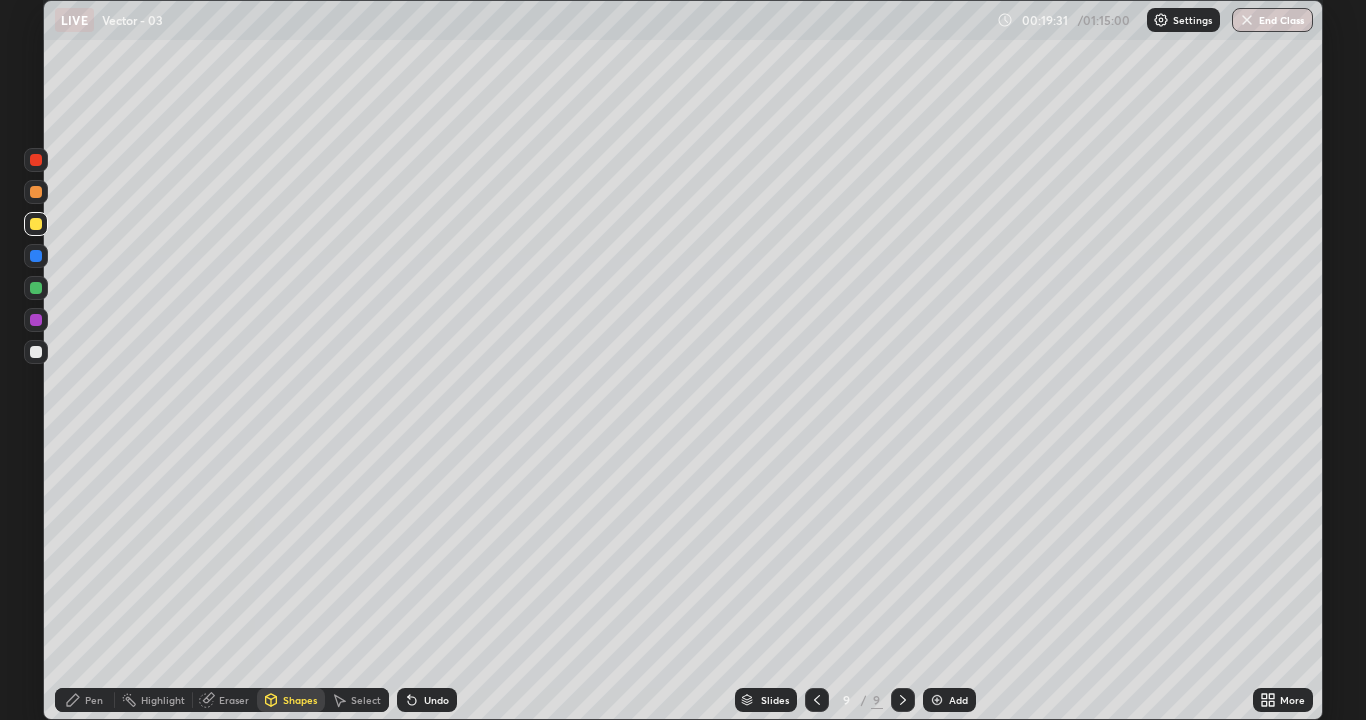 click 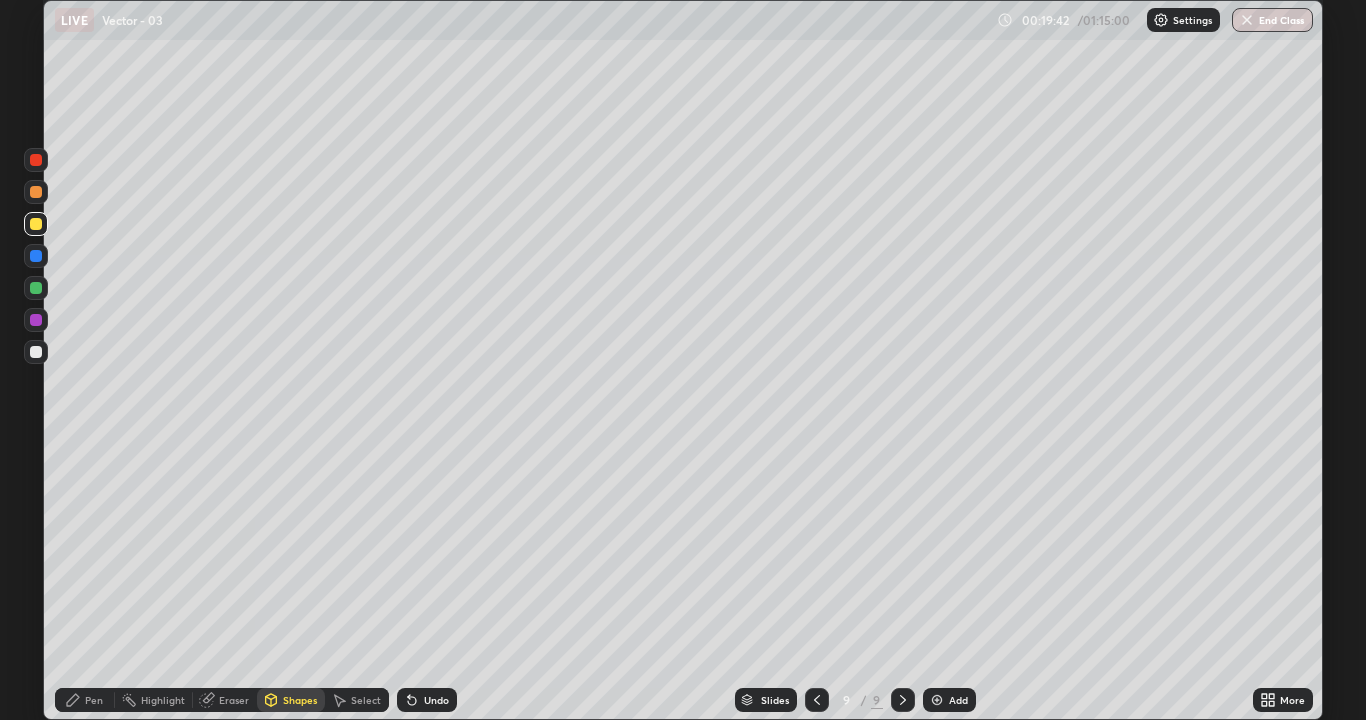 click on "Pen" at bounding box center [85, 700] 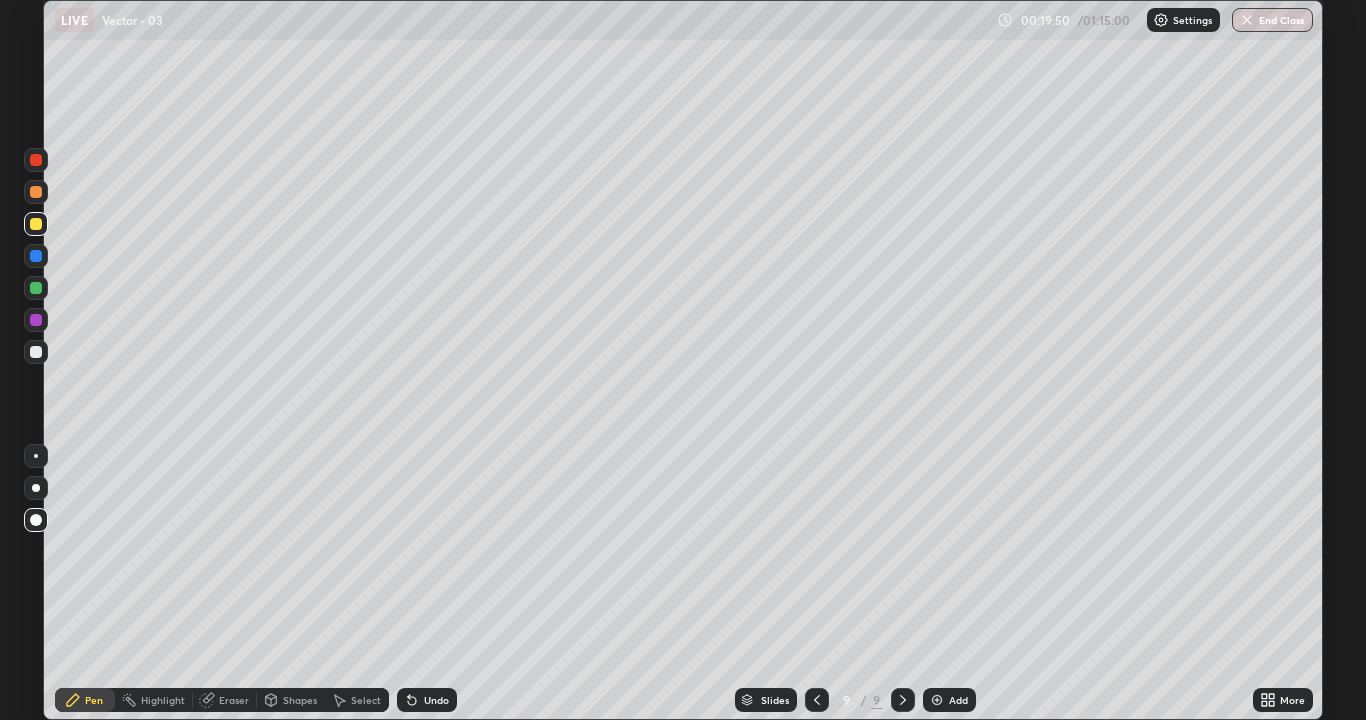 click at bounding box center (36, 160) 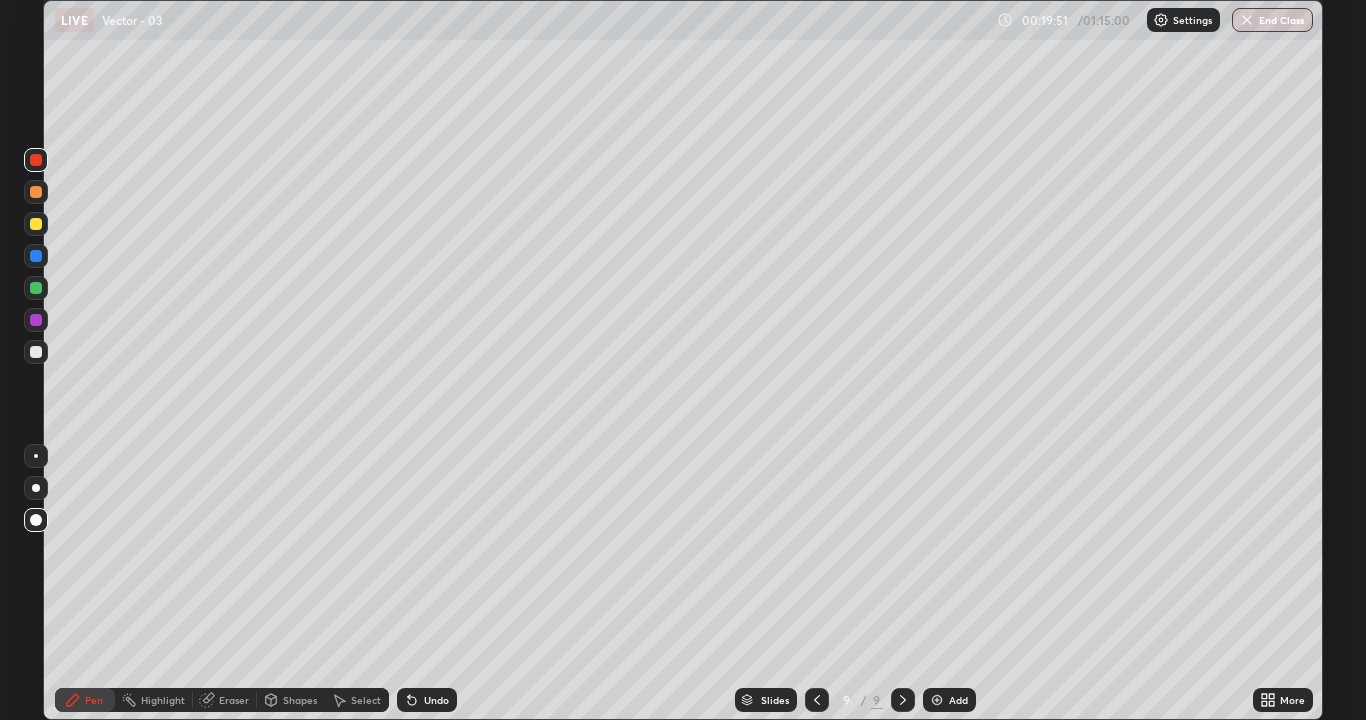 click on "Shapes" at bounding box center (300, 700) 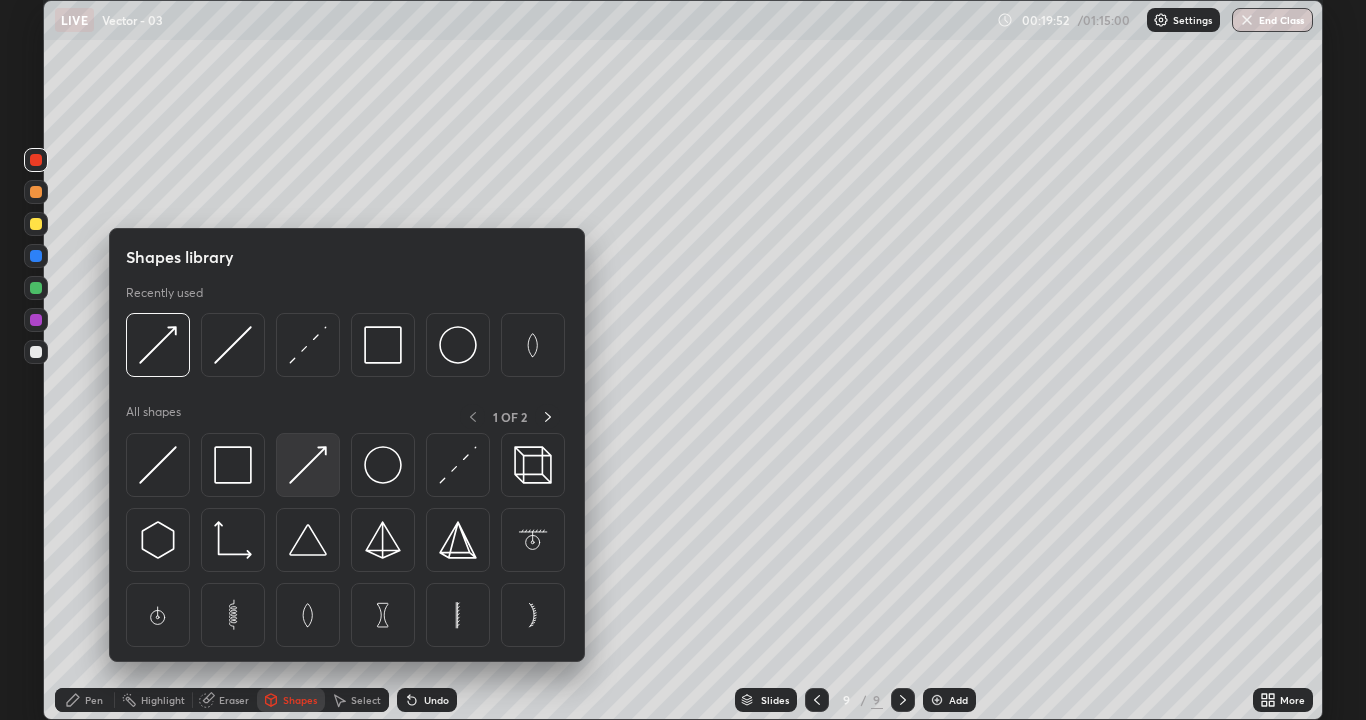click at bounding box center [308, 465] 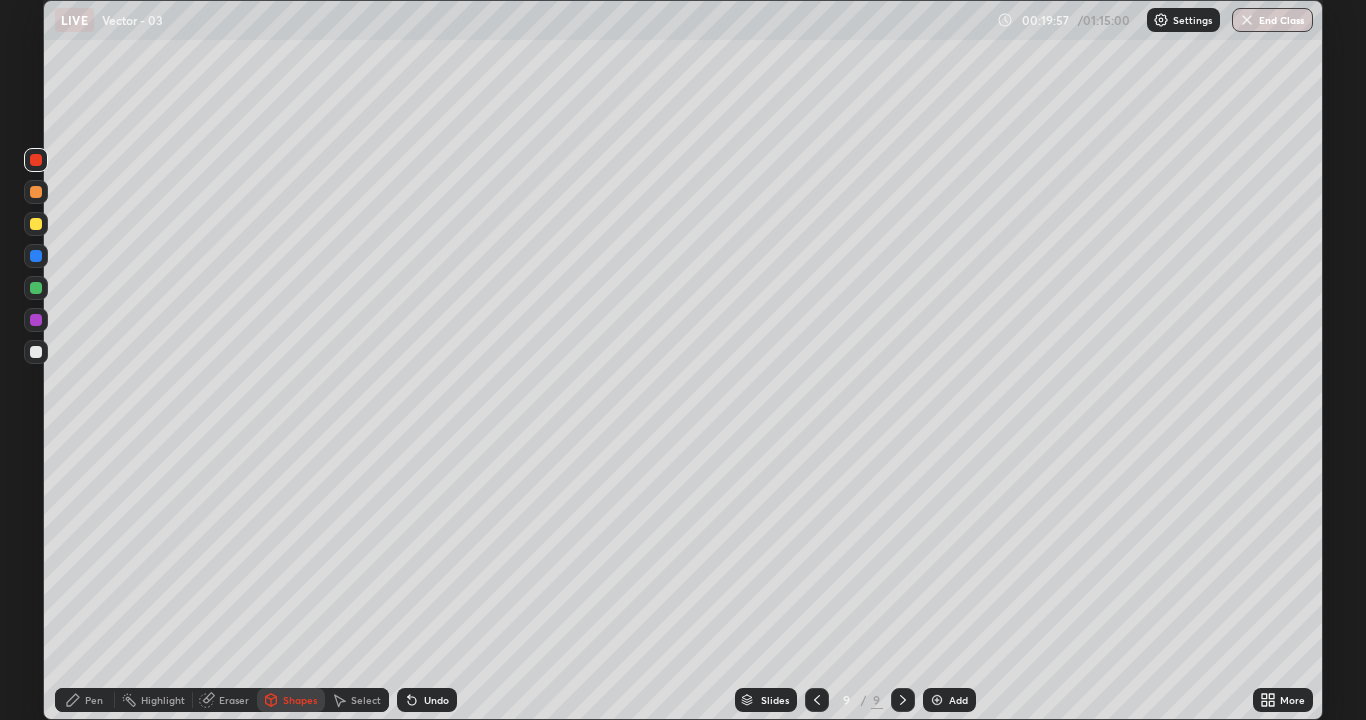 click on "Pen" at bounding box center (94, 700) 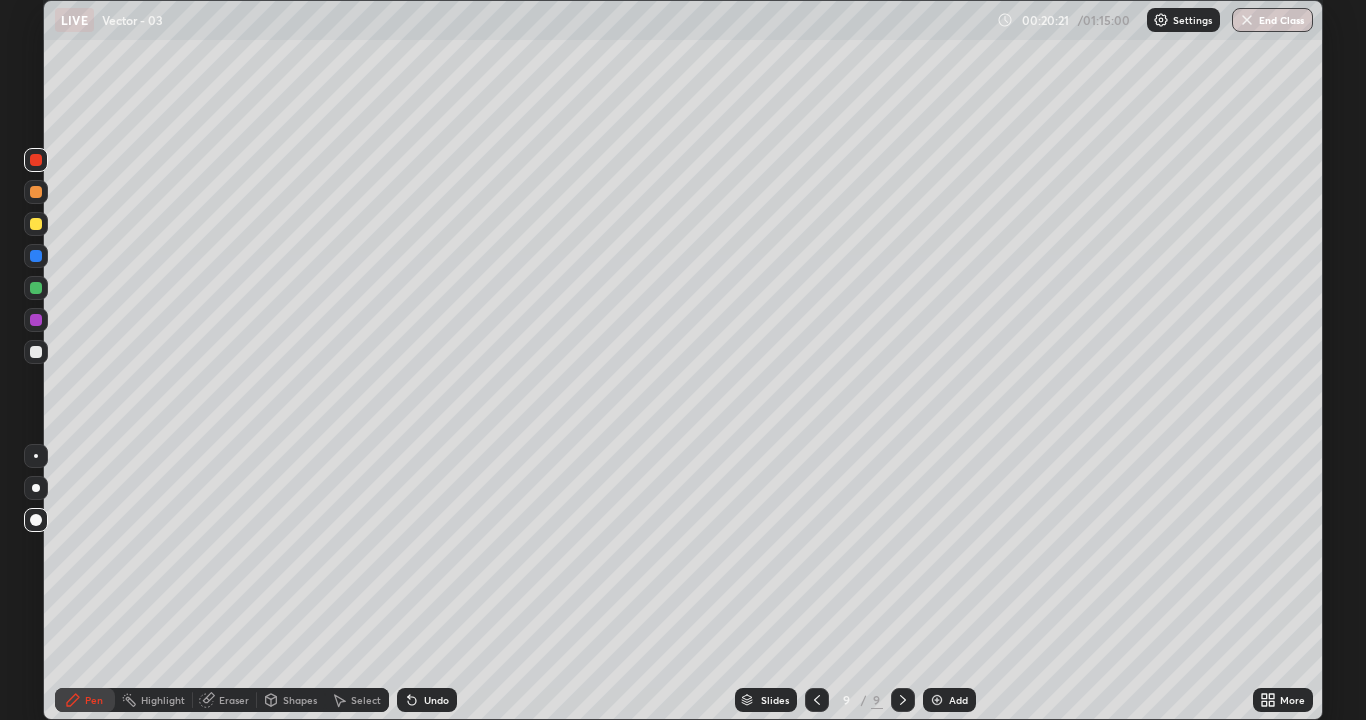 click on "Shapes" at bounding box center [291, 700] 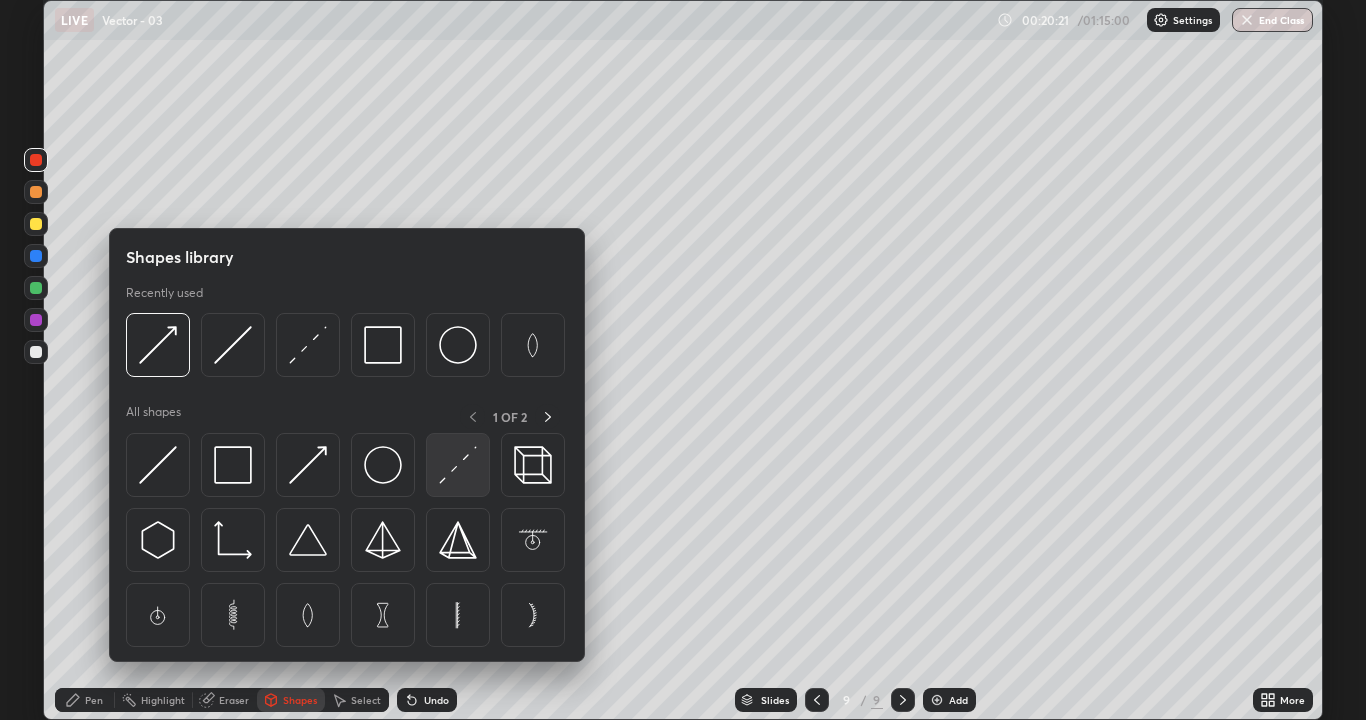click at bounding box center [458, 465] 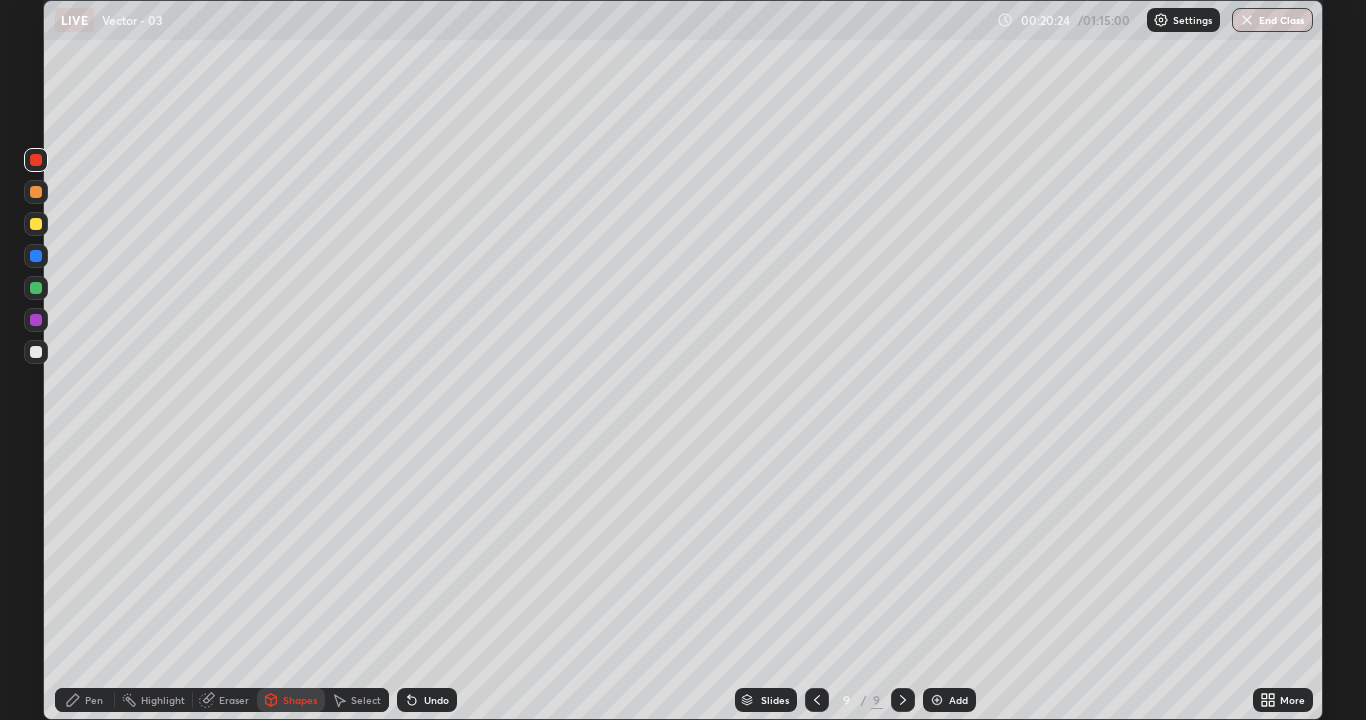 click on "Pen" at bounding box center [94, 700] 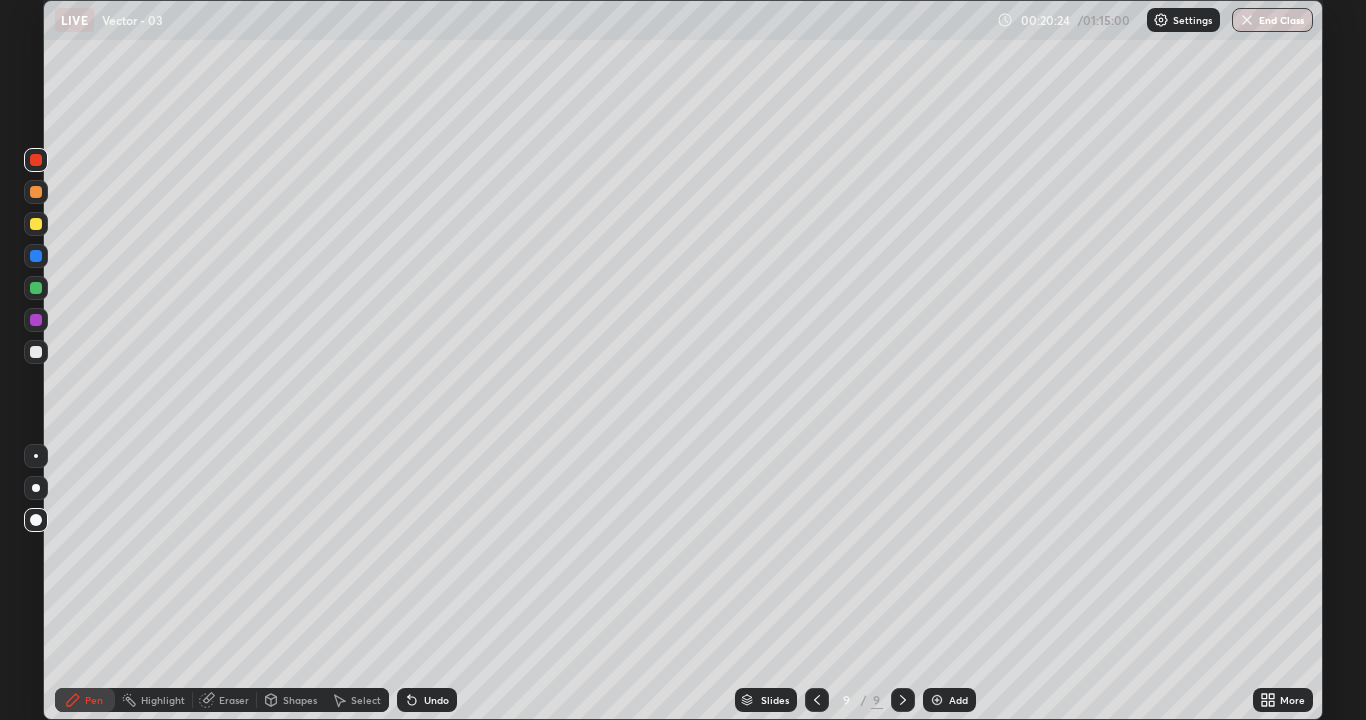 click at bounding box center [36, 352] 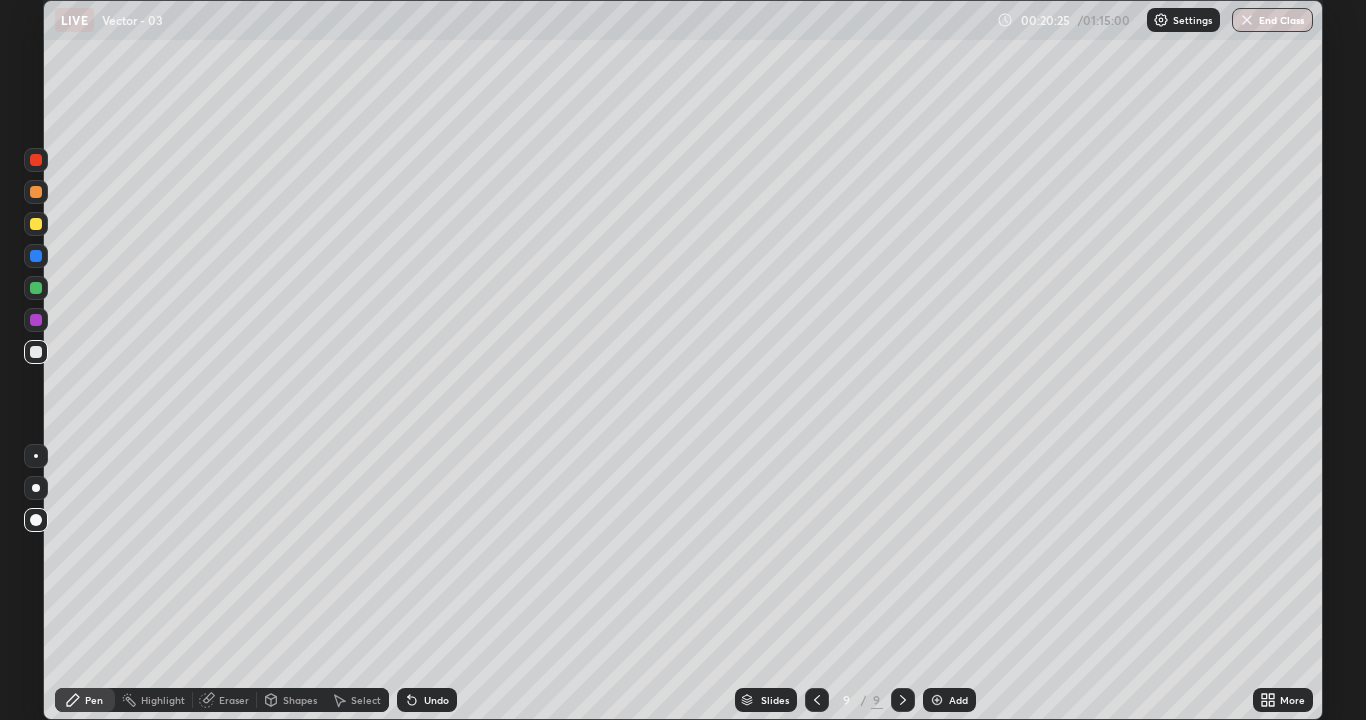 click on "Shapes" at bounding box center [300, 700] 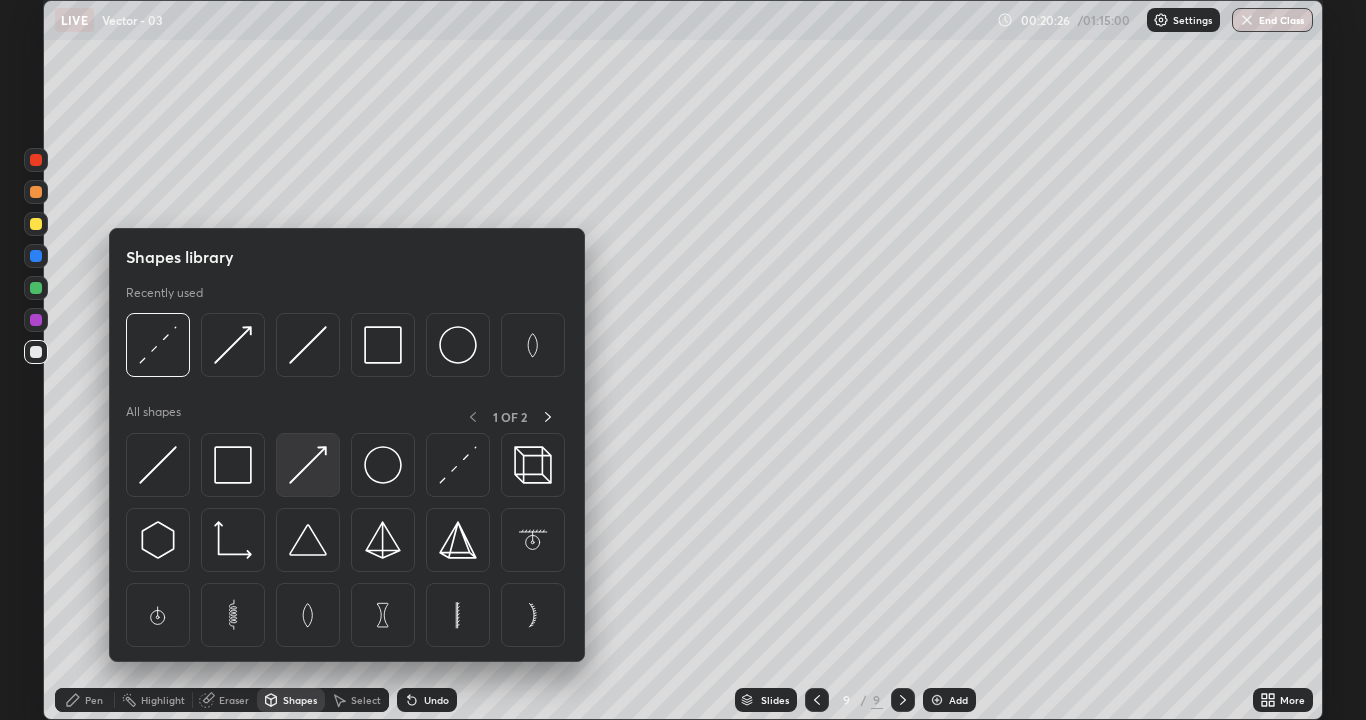 click at bounding box center (308, 465) 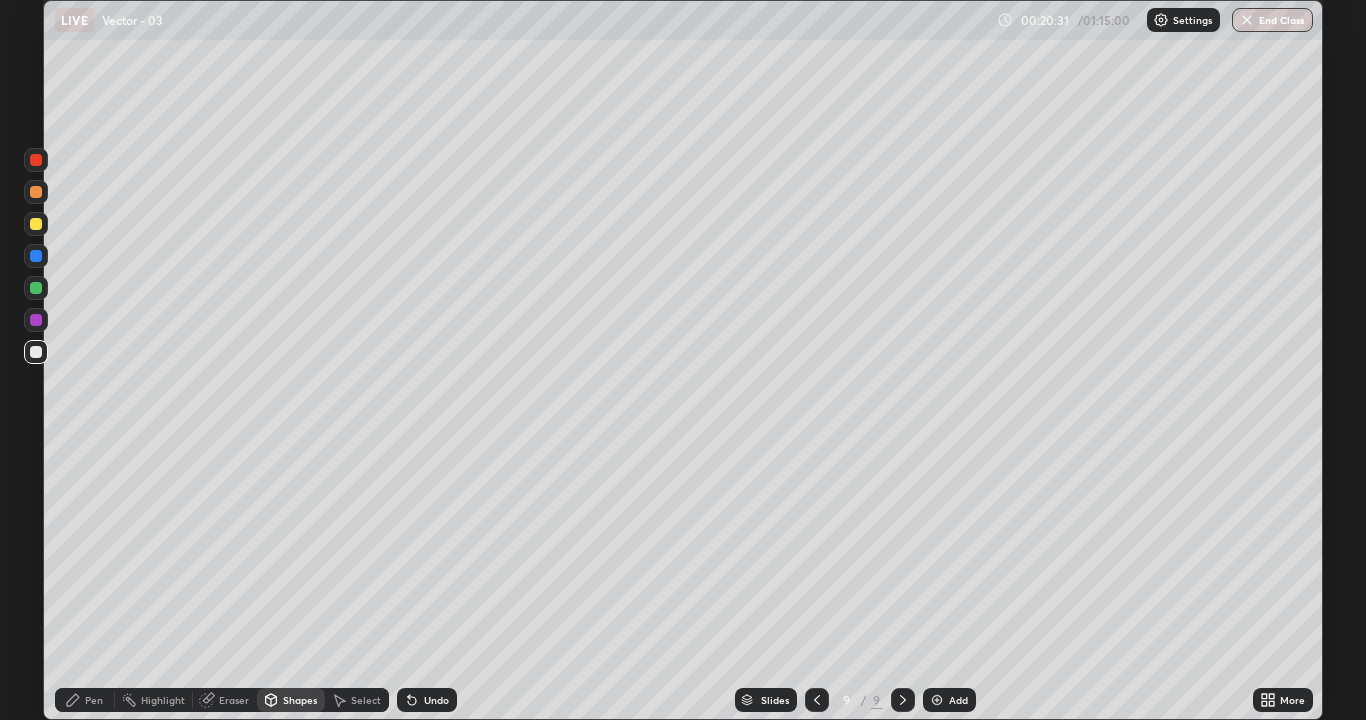 click on "Pen" at bounding box center (94, 700) 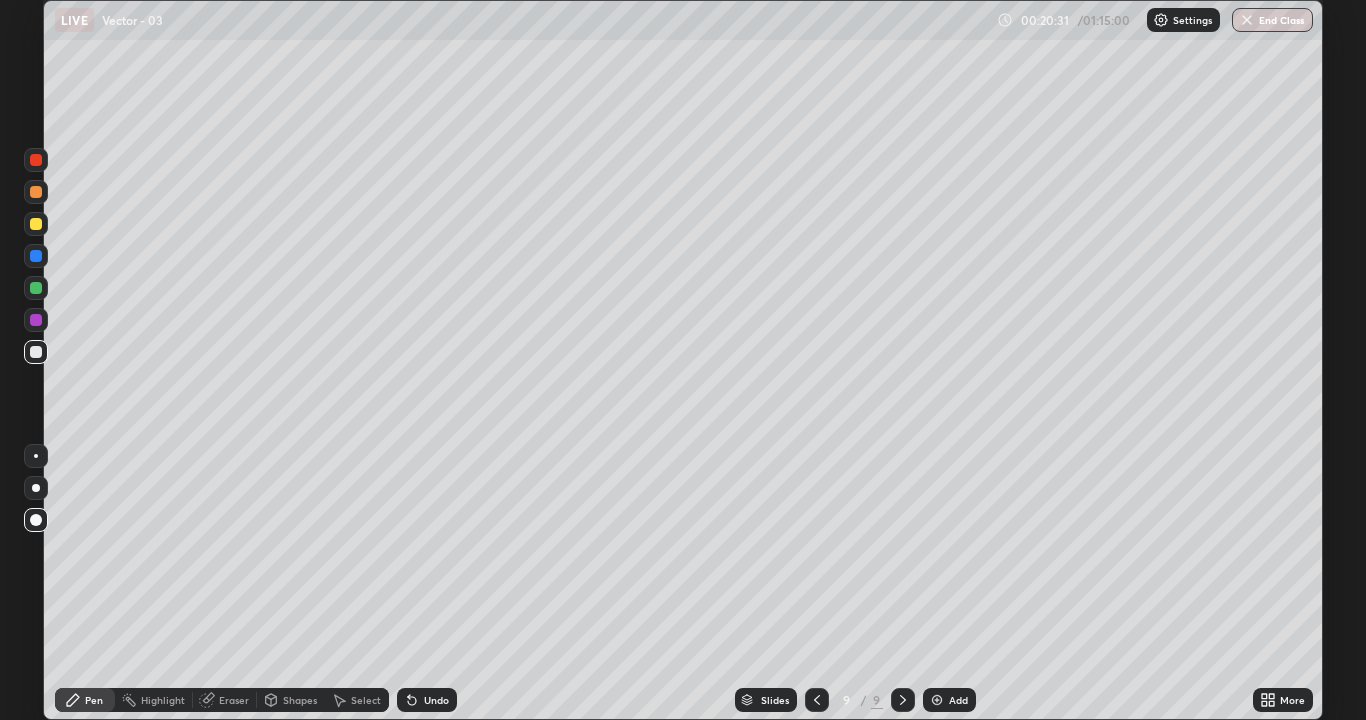 click at bounding box center [36, 352] 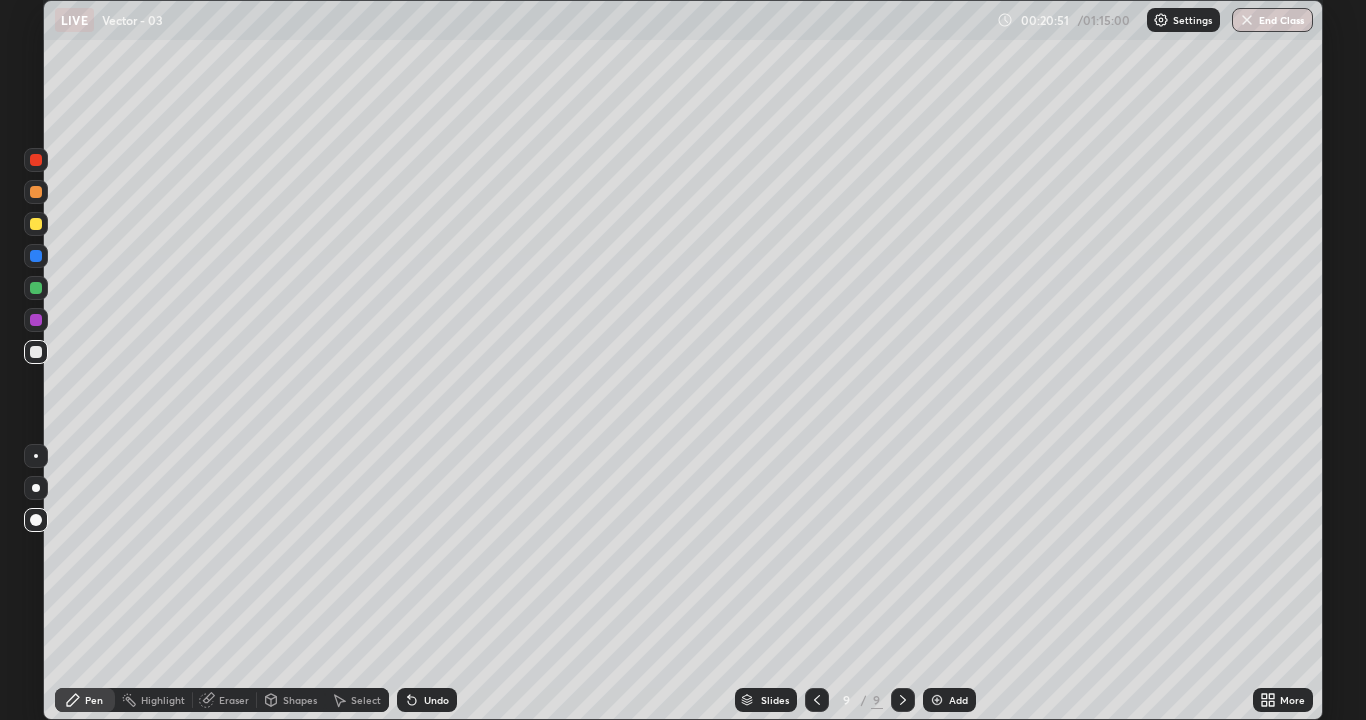 click on "Shapes" at bounding box center (300, 700) 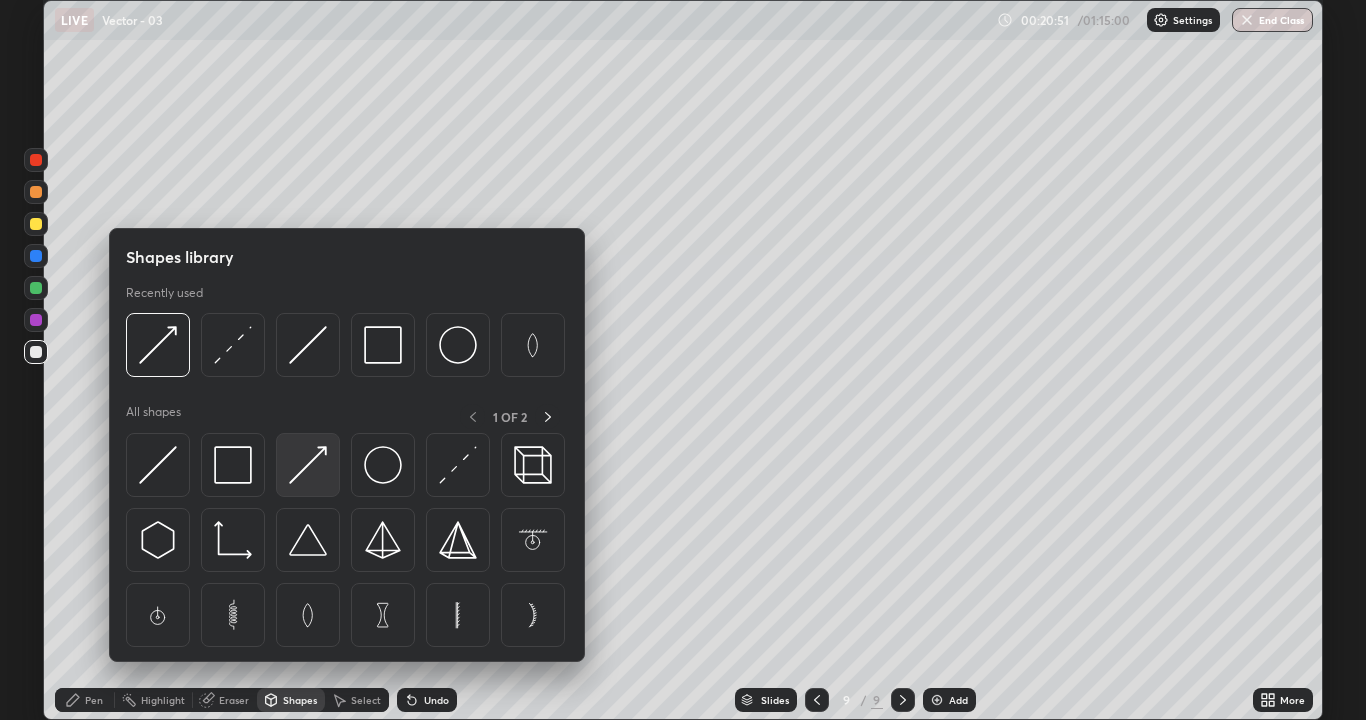 click at bounding box center [308, 465] 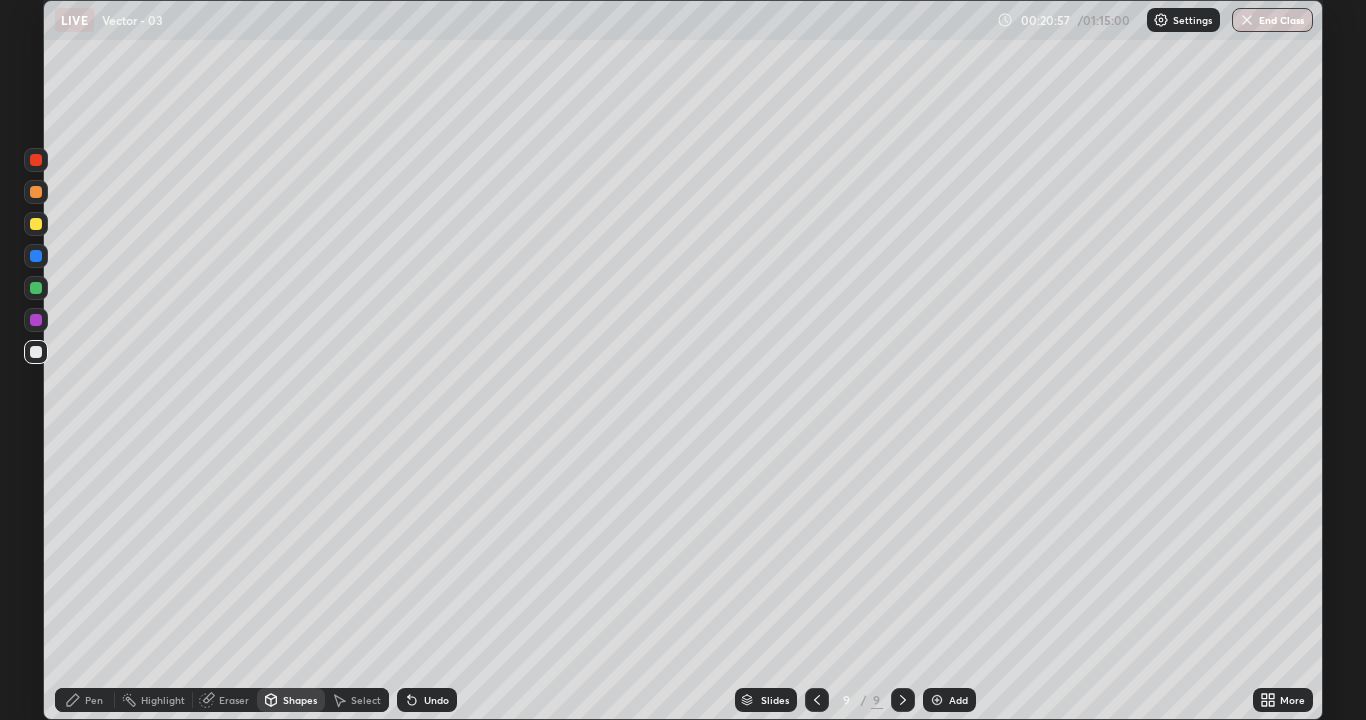 click at bounding box center (36, 224) 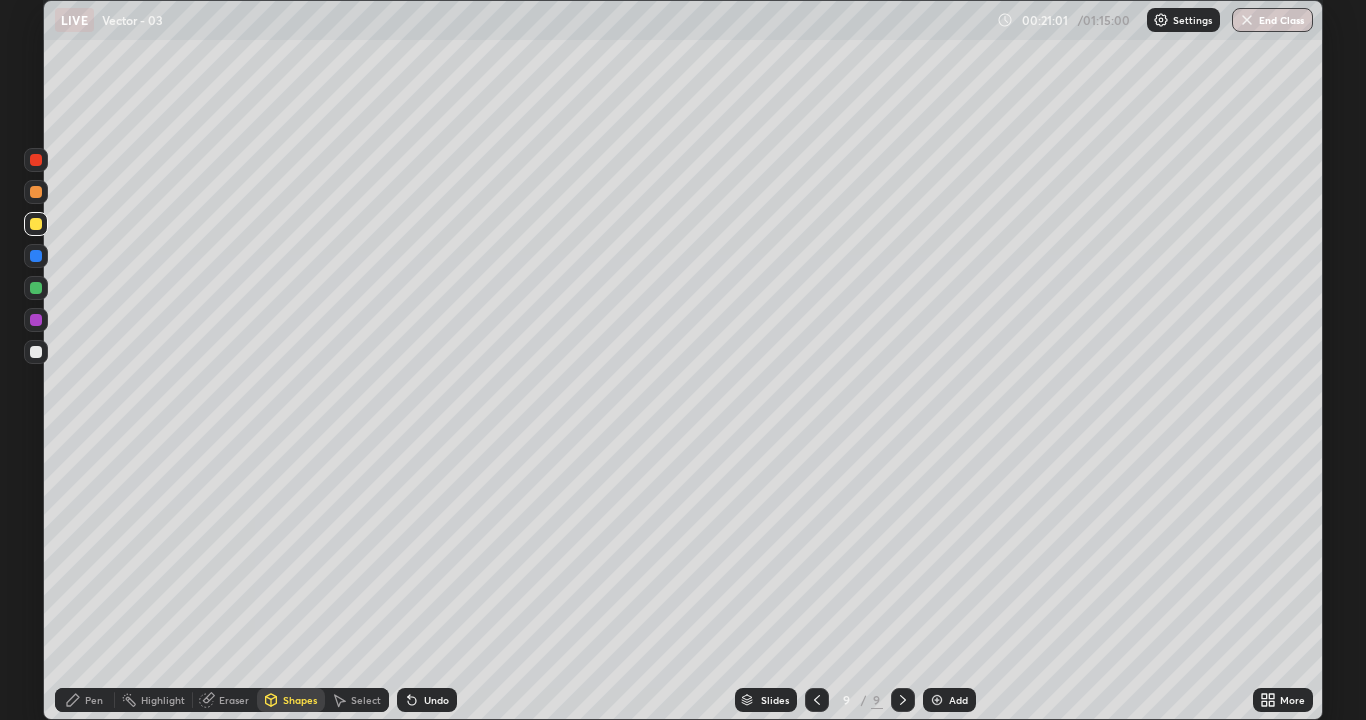 click on "Pen" at bounding box center [85, 700] 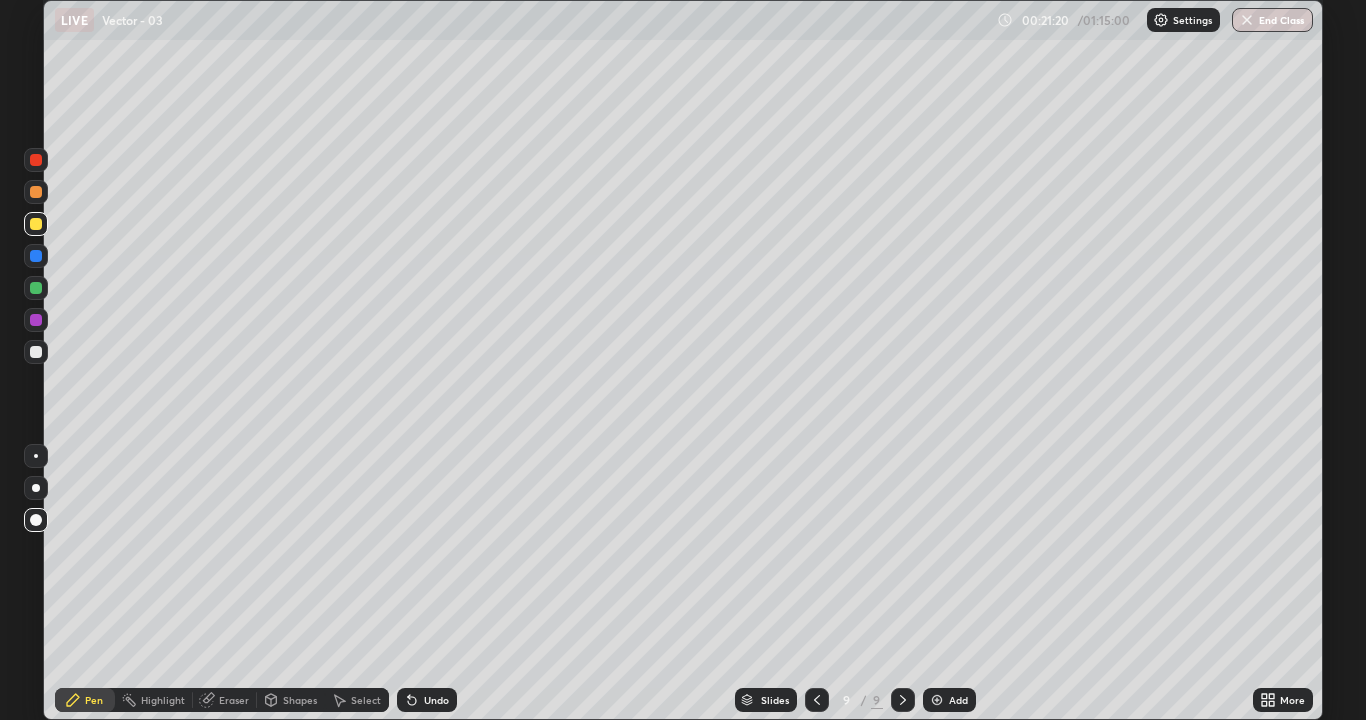 click on "Pen" at bounding box center (94, 700) 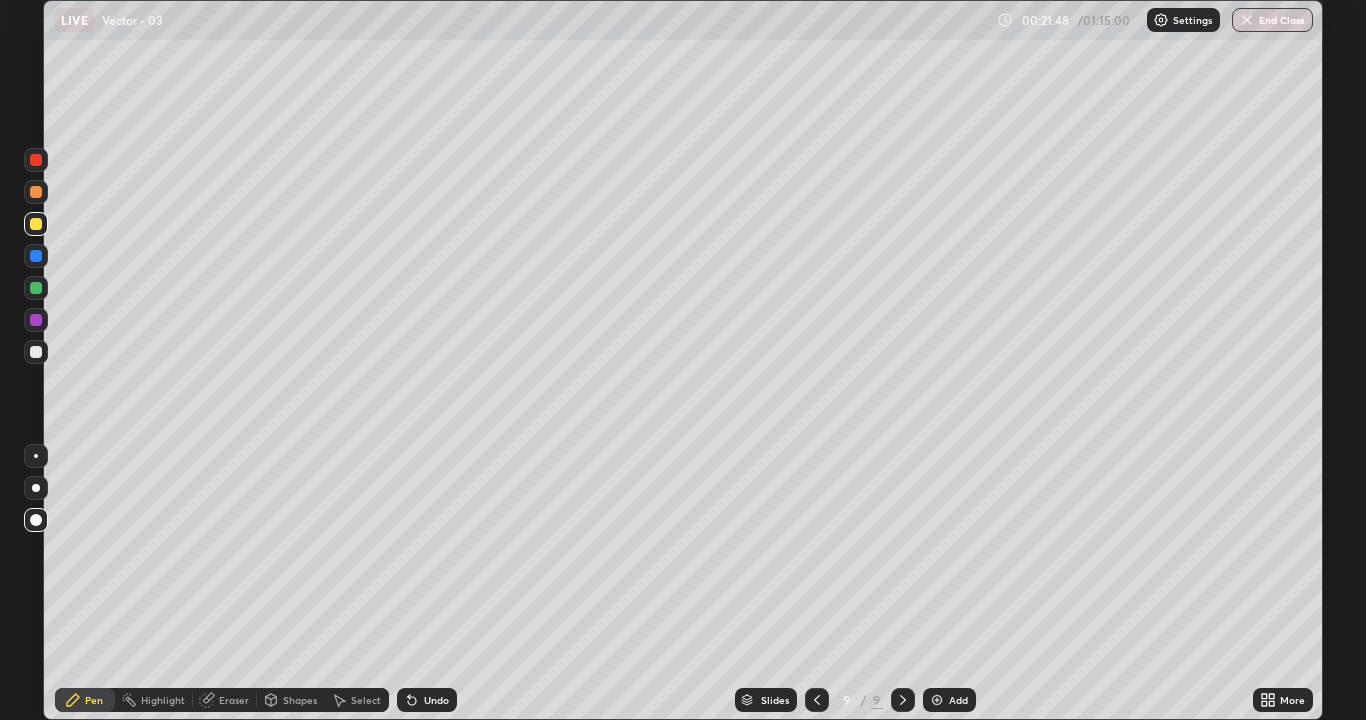click on "Shapes" at bounding box center [300, 700] 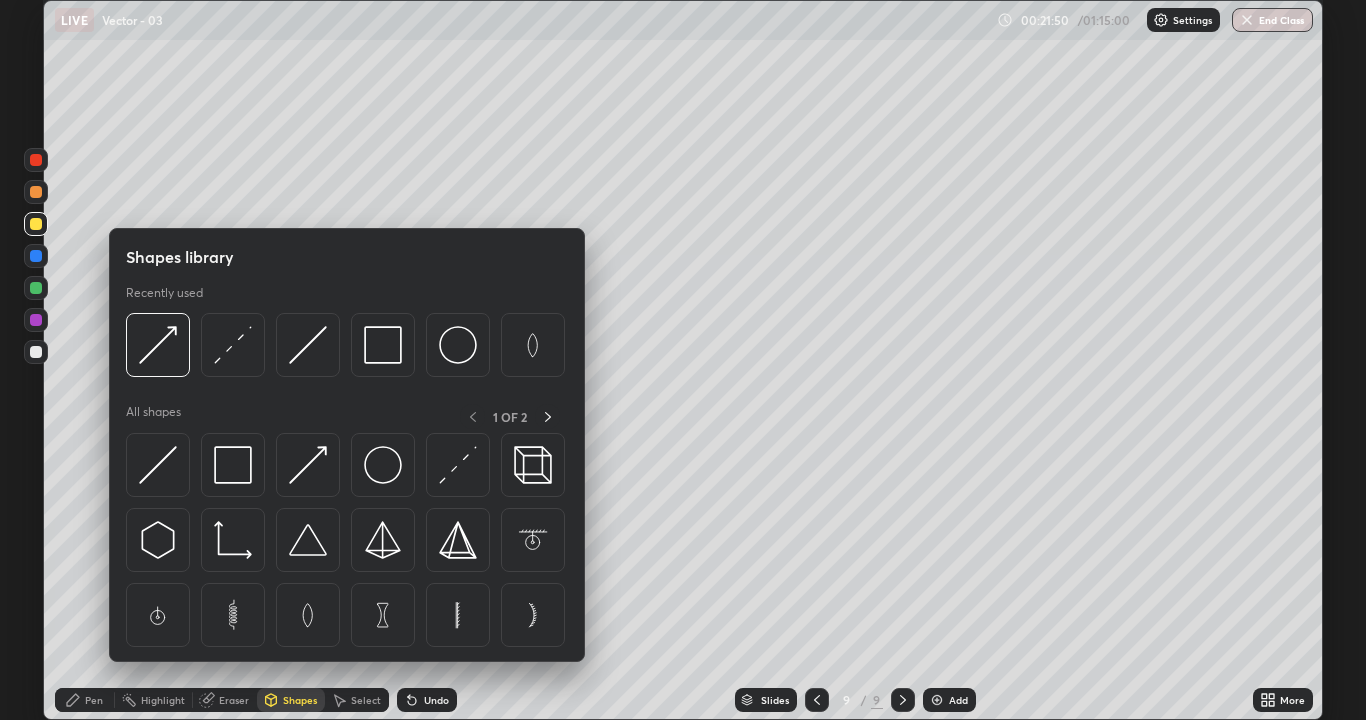 click at bounding box center (36, 160) 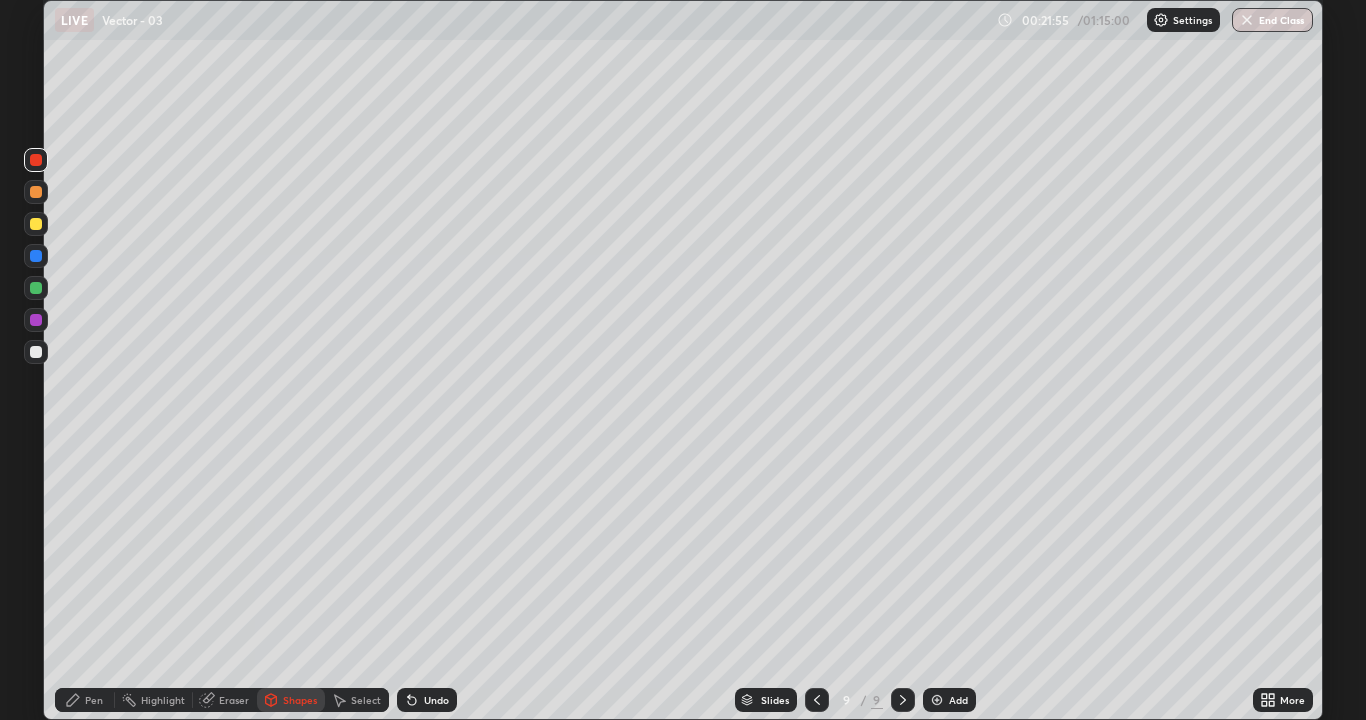 click 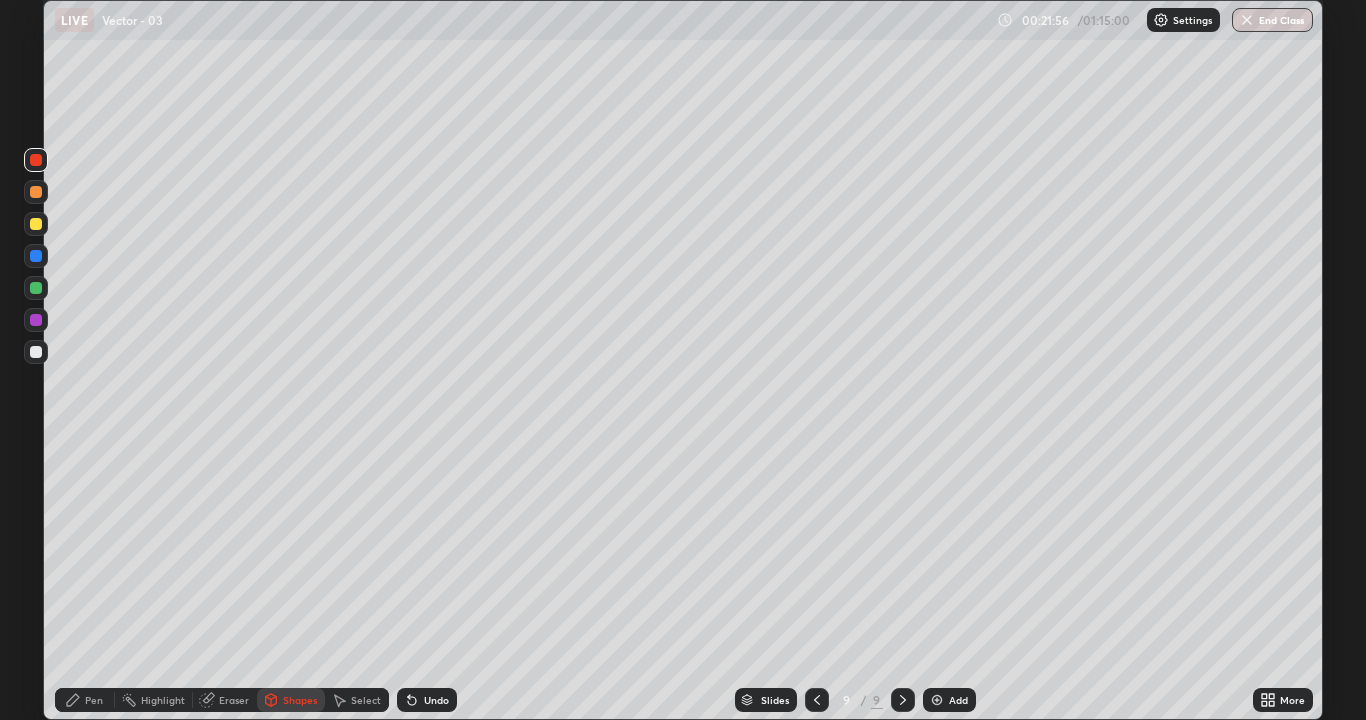 click on "Shapes" at bounding box center (300, 700) 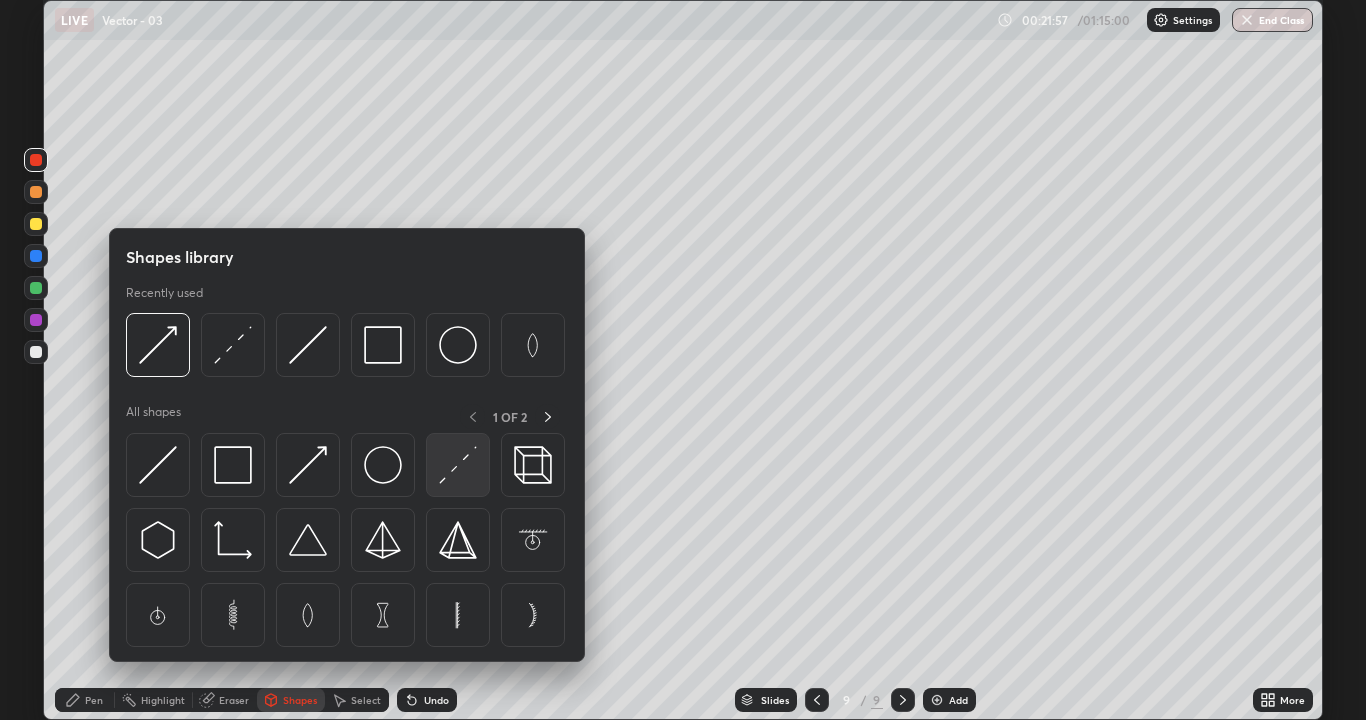 click at bounding box center (458, 465) 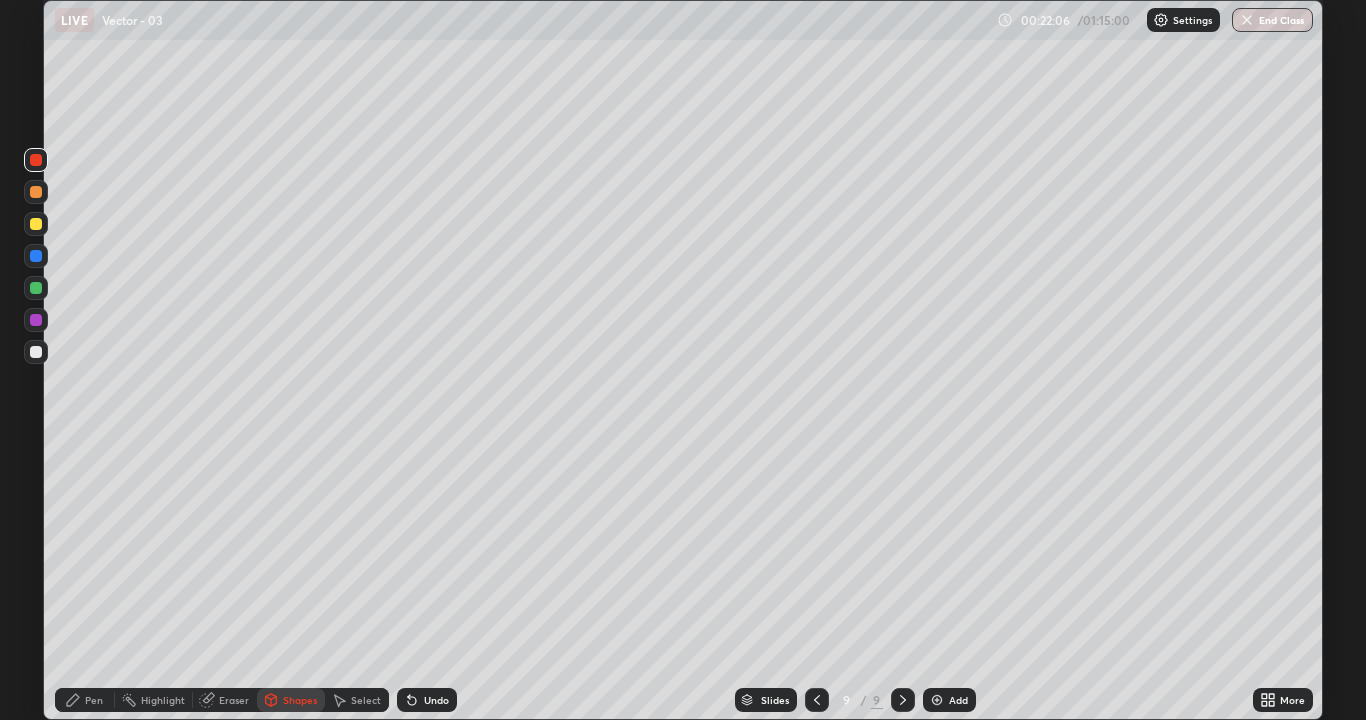 click on "Pen" at bounding box center [94, 700] 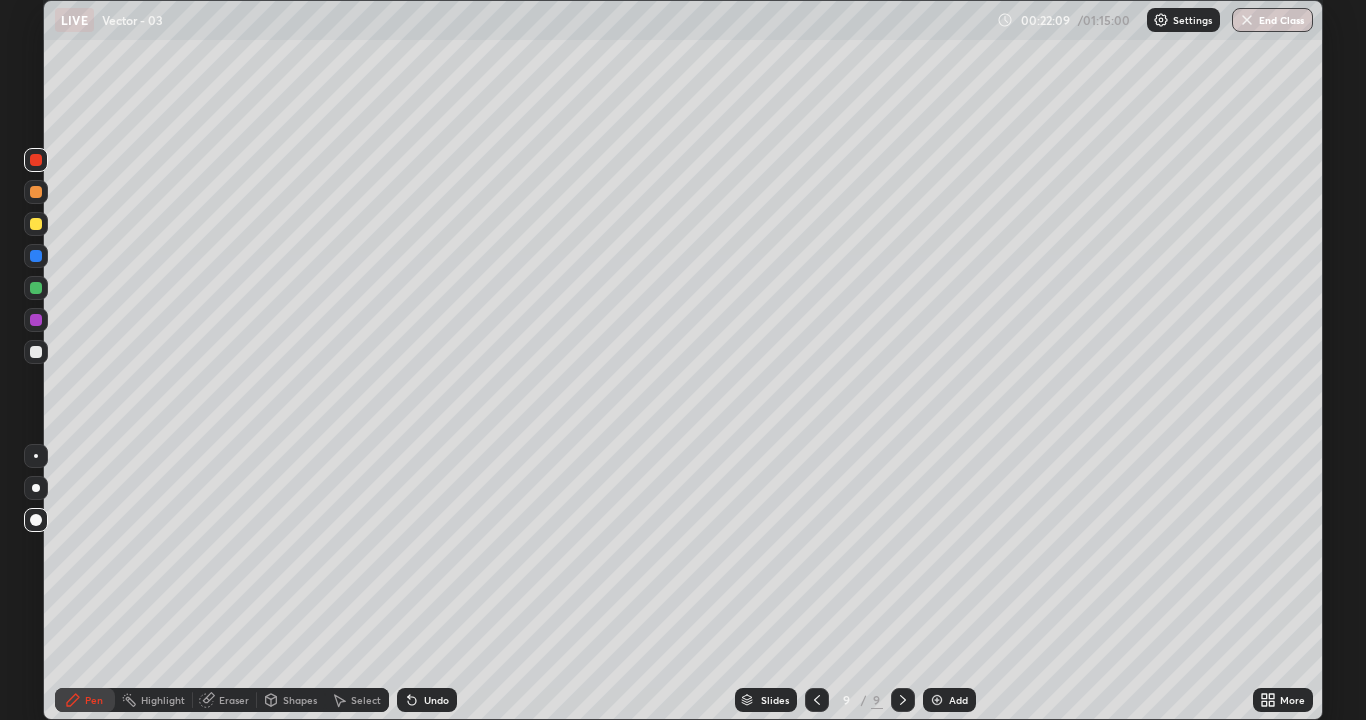 click at bounding box center [36, 352] 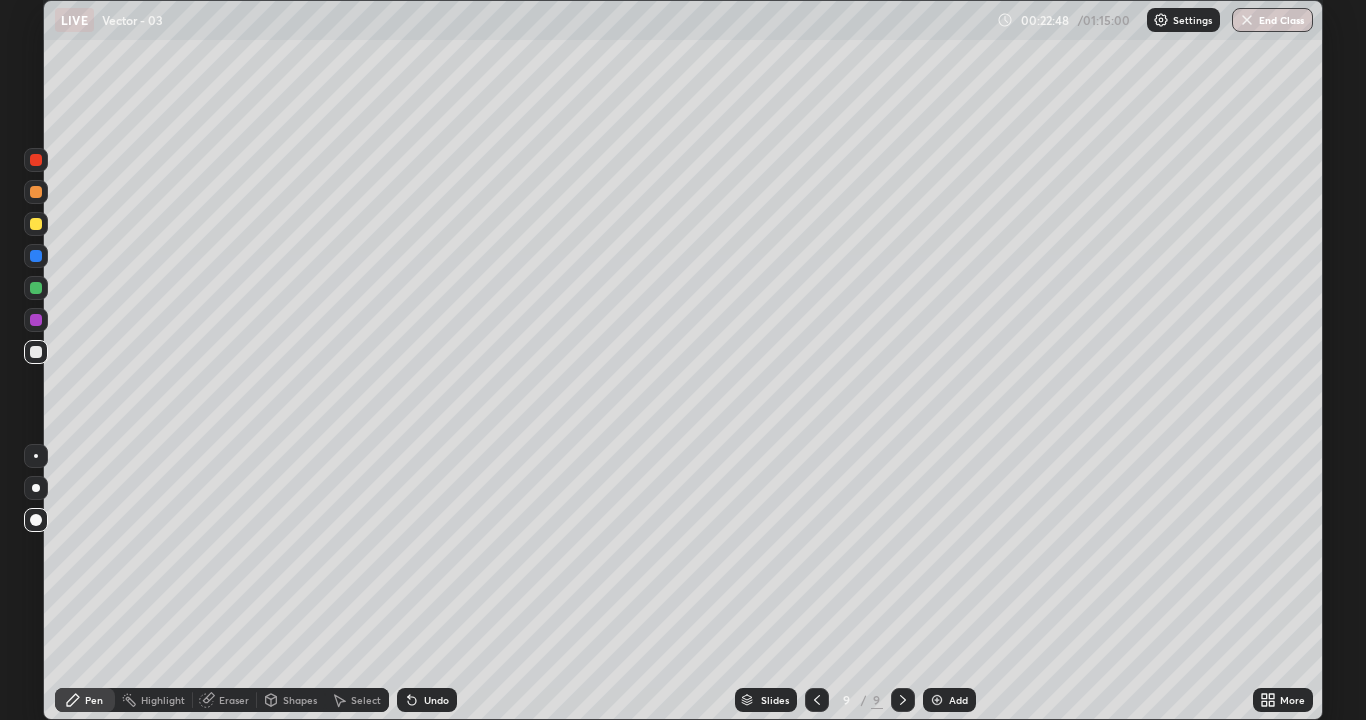 click at bounding box center (937, 700) 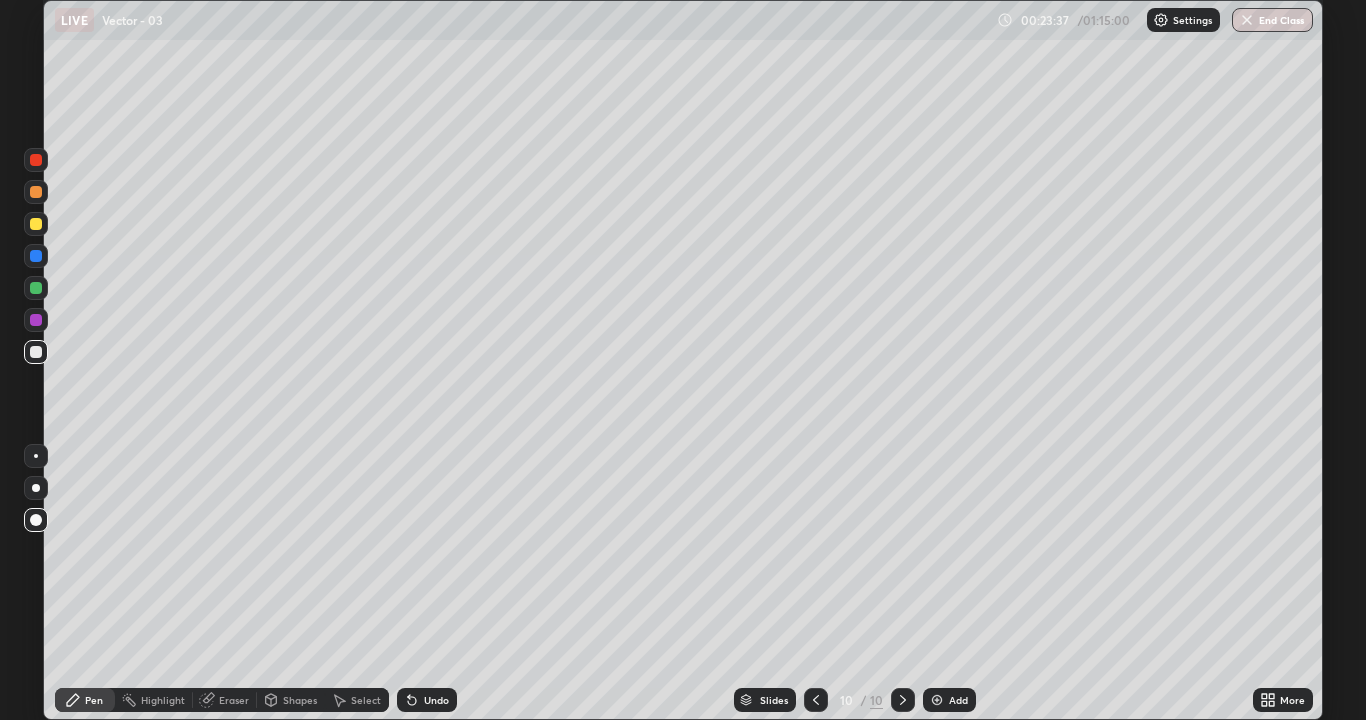 click on "Setting up your live class" at bounding box center [683, 360] 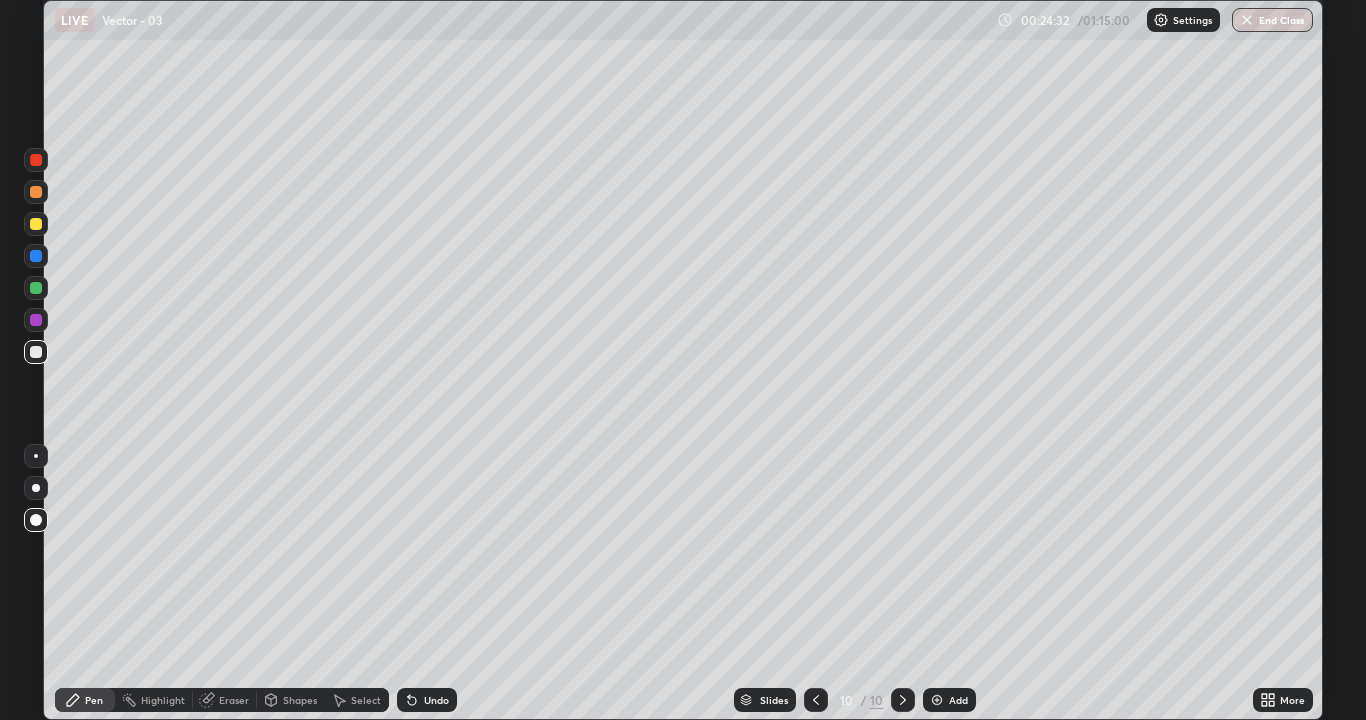 click on "Shapes" at bounding box center [300, 700] 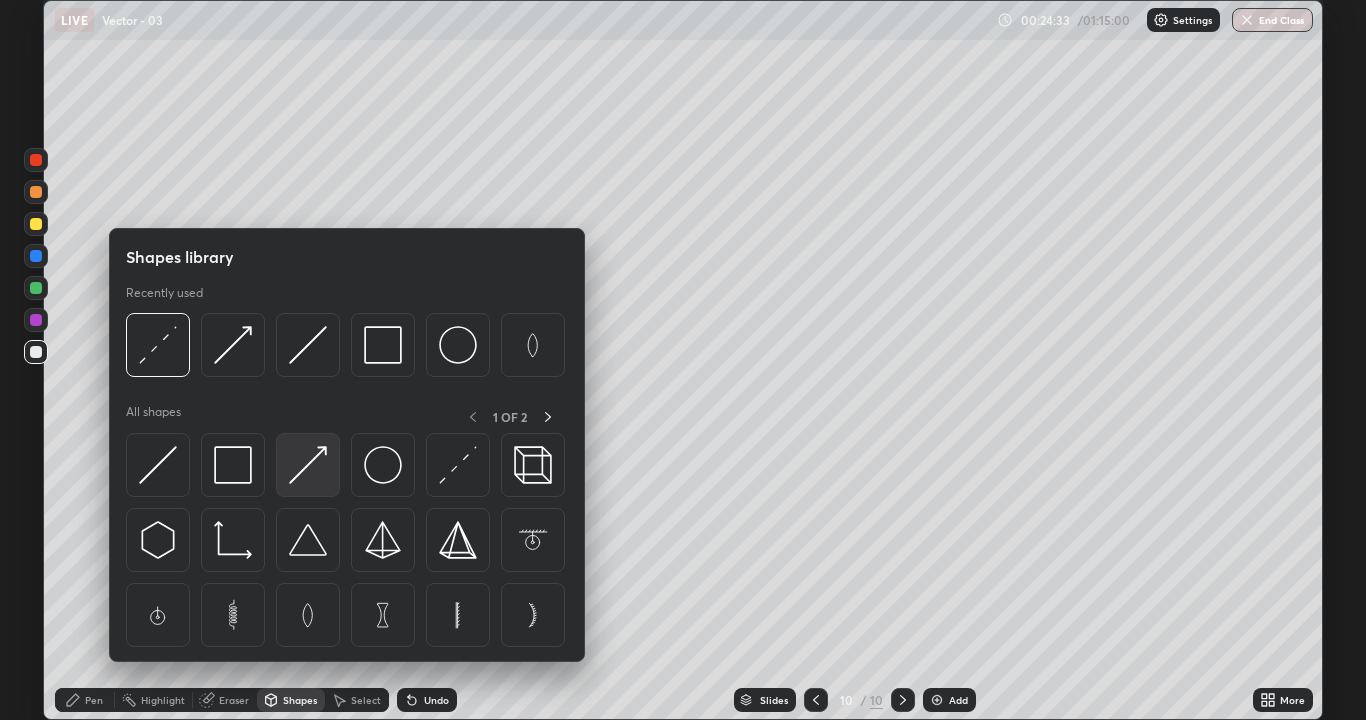 click at bounding box center [308, 465] 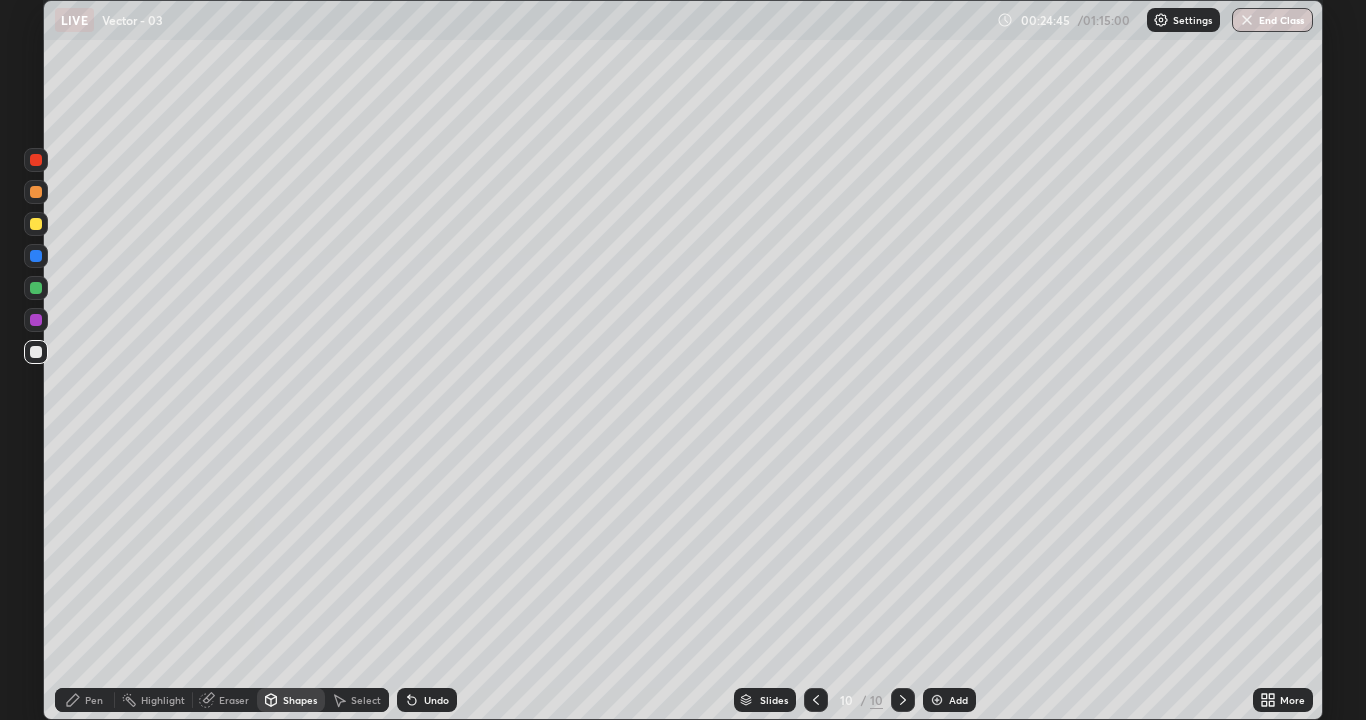 click 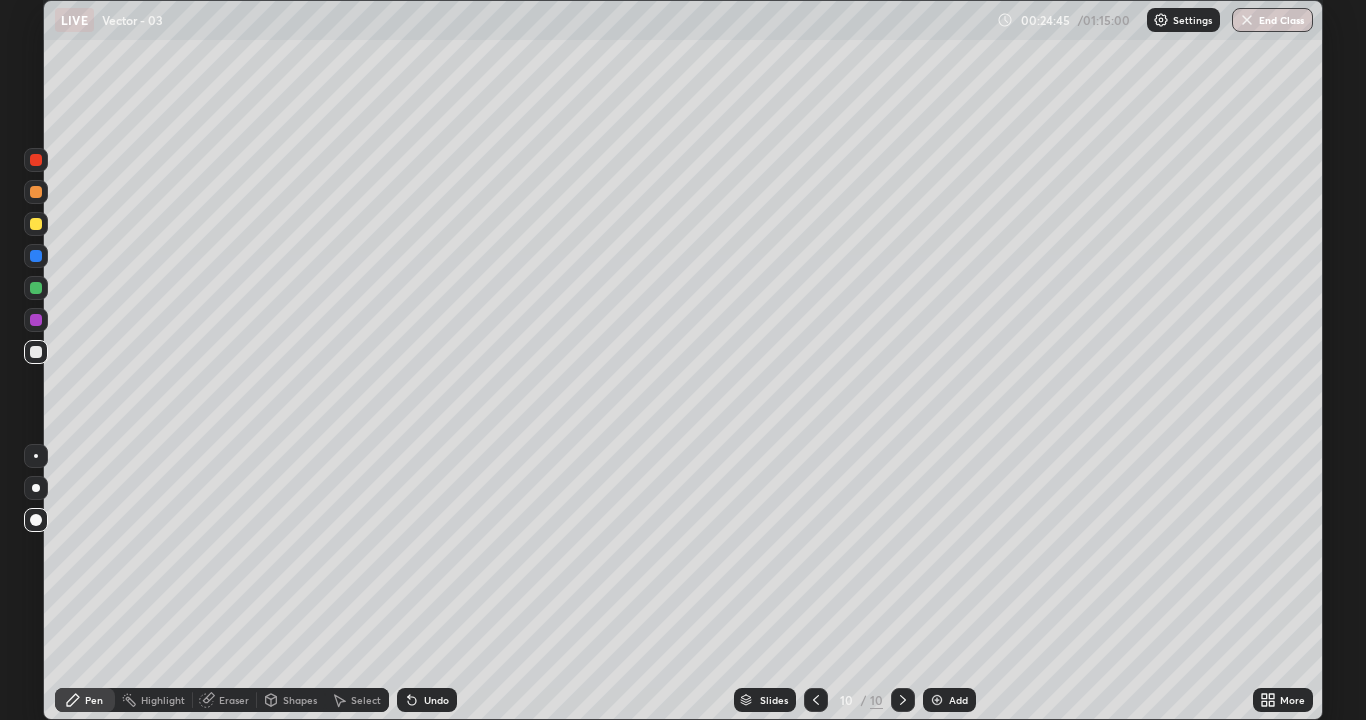 click at bounding box center [36, 352] 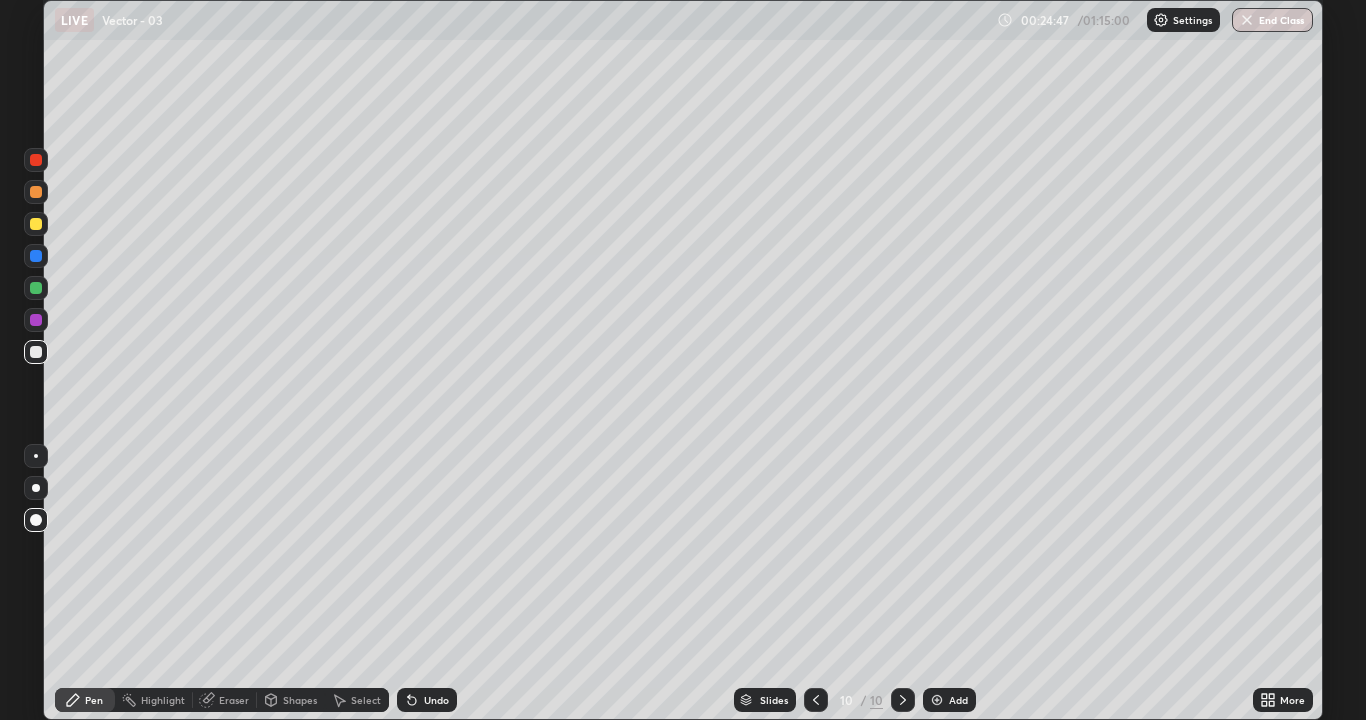 click at bounding box center (36, 352) 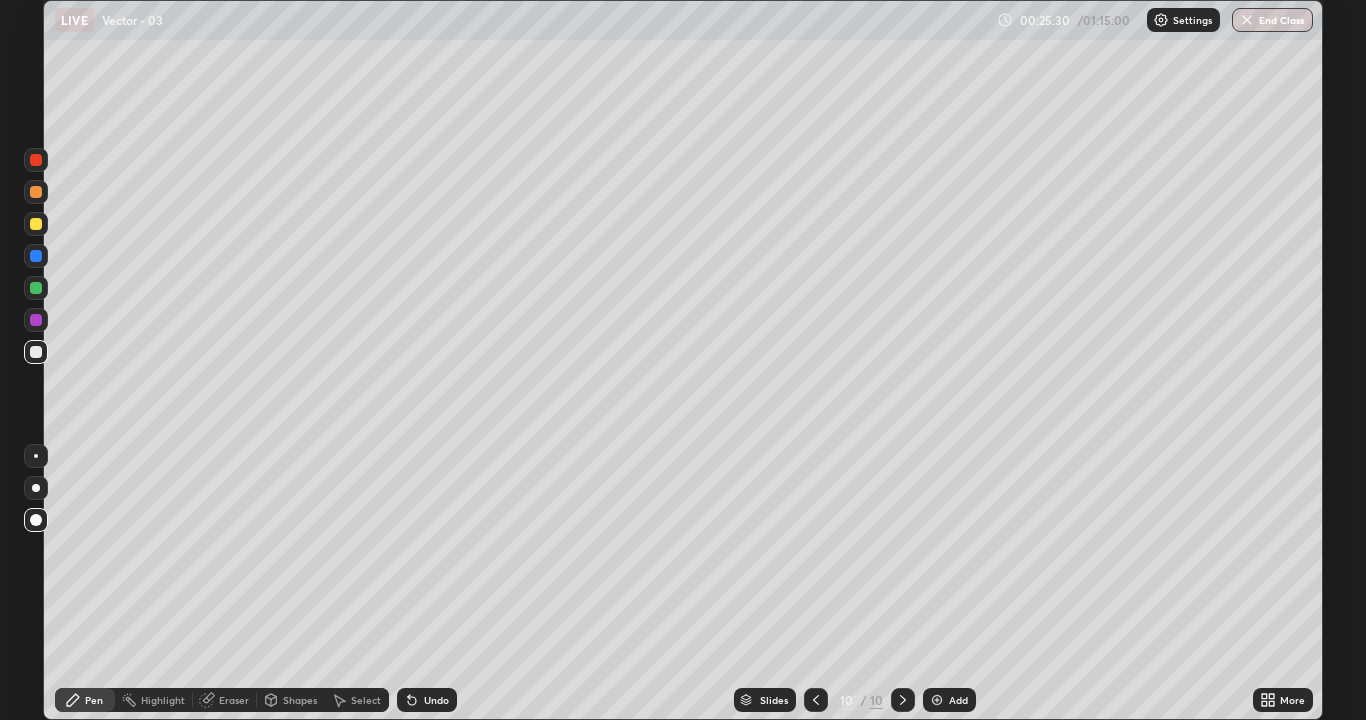 click at bounding box center [937, 700] 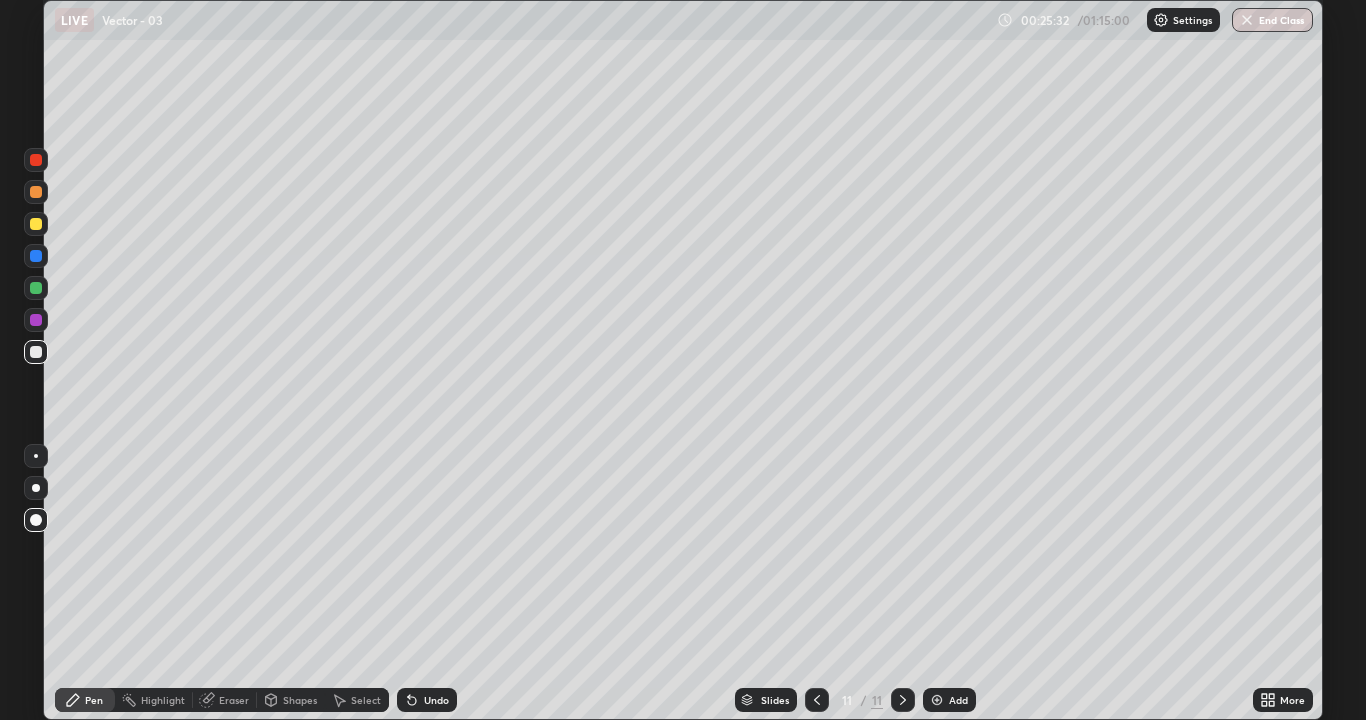 click at bounding box center [36, 352] 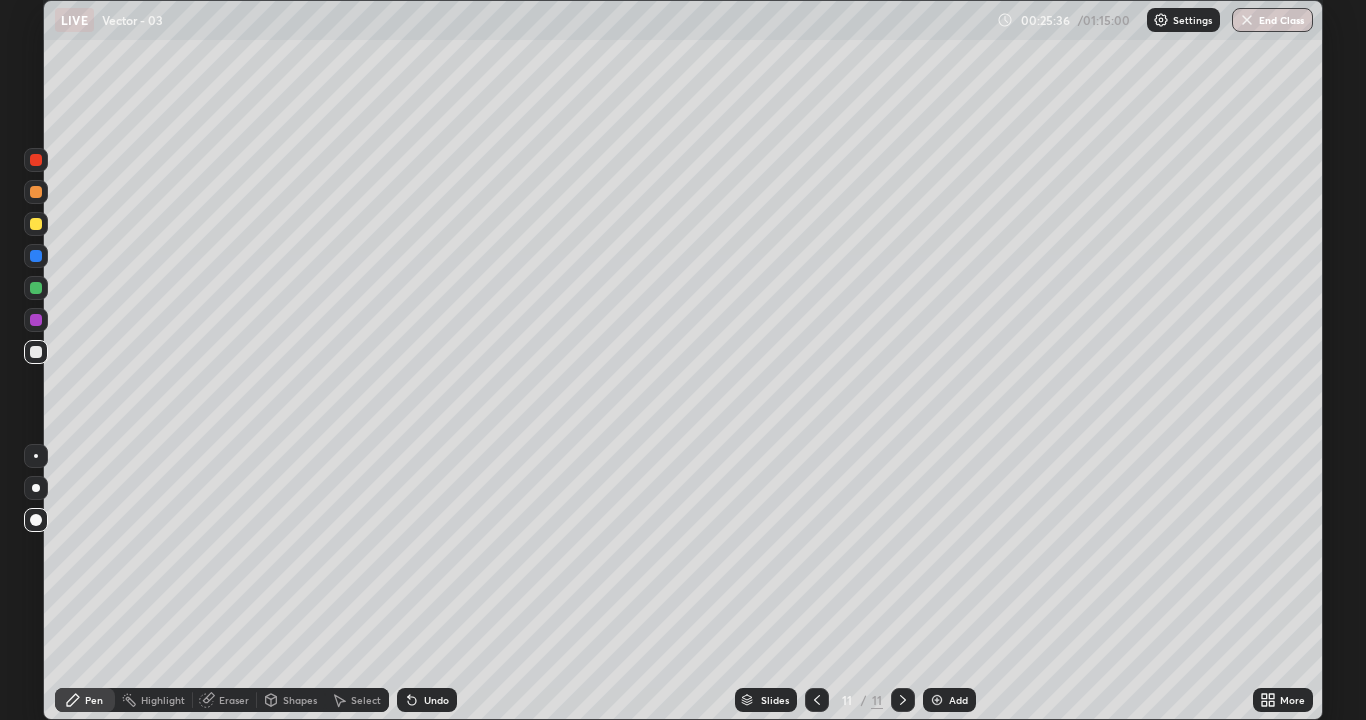 click on "Undo" at bounding box center [436, 700] 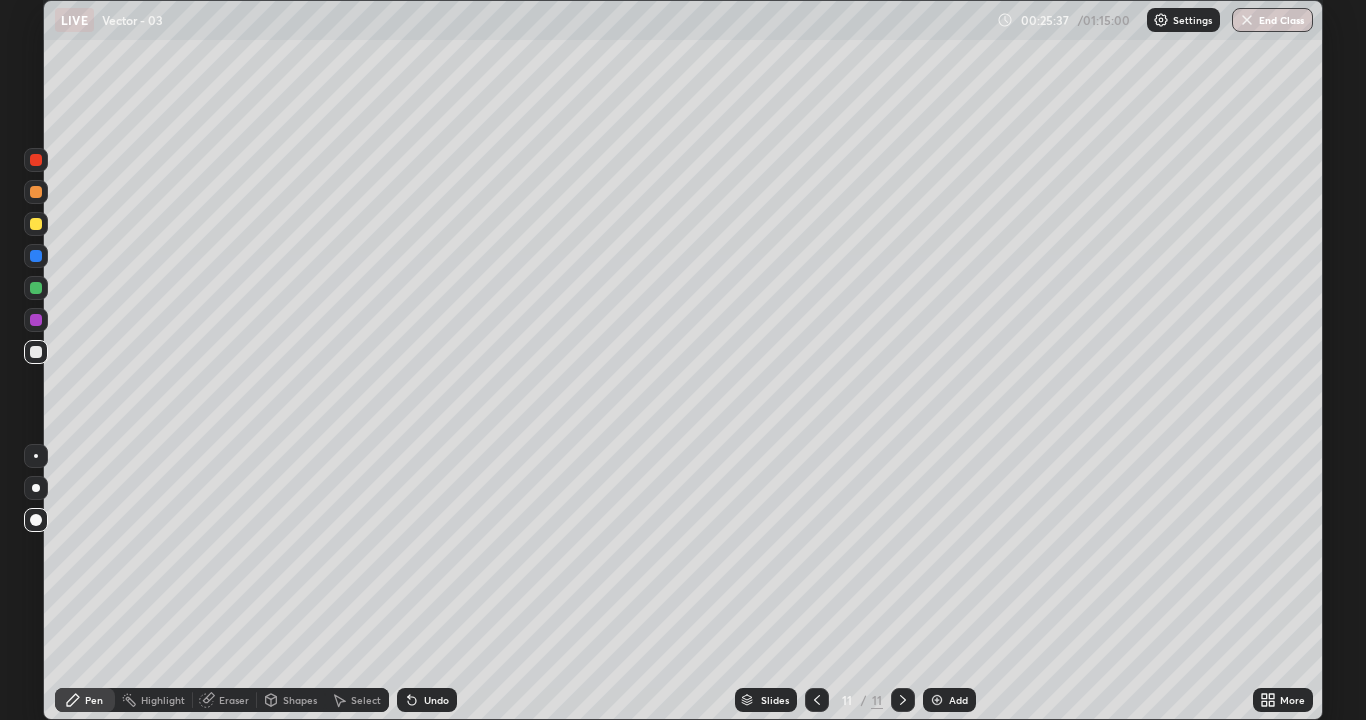 click on "Pen" at bounding box center (94, 700) 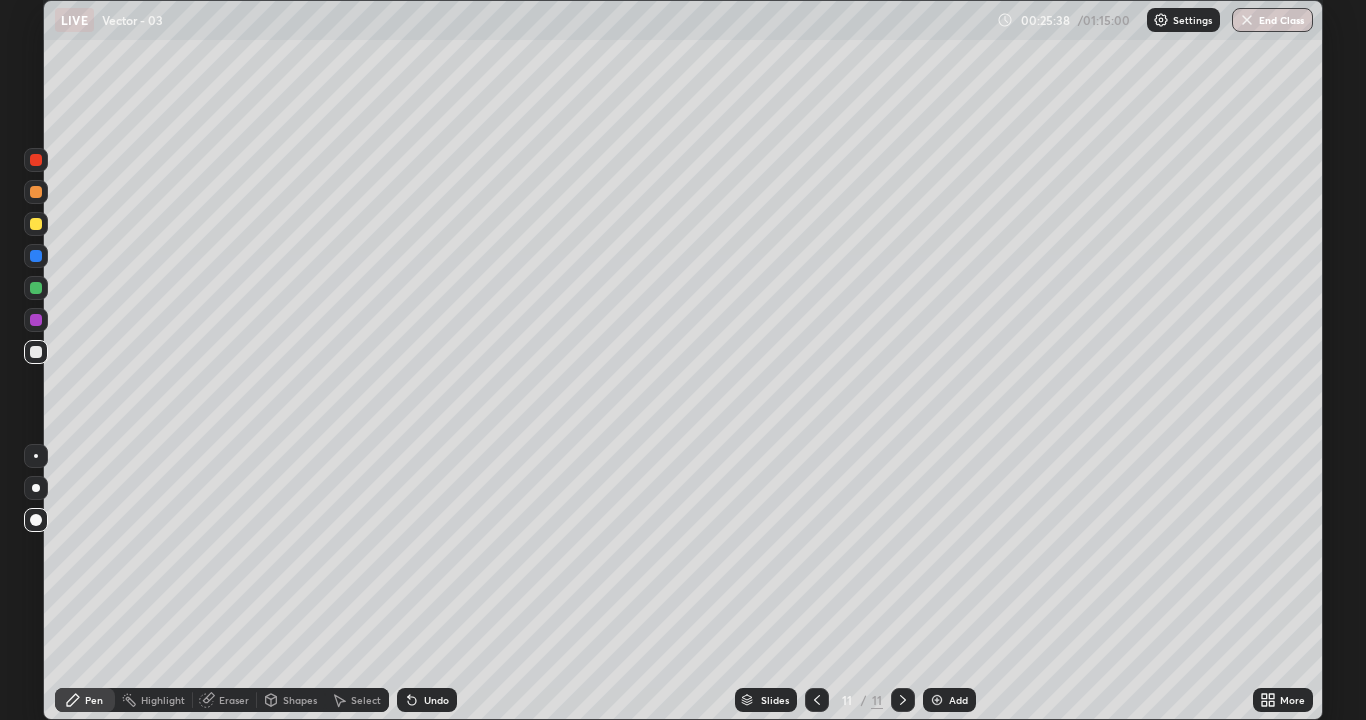 click at bounding box center (36, 352) 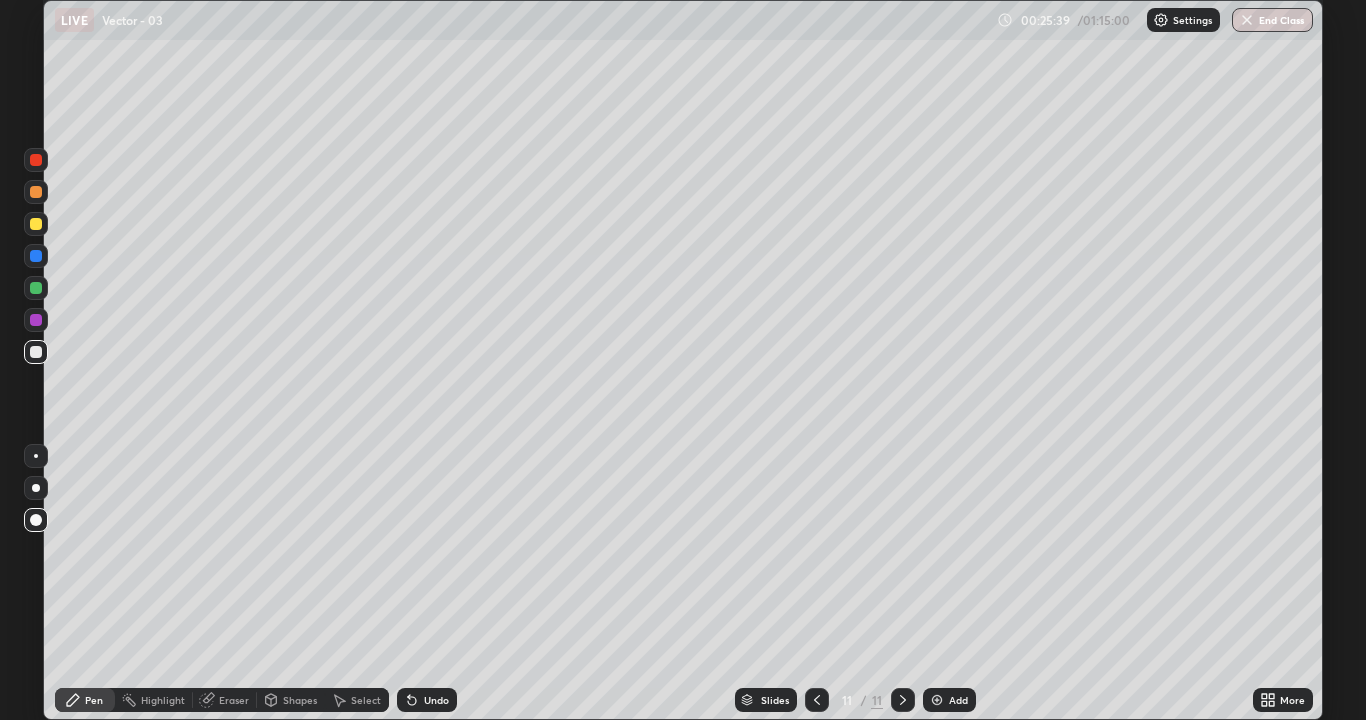 click on "Shapes" at bounding box center (300, 700) 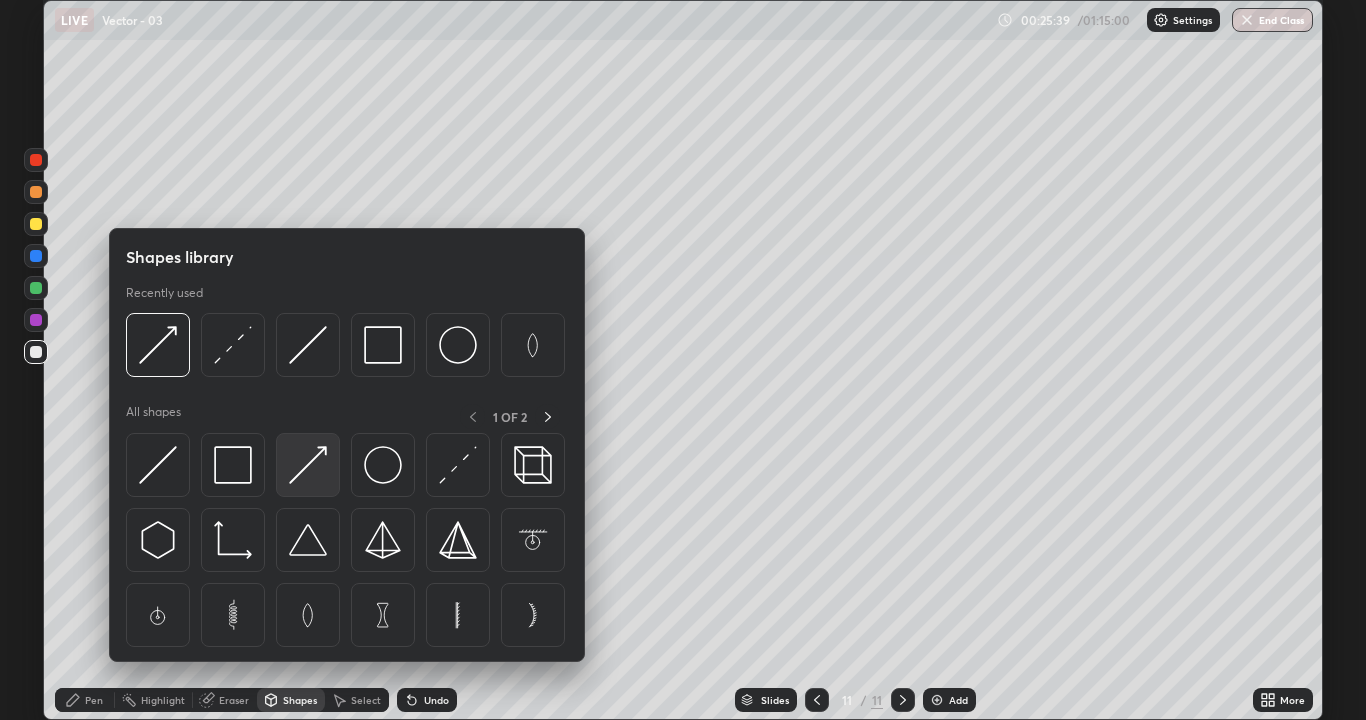 click at bounding box center [308, 465] 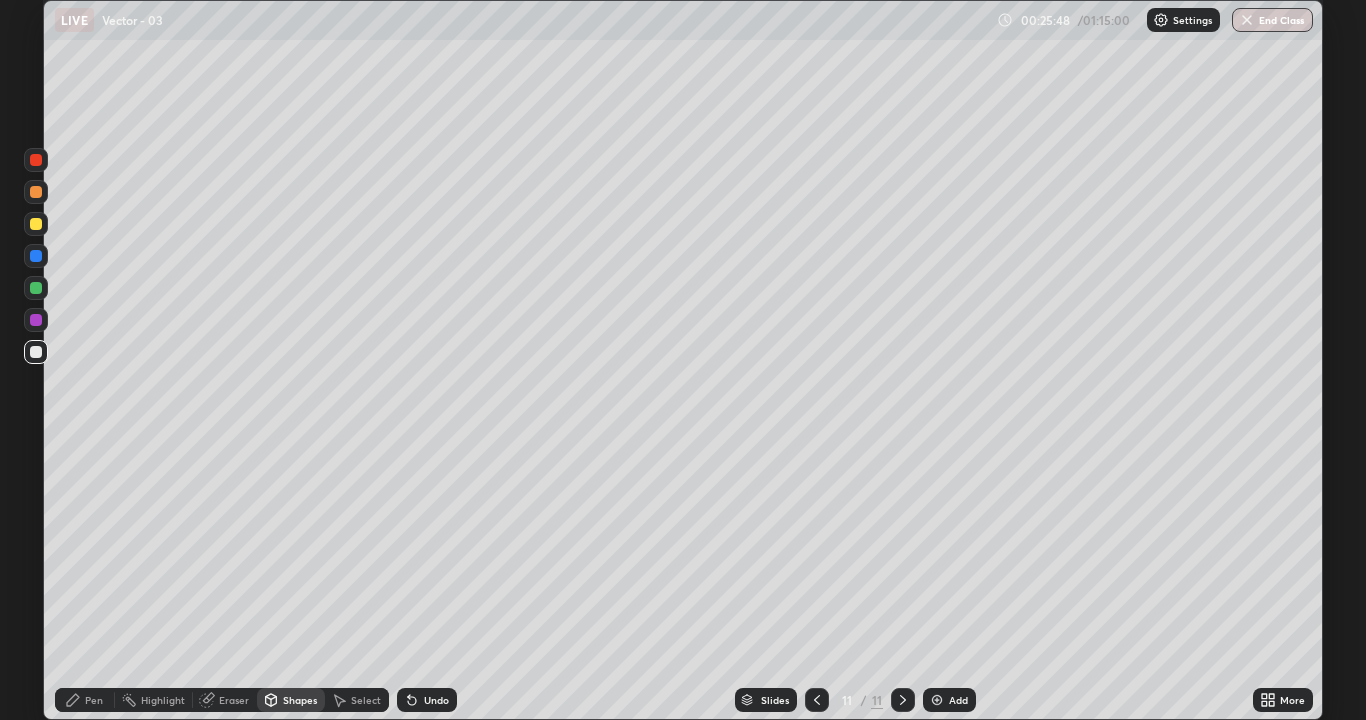 click on "Pen" at bounding box center (94, 700) 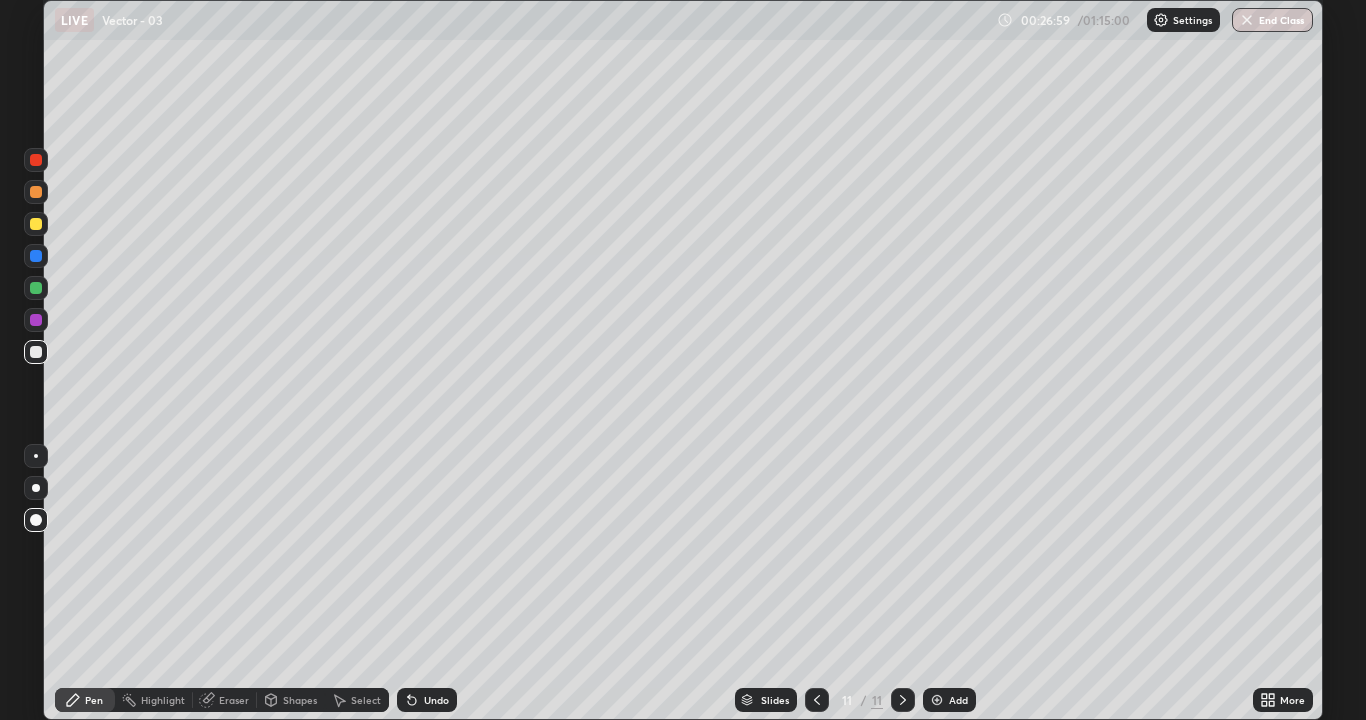 click on "Shapes" at bounding box center (291, 700) 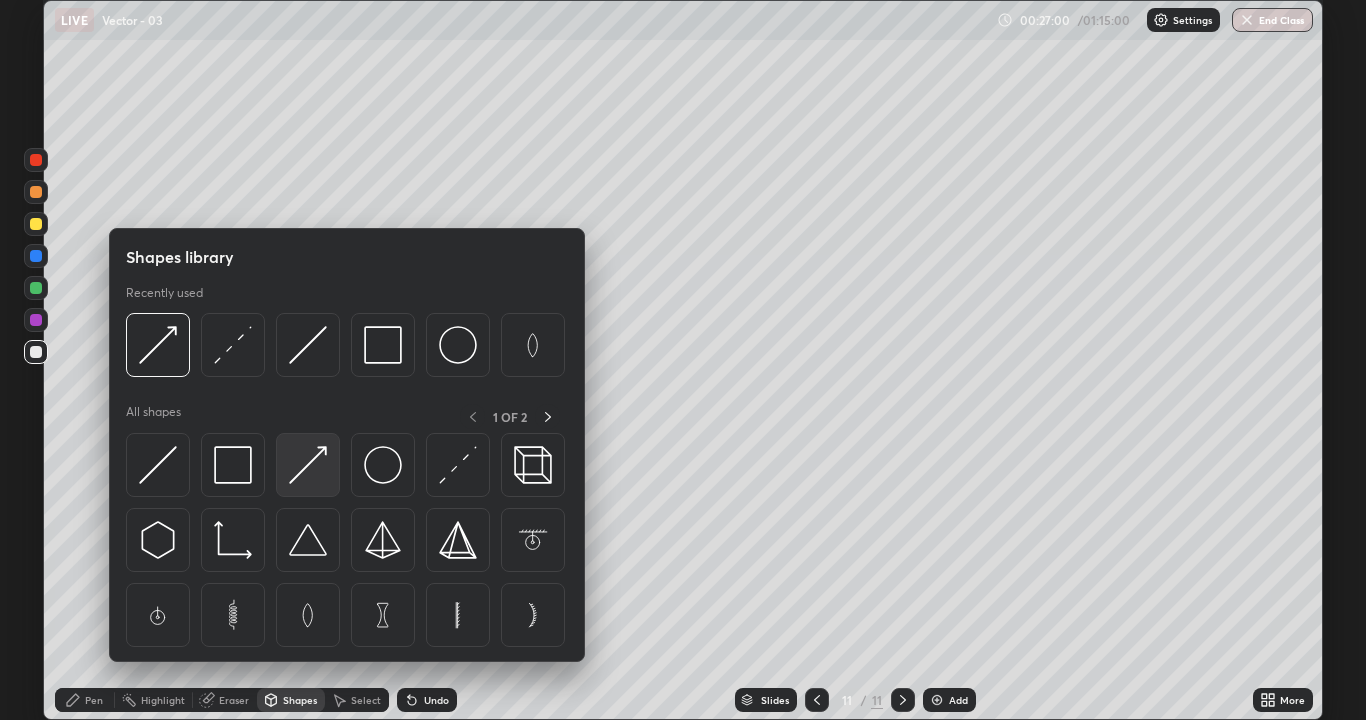 click at bounding box center [308, 465] 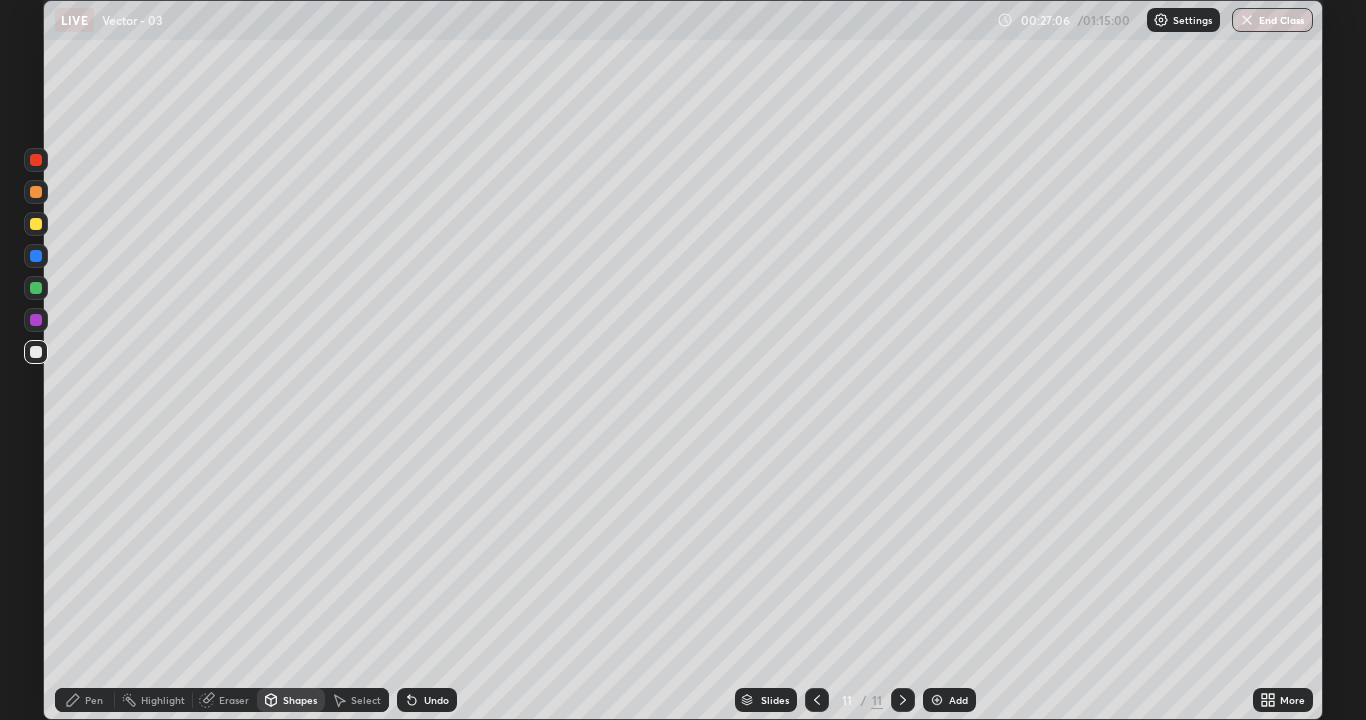 click 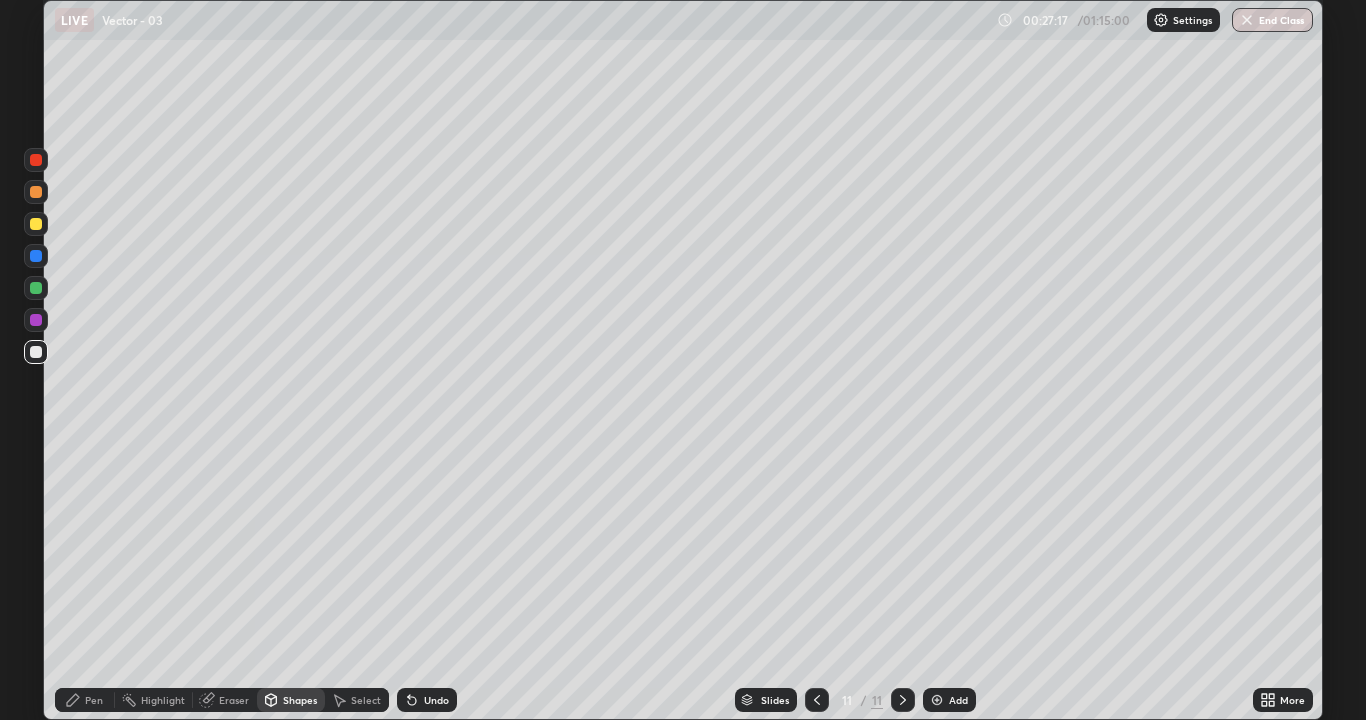 click on "Pen" at bounding box center (94, 700) 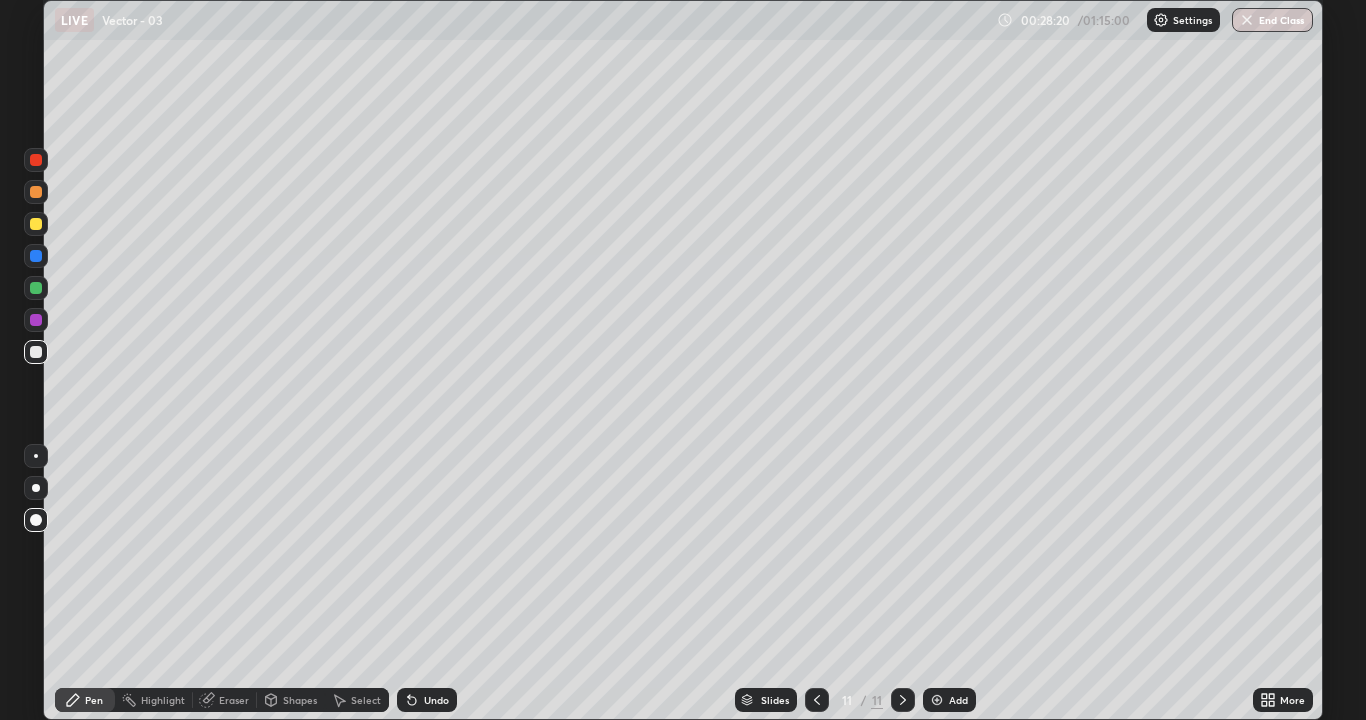 click at bounding box center (937, 700) 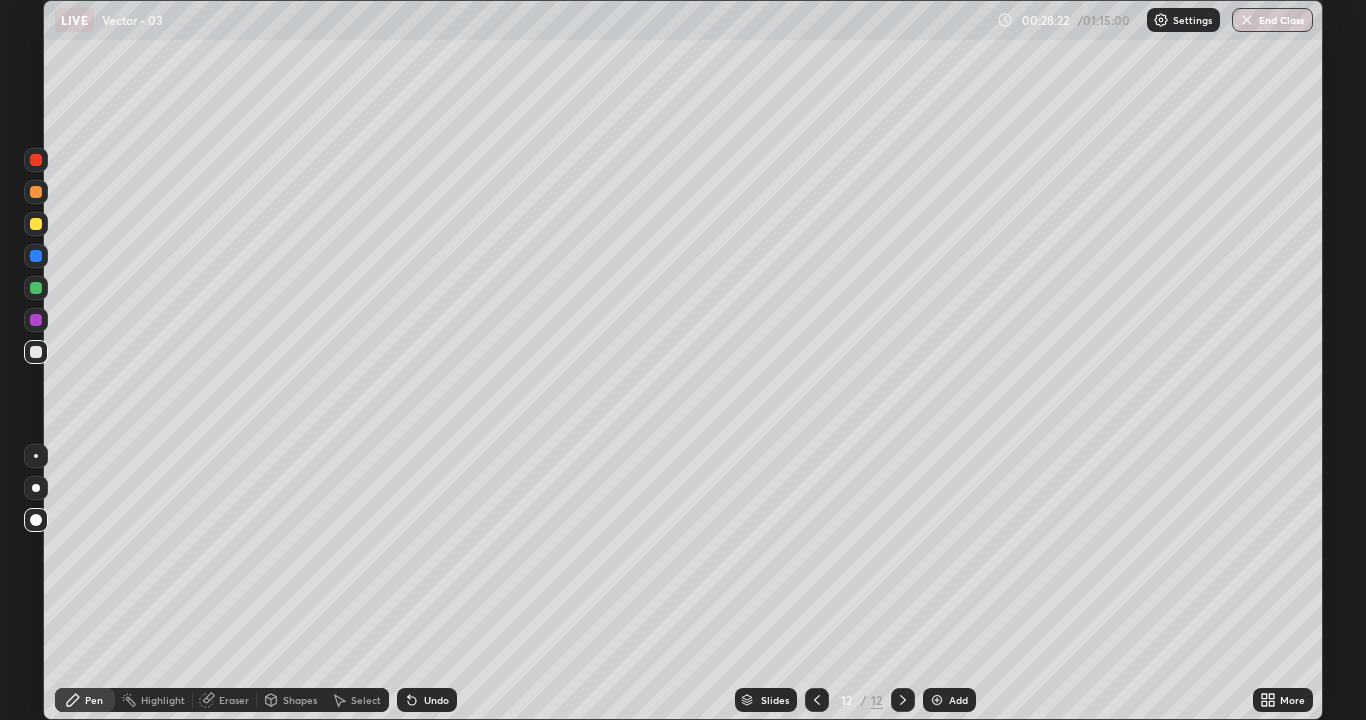 click on "Pen" at bounding box center (94, 700) 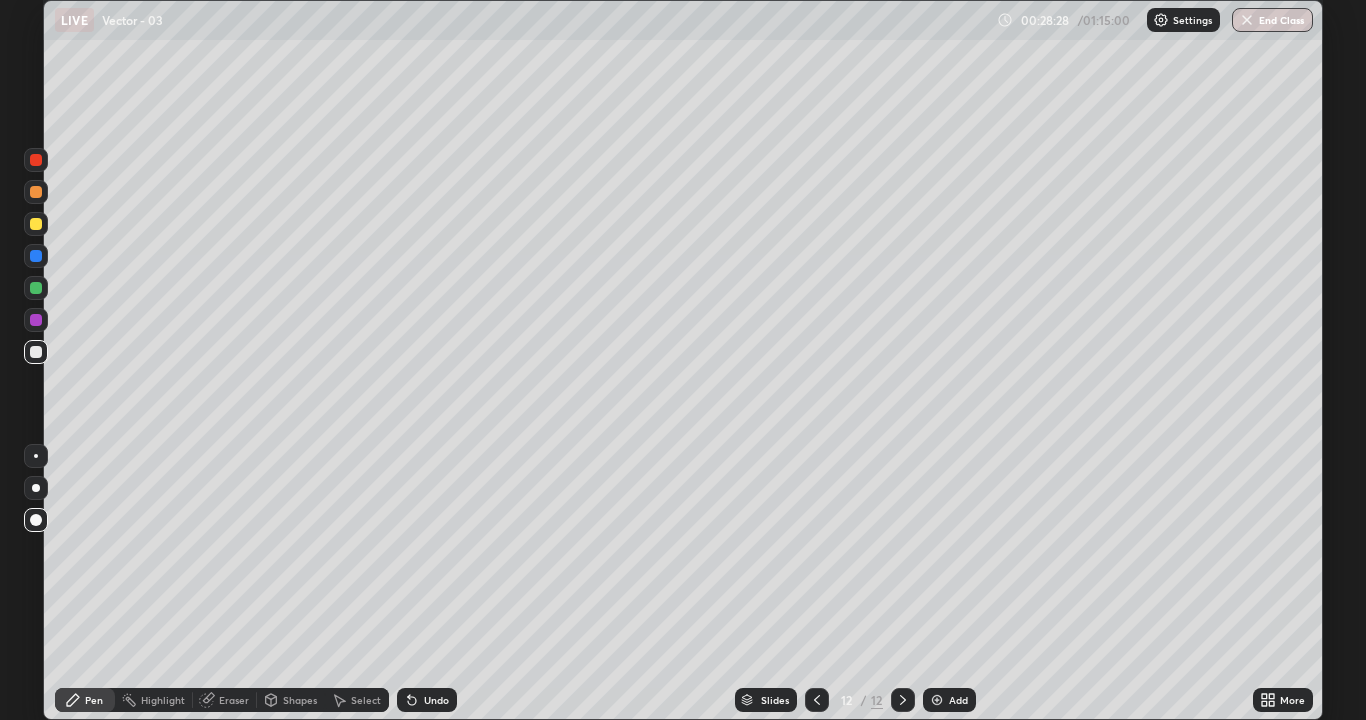 click on "Shapes" at bounding box center (300, 700) 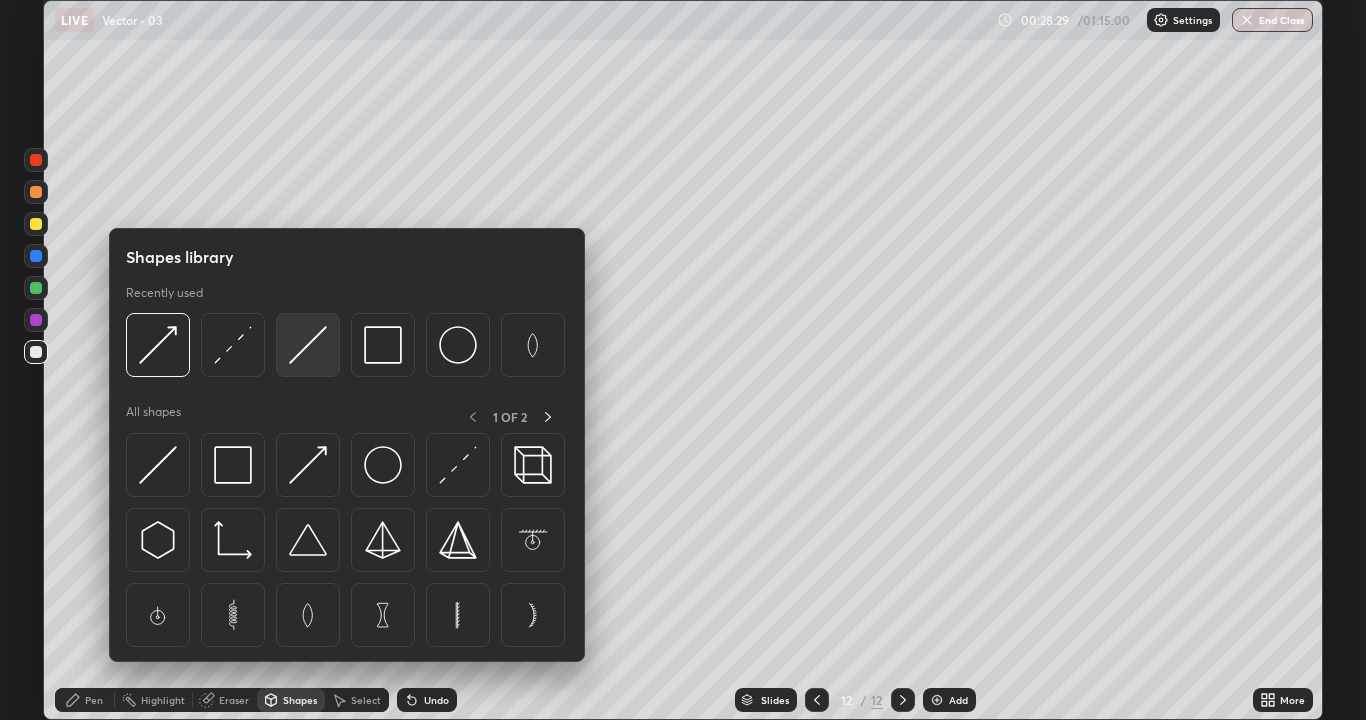 click at bounding box center [308, 345] 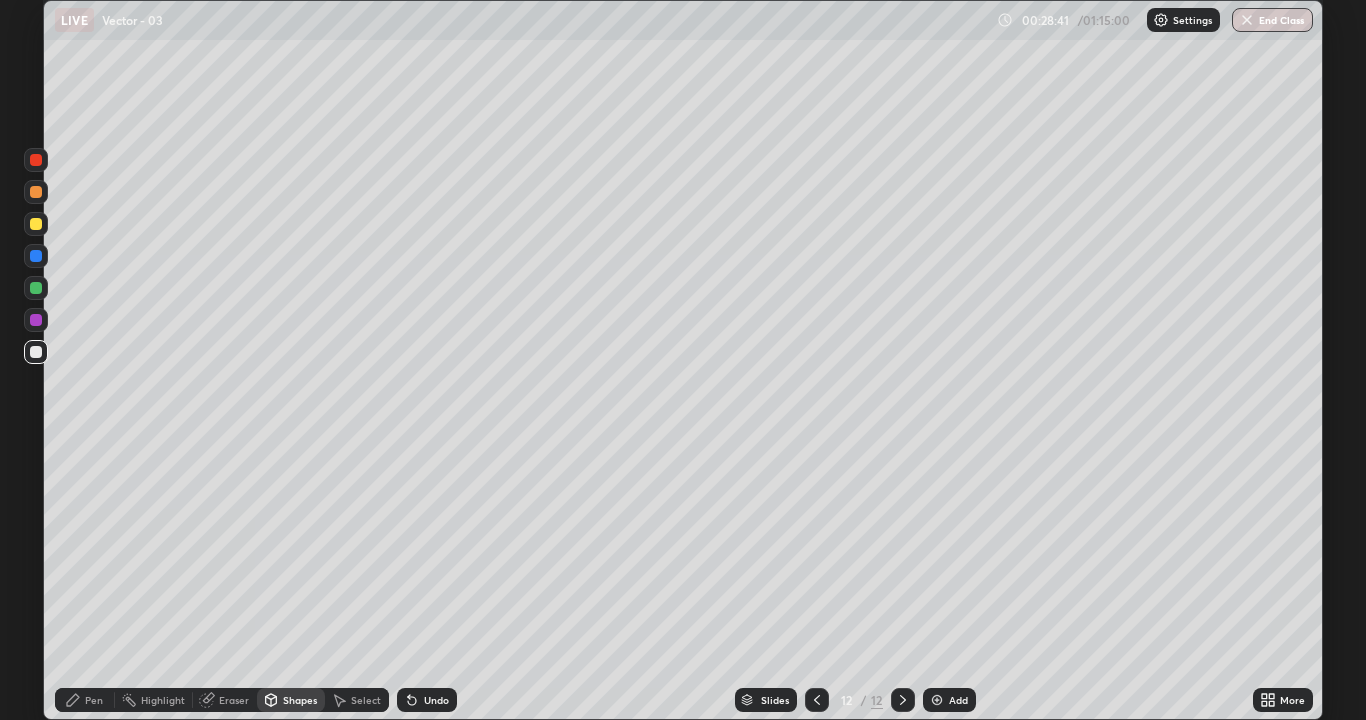 click at bounding box center (36, 352) 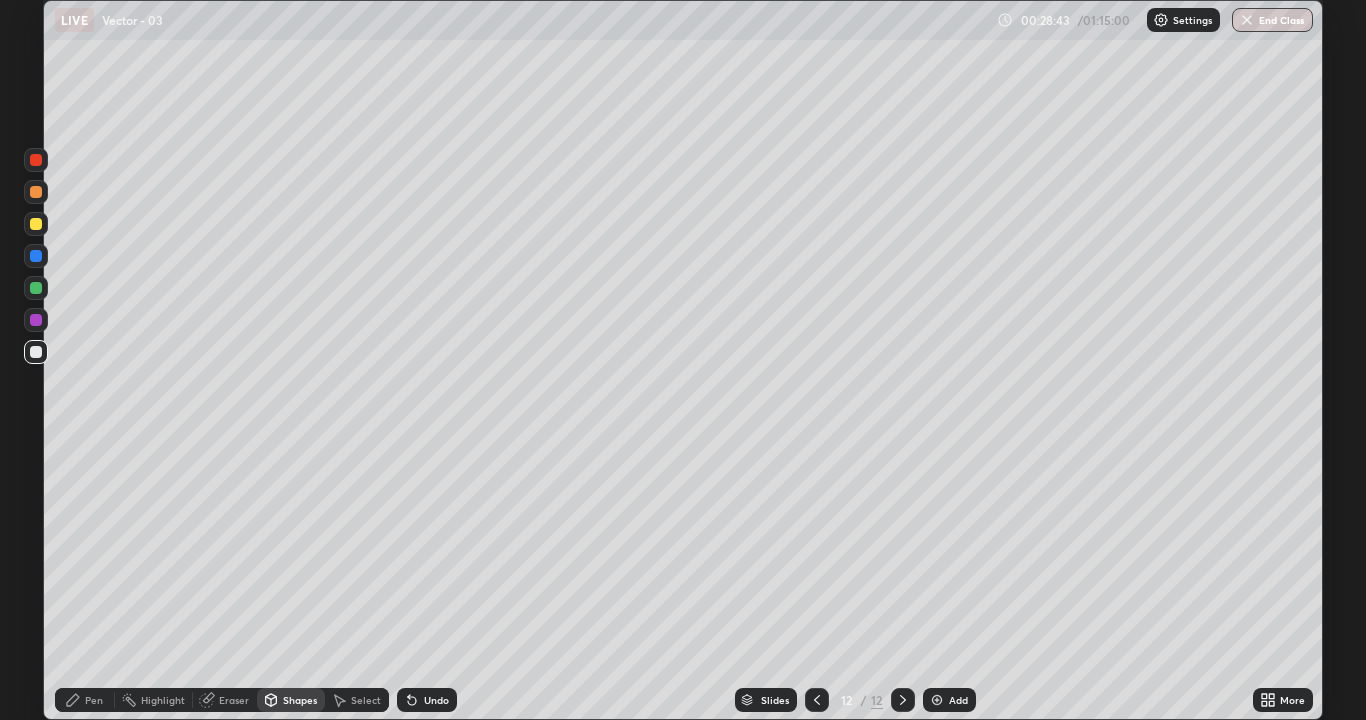 click on "Pen" at bounding box center (94, 700) 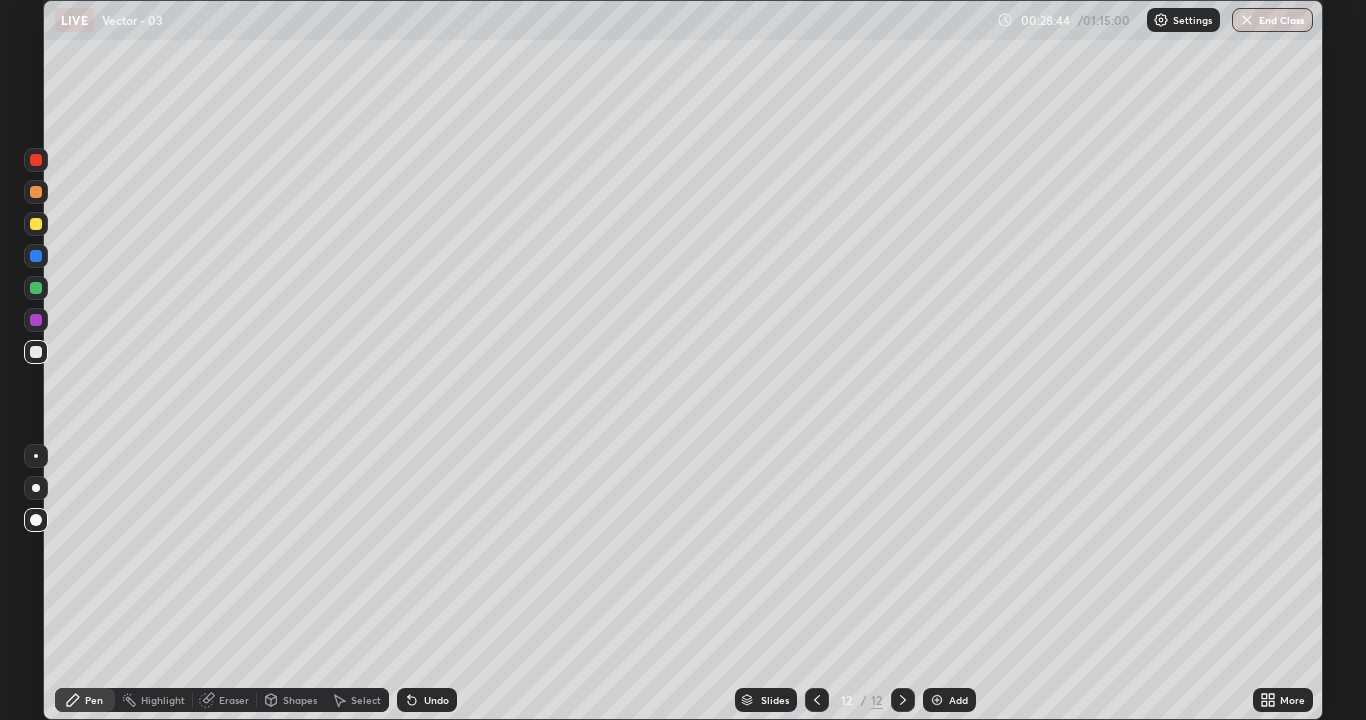 click 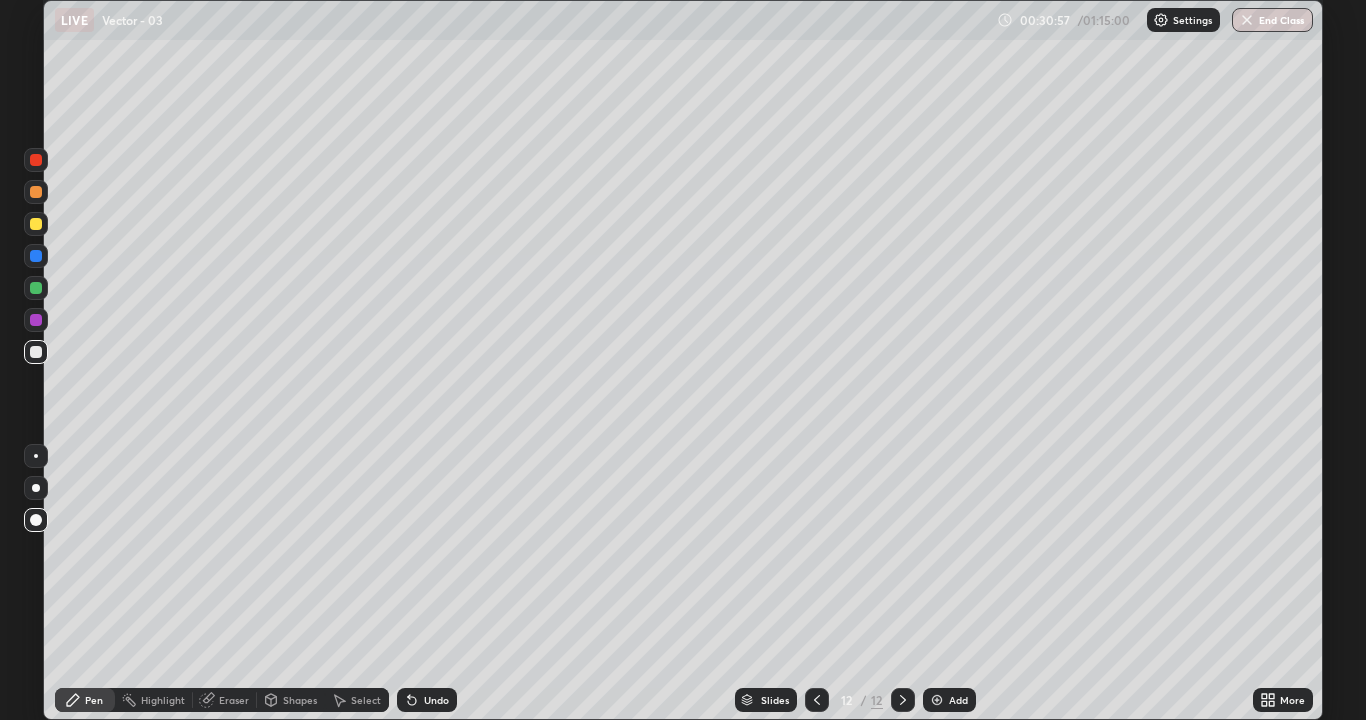 click at bounding box center [36, 160] 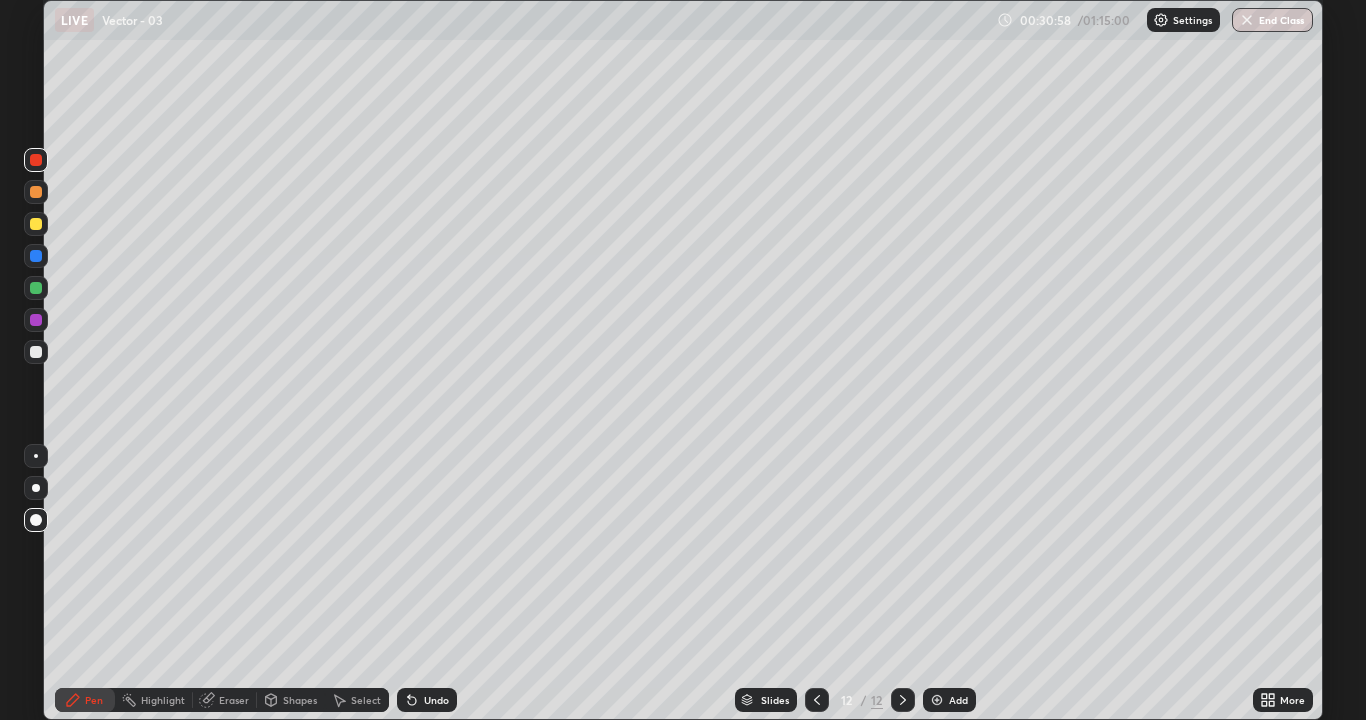 click on "Pen" at bounding box center (94, 700) 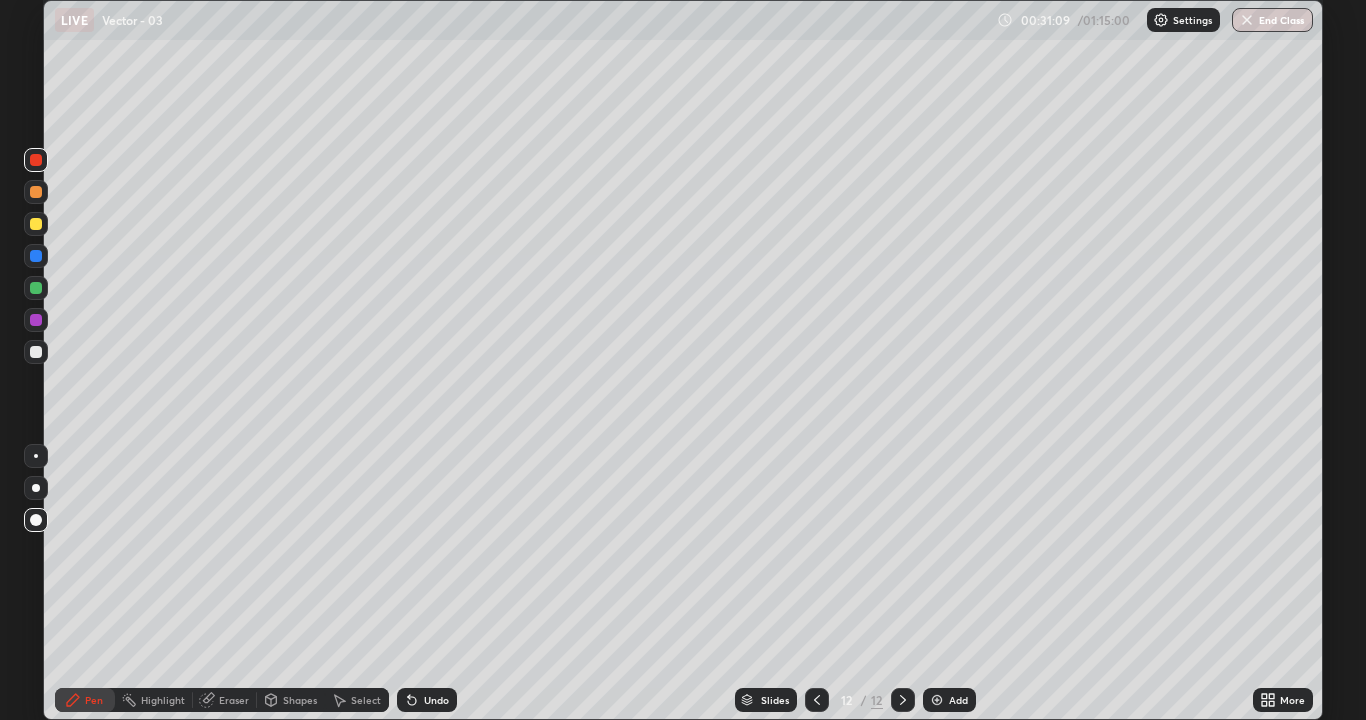 click 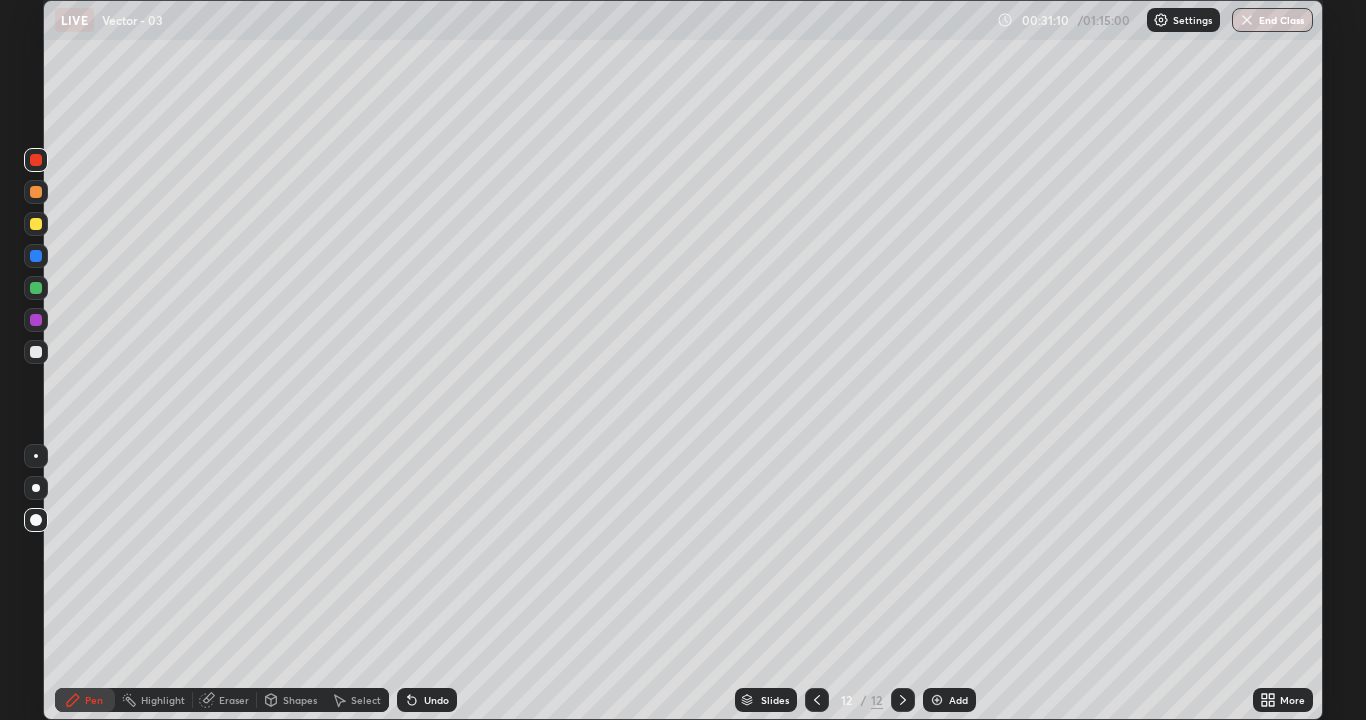 click on "Shapes" at bounding box center (300, 700) 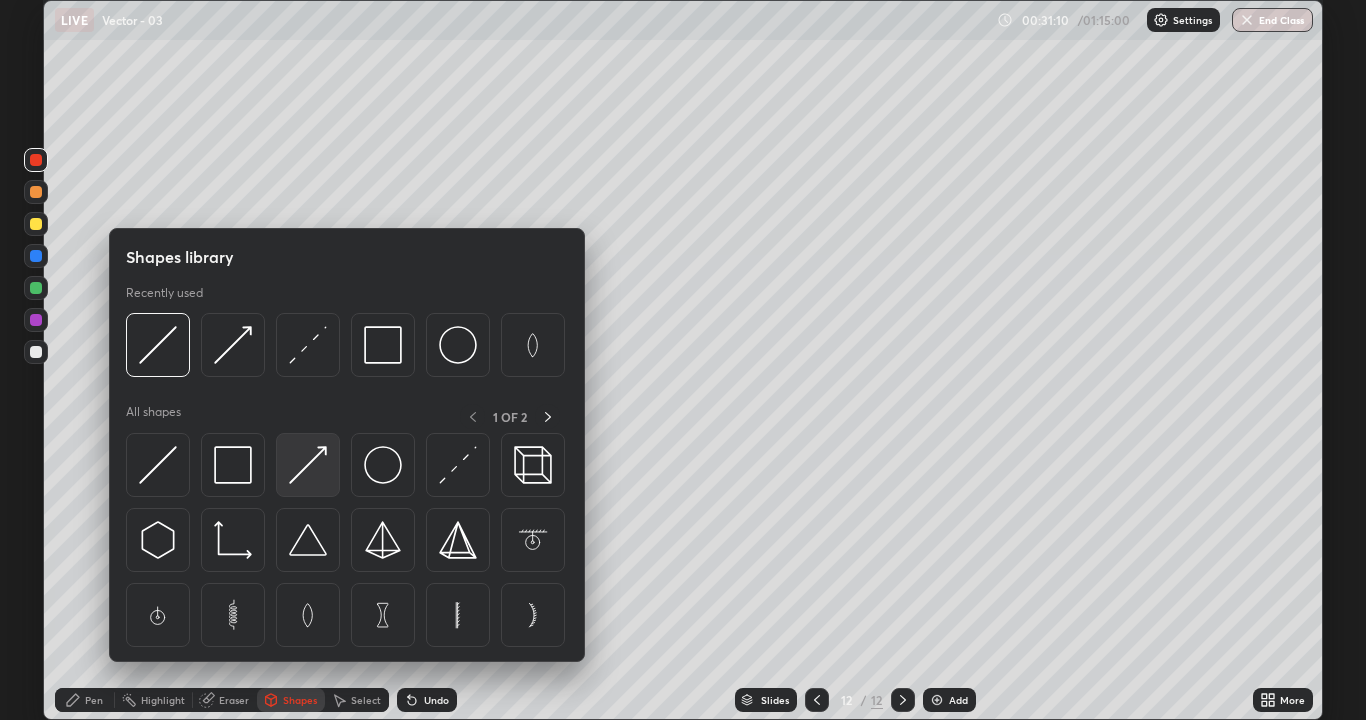 click at bounding box center [308, 465] 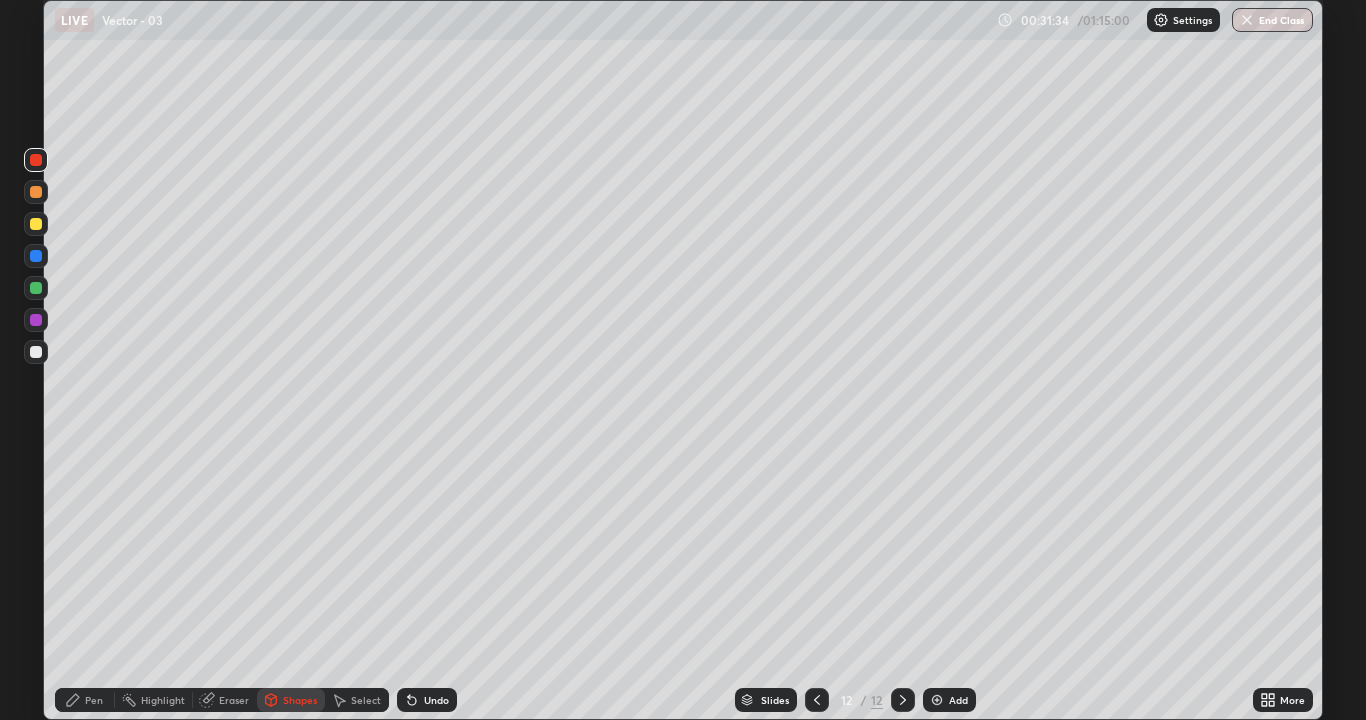 click on "Pen" at bounding box center [94, 700] 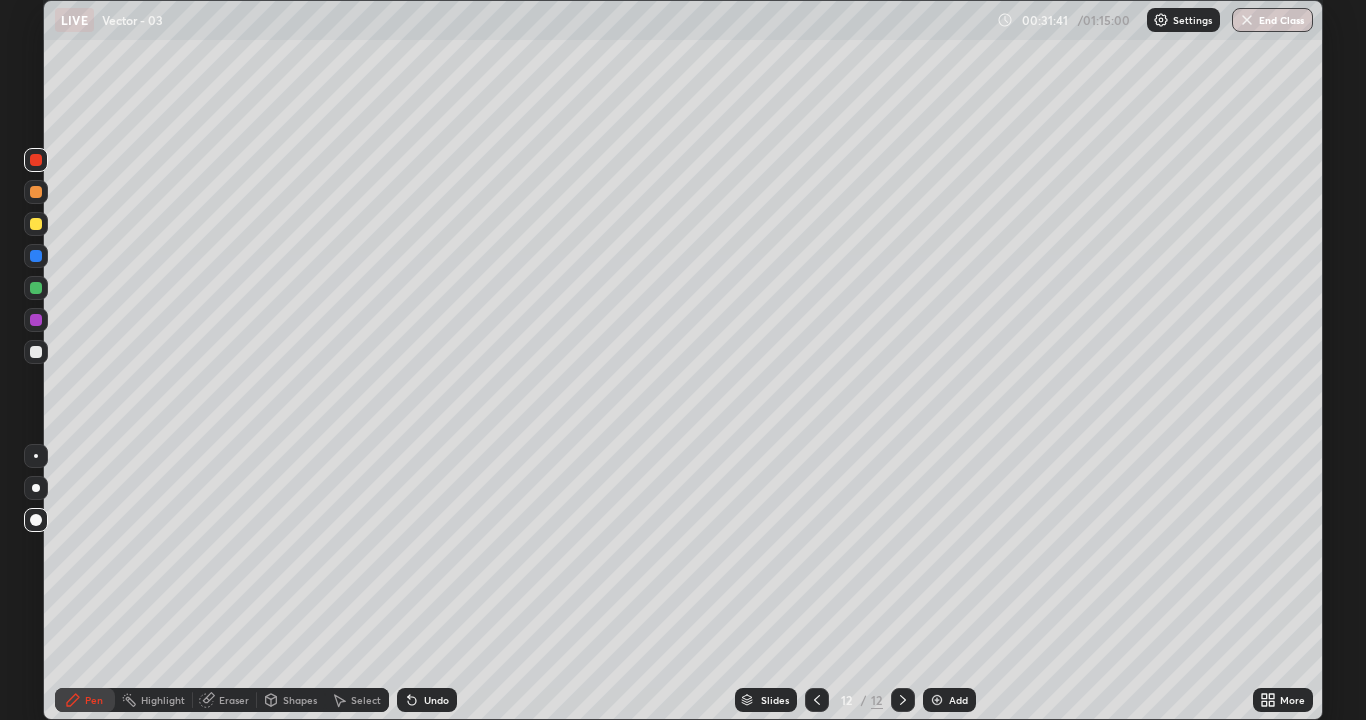 click at bounding box center [36, 224] 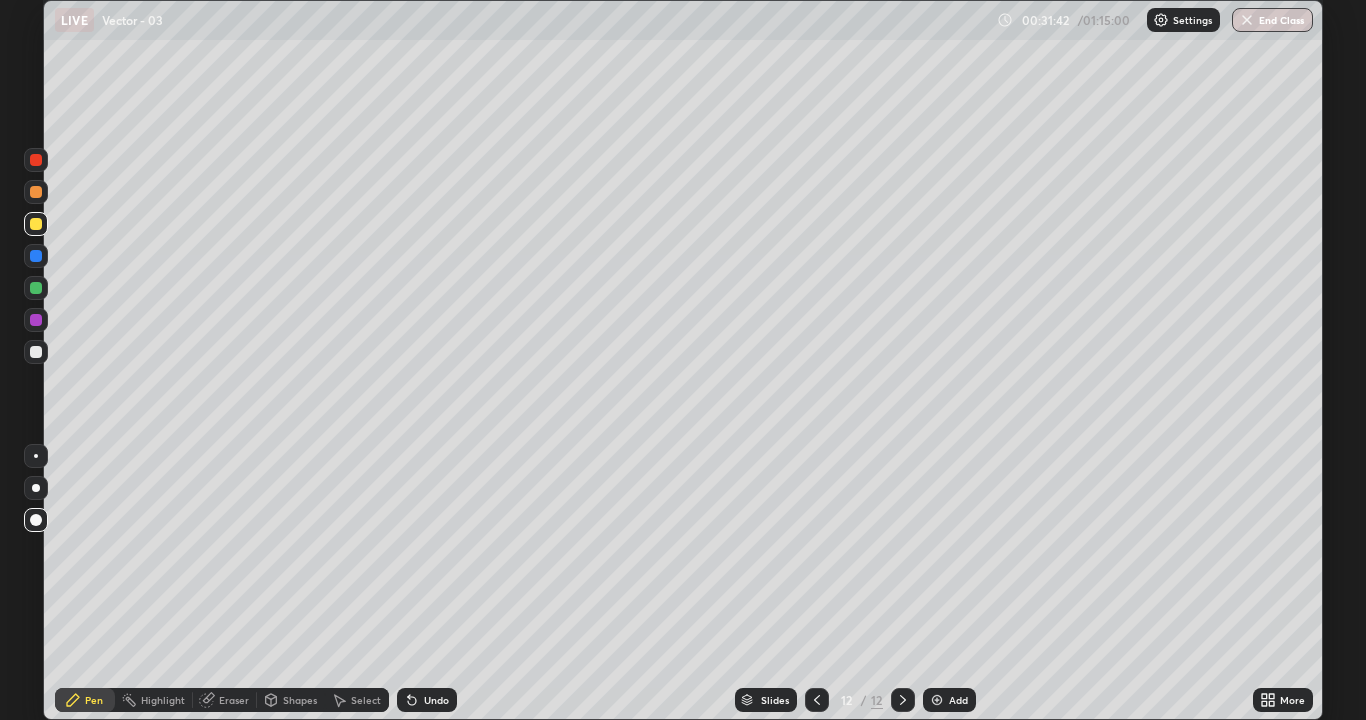 click on "Shapes" at bounding box center (291, 700) 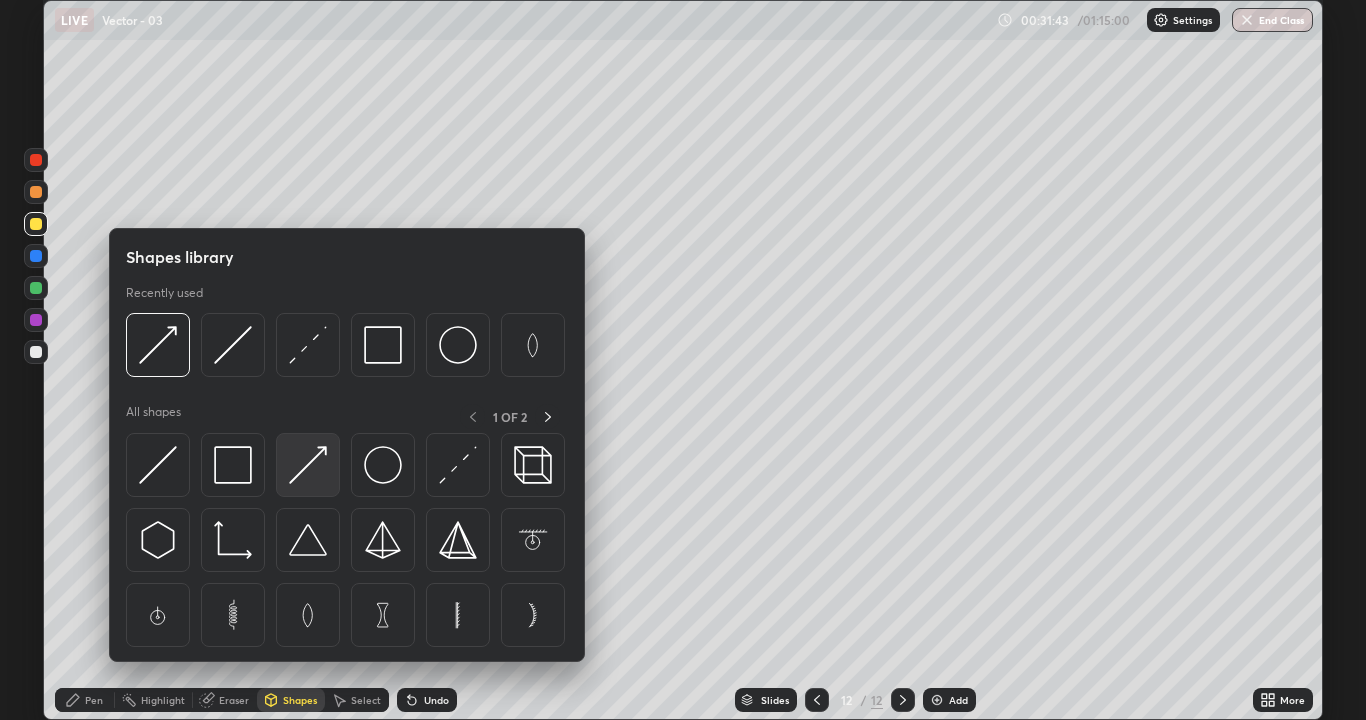 click at bounding box center (308, 465) 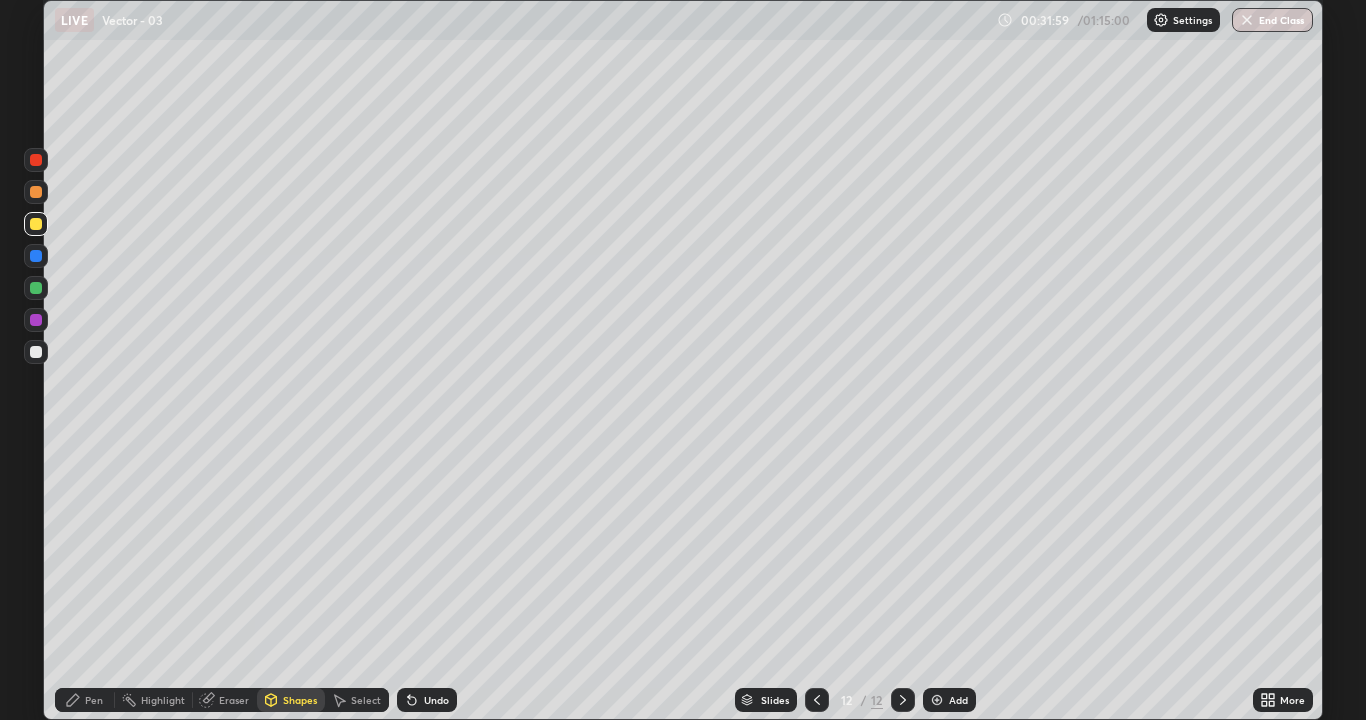 click on "Pen" at bounding box center [94, 700] 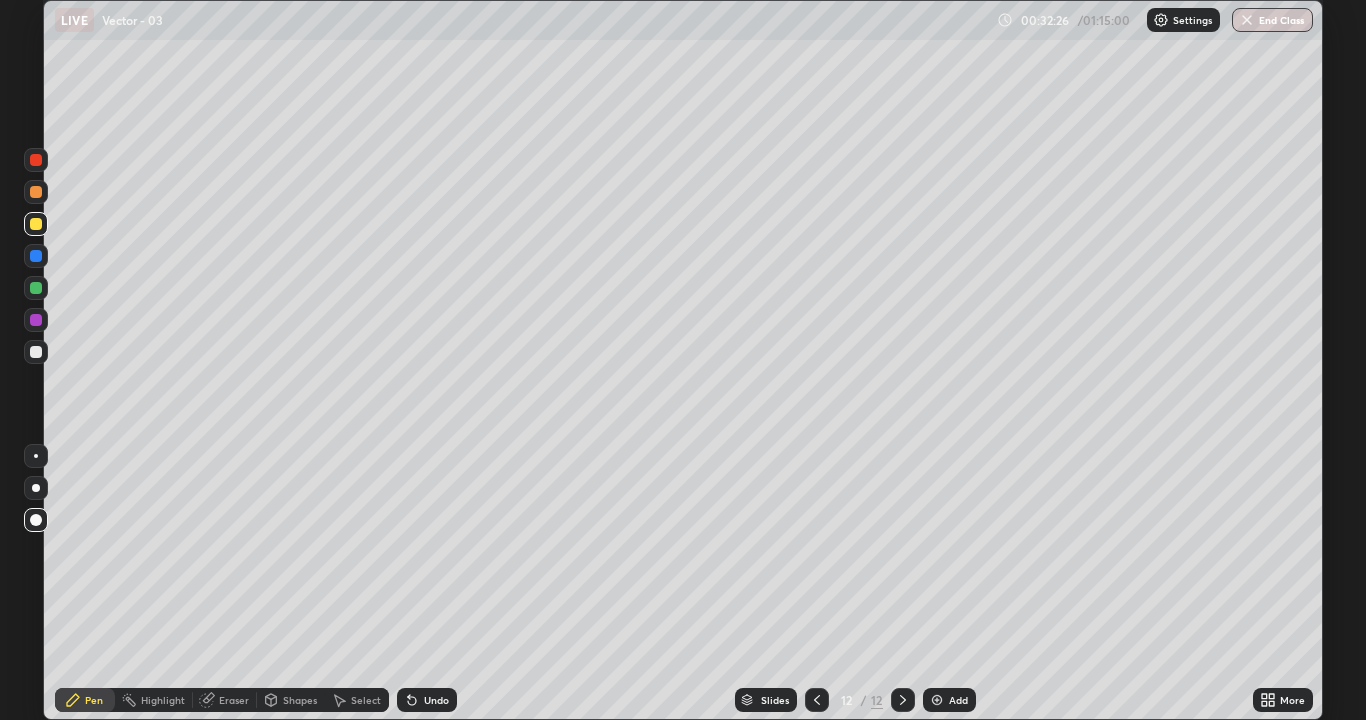 click at bounding box center (36, 256) 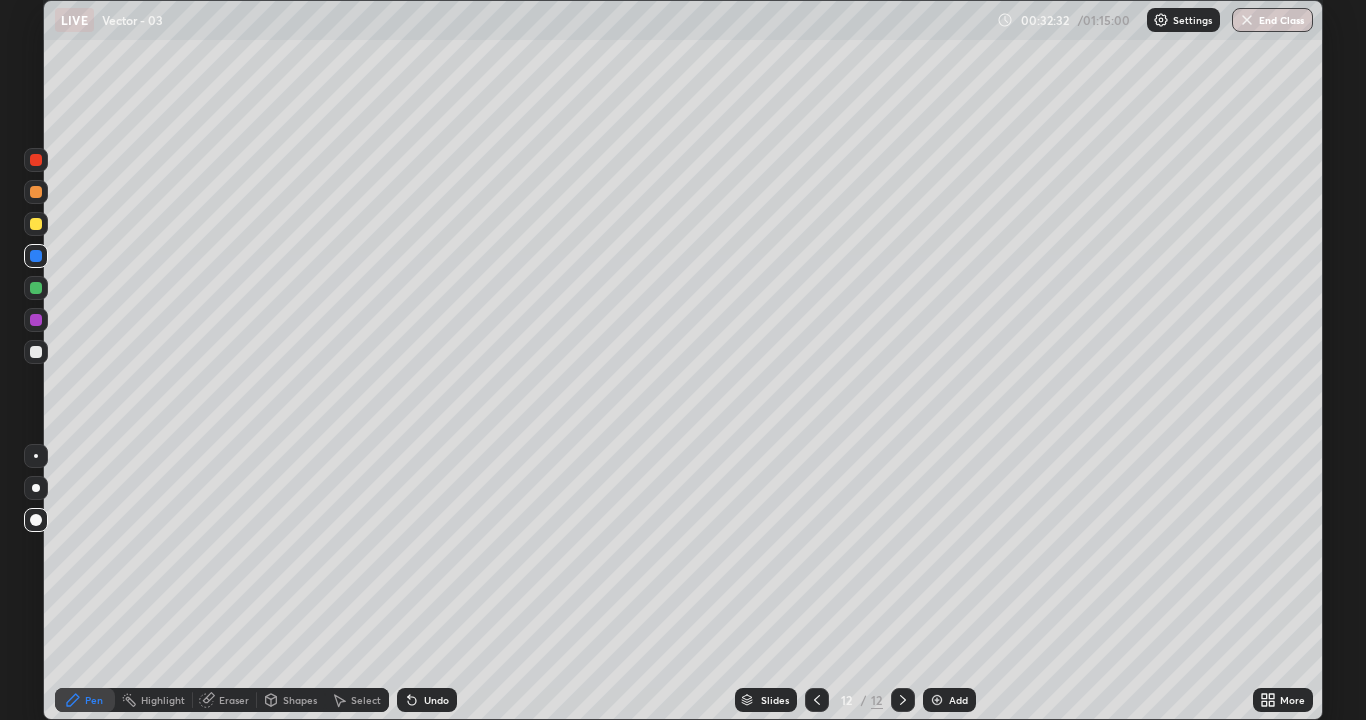 click at bounding box center (36, 224) 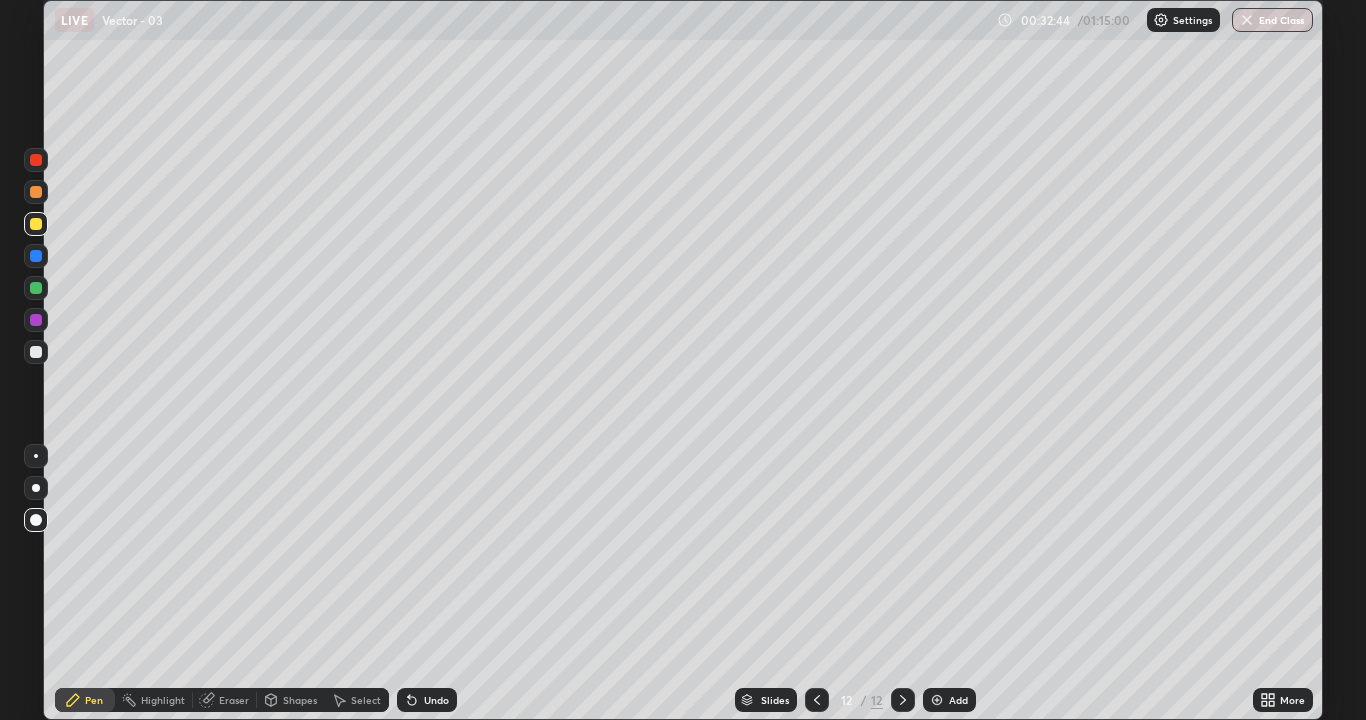 click at bounding box center [36, 256] 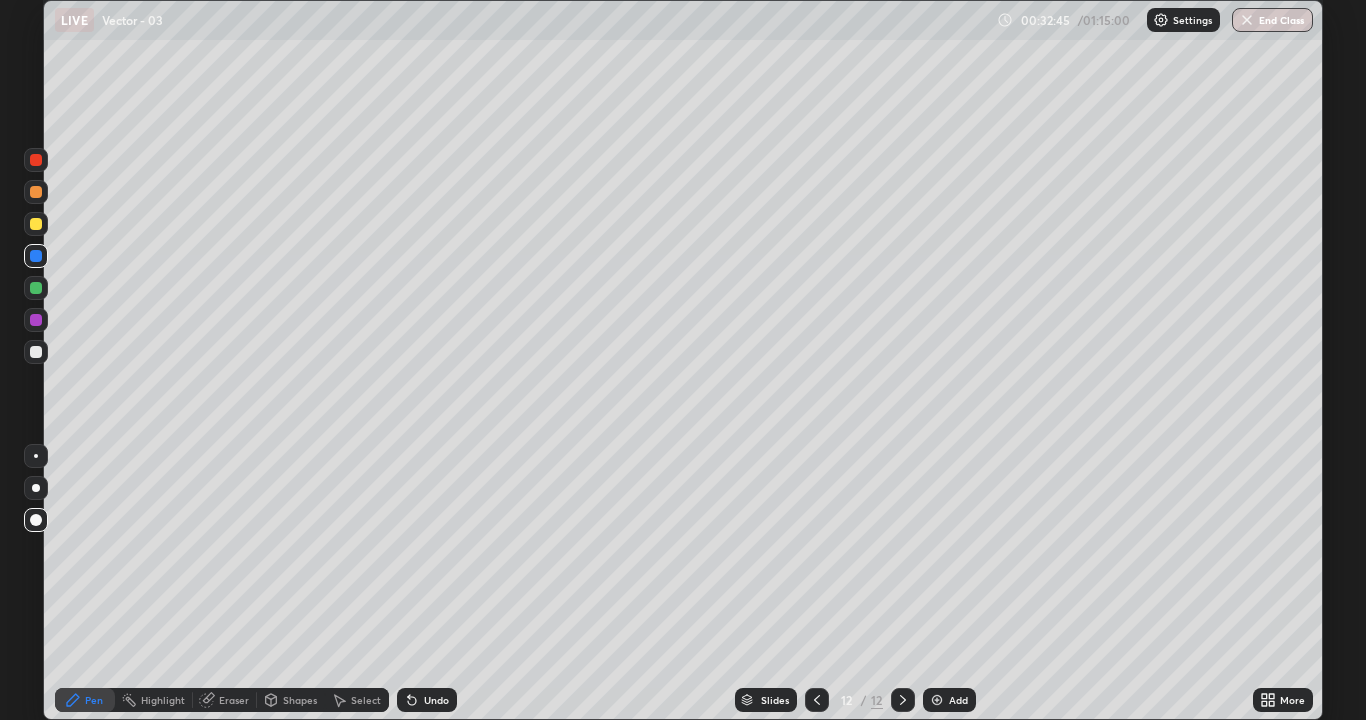 click on "Shapes" at bounding box center [300, 700] 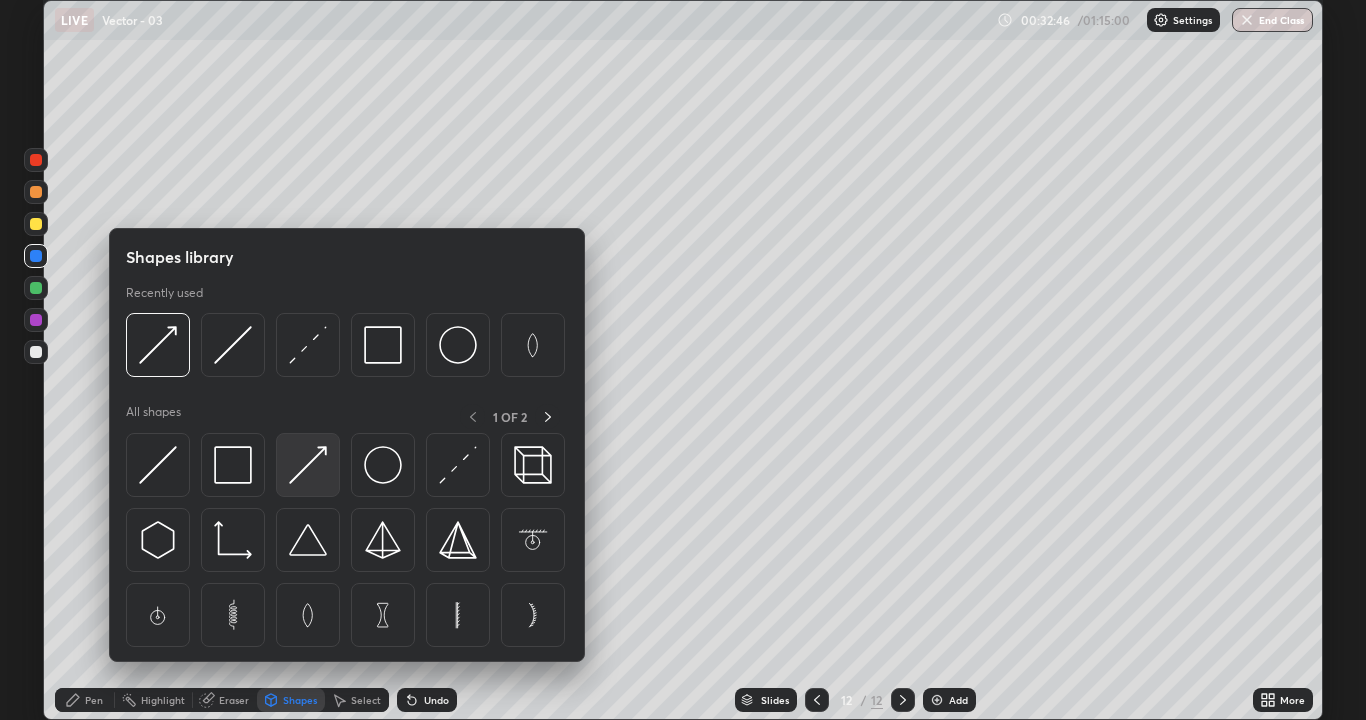 click at bounding box center (308, 465) 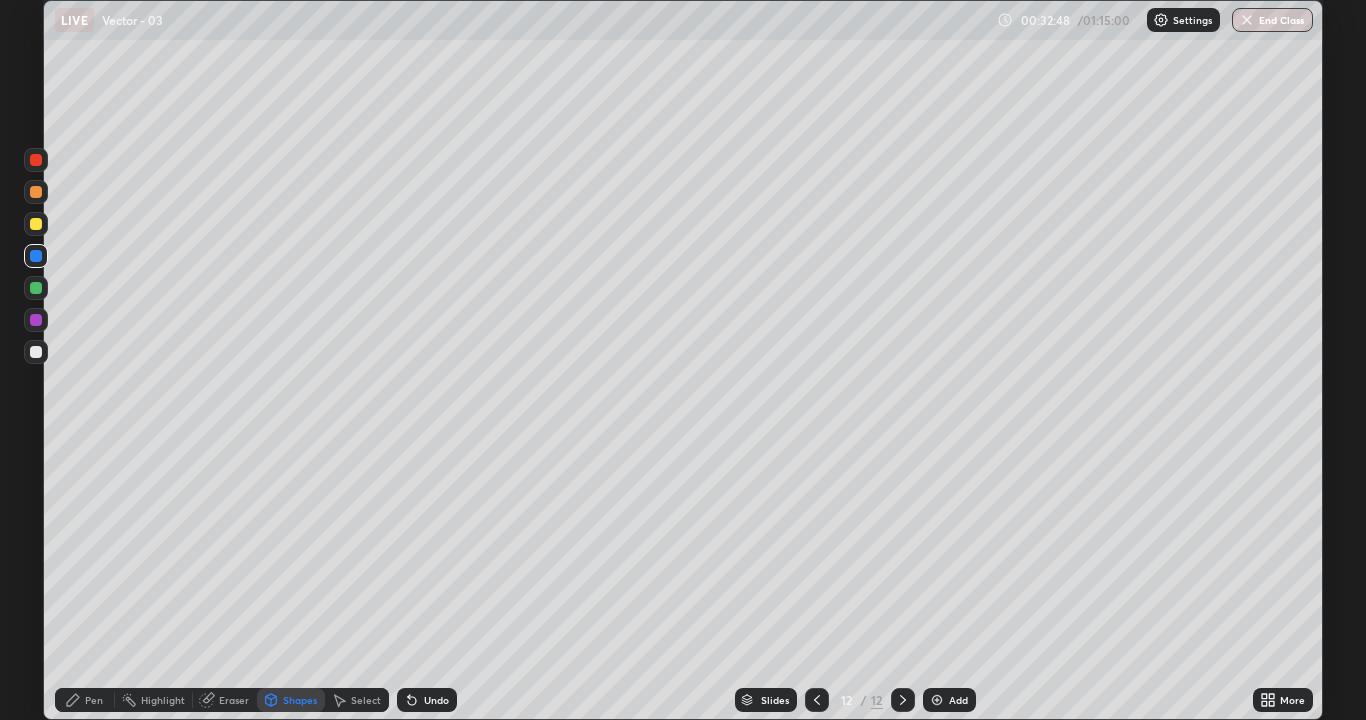 click on "Pen" at bounding box center (94, 700) 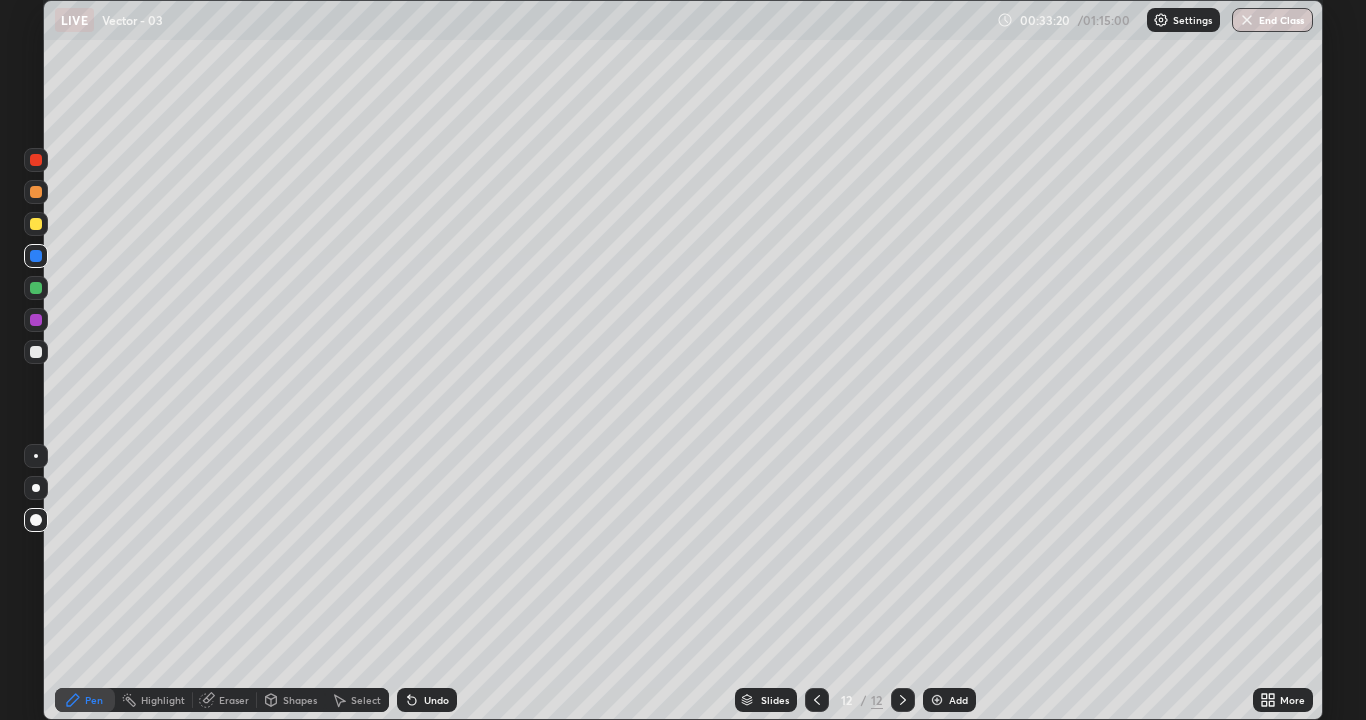click at bounding box center (36, 160) 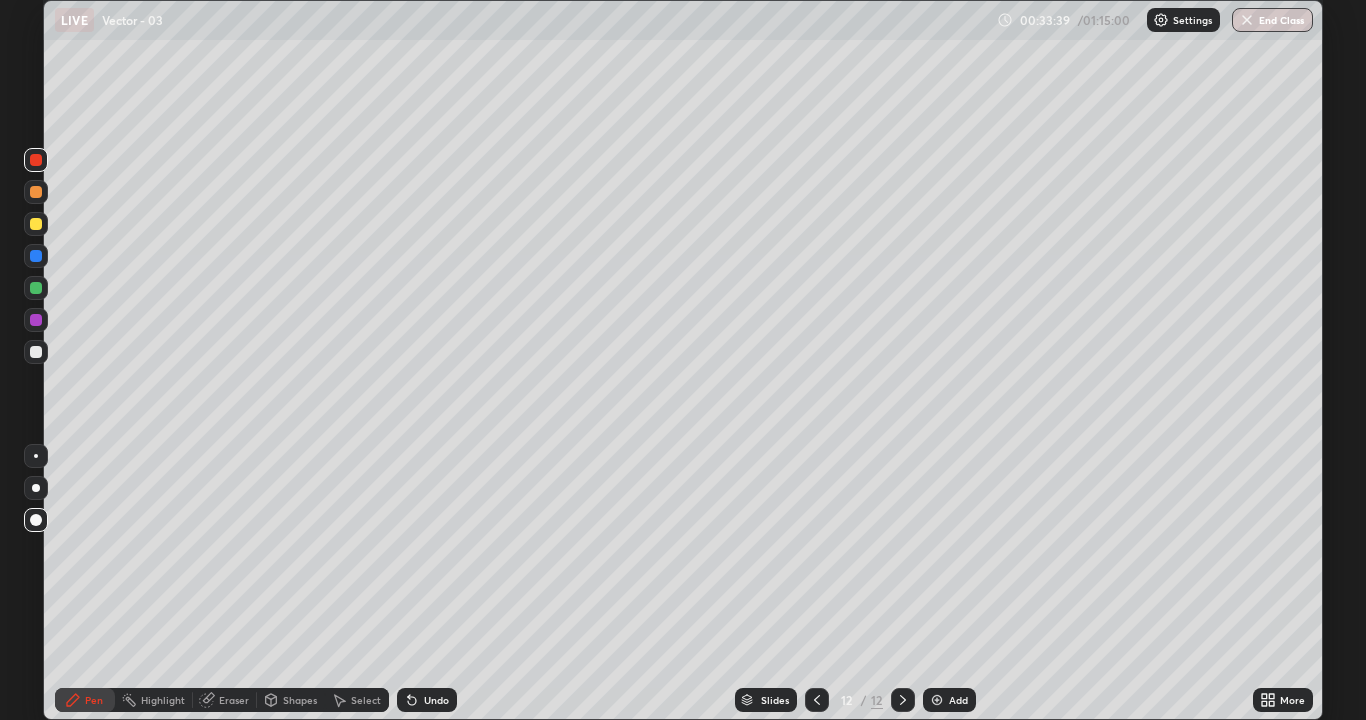 click at bounding box center (36, 520) 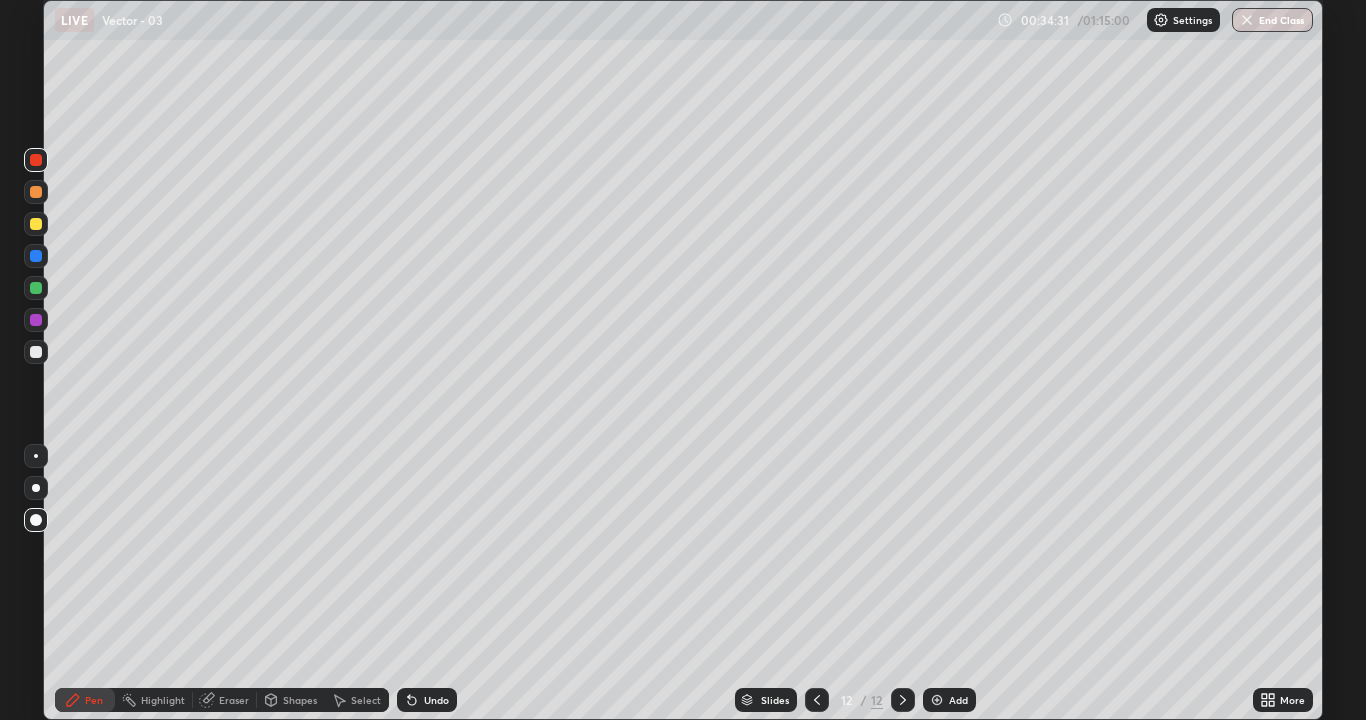 click 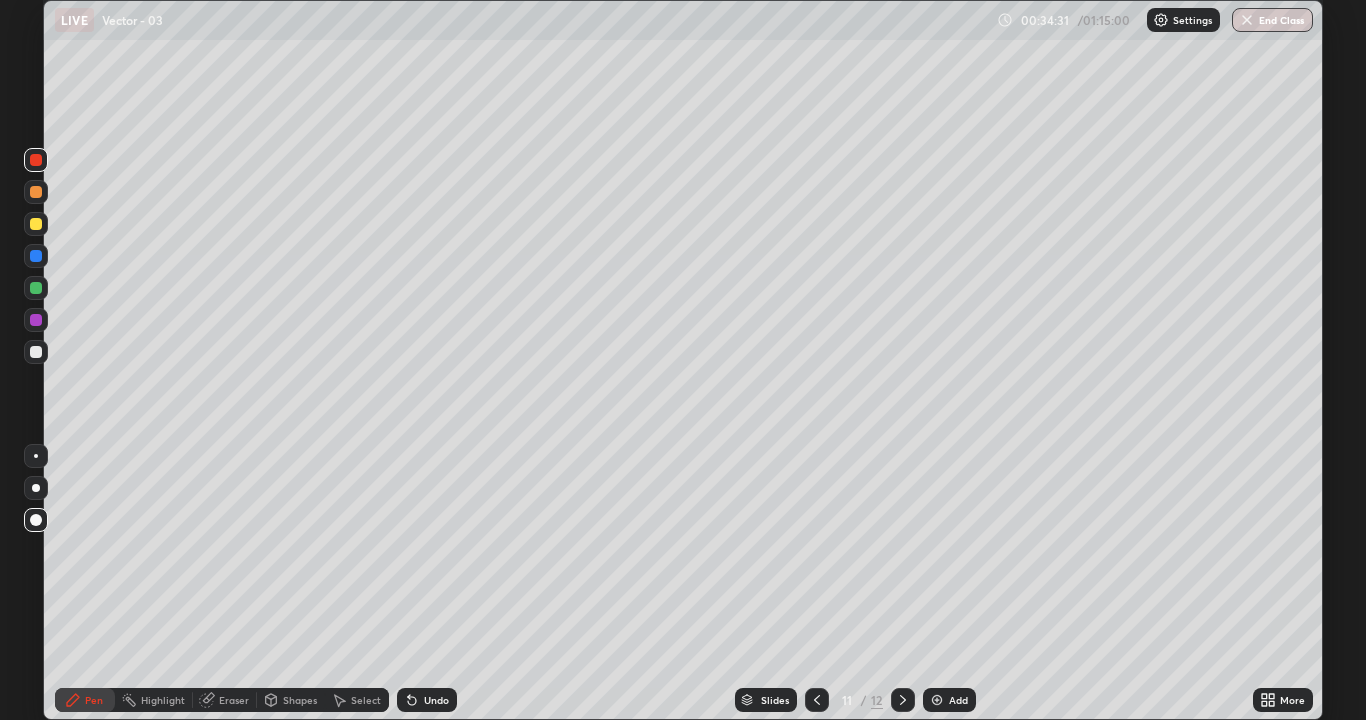 click 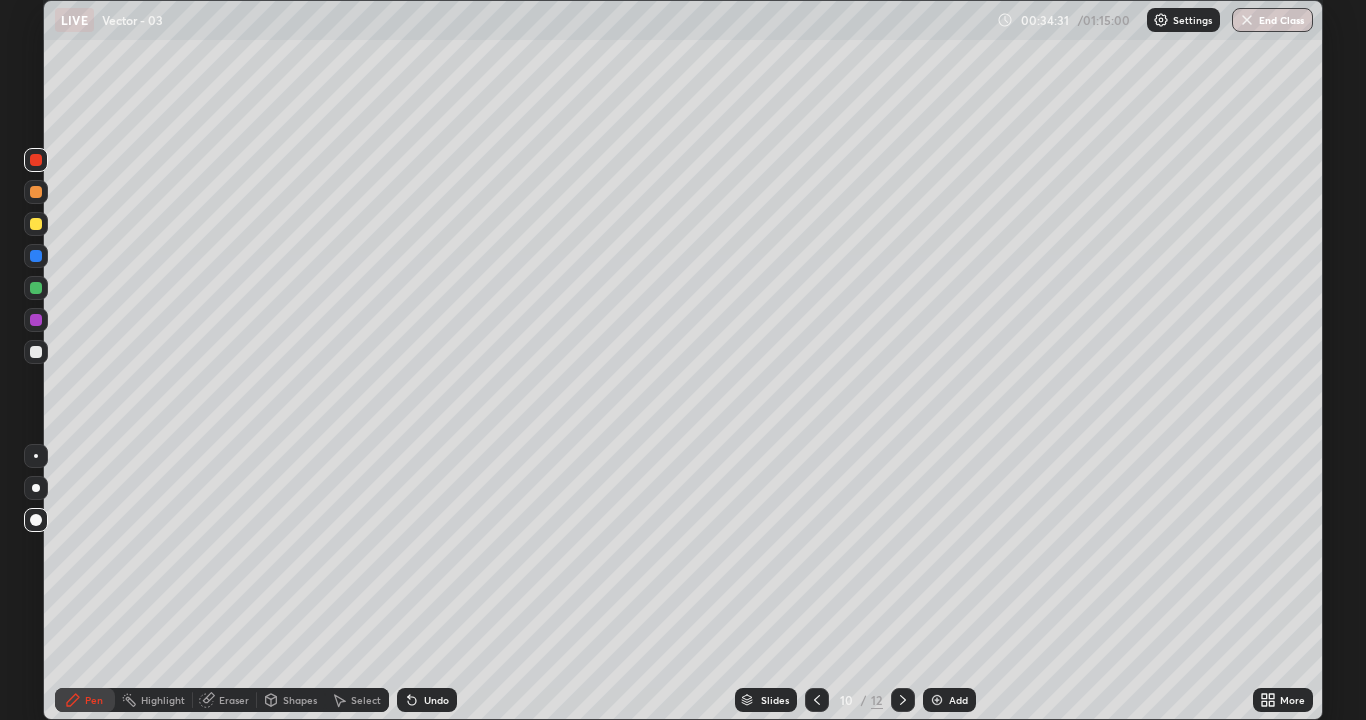 click 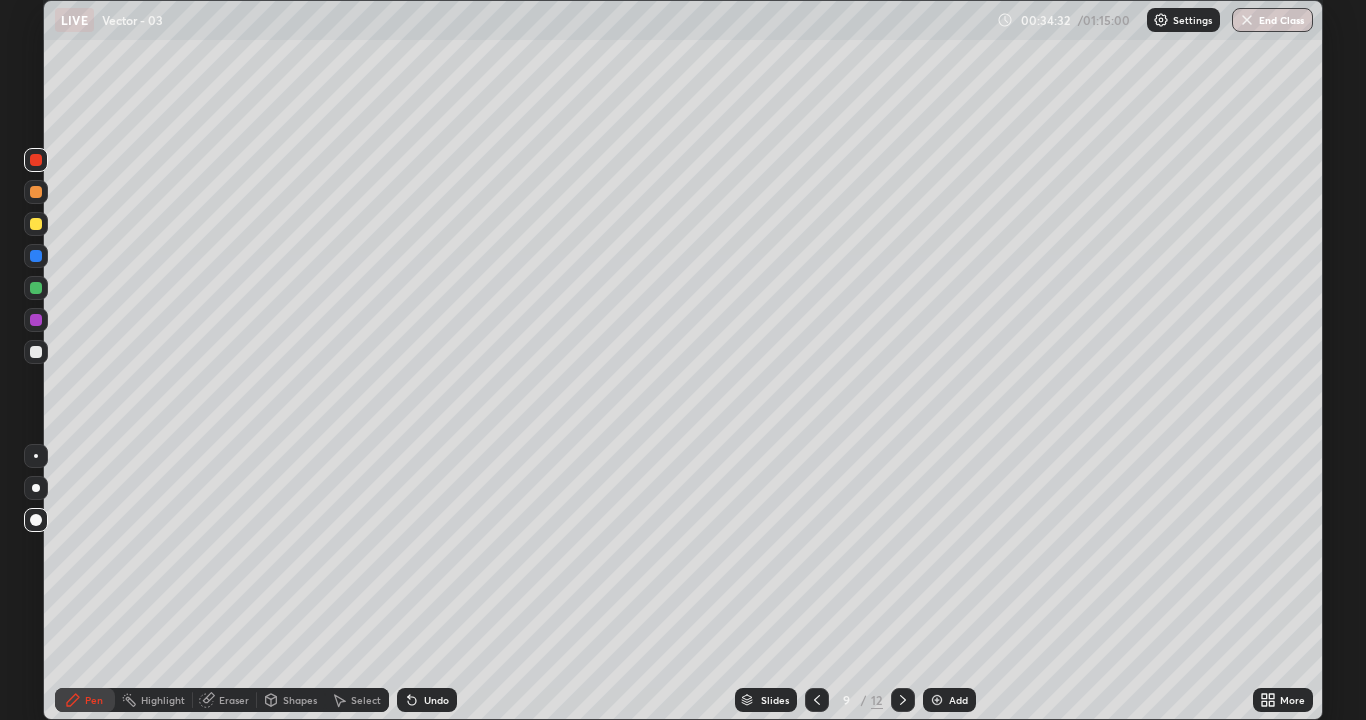 click 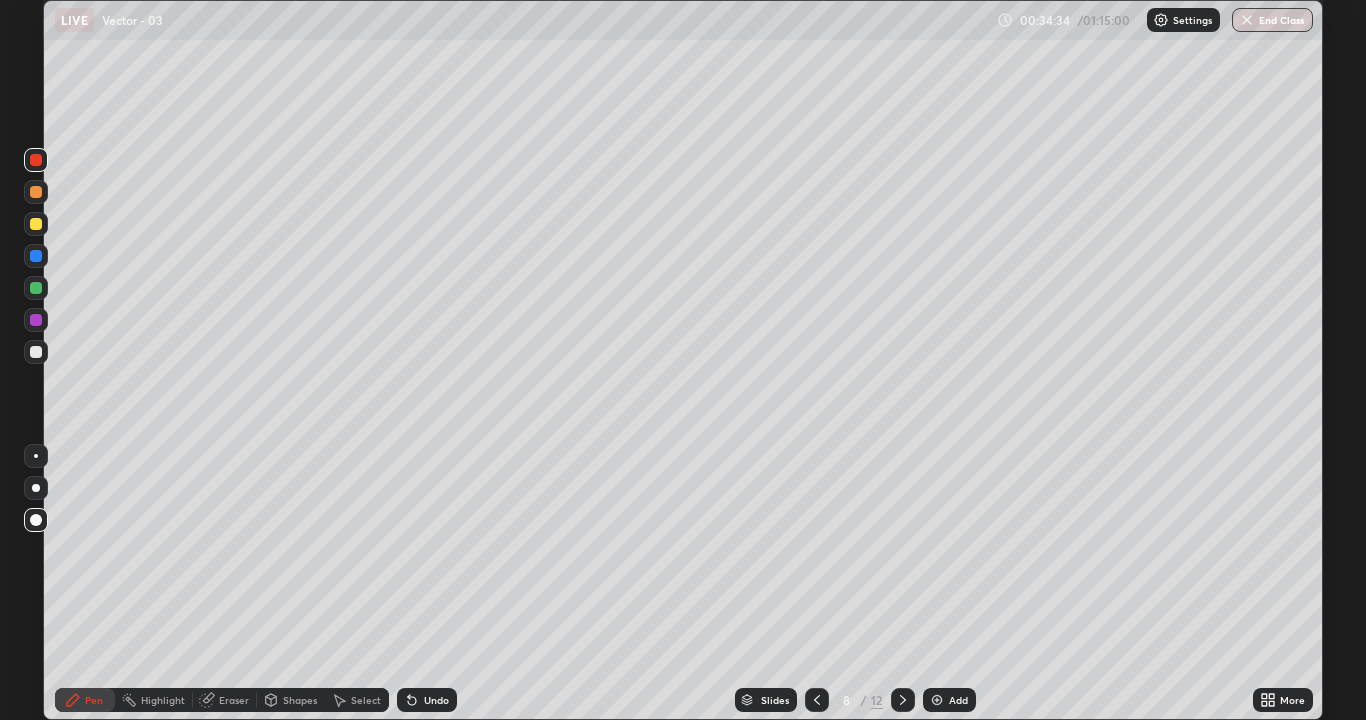 click at bounding box center [817, 700] 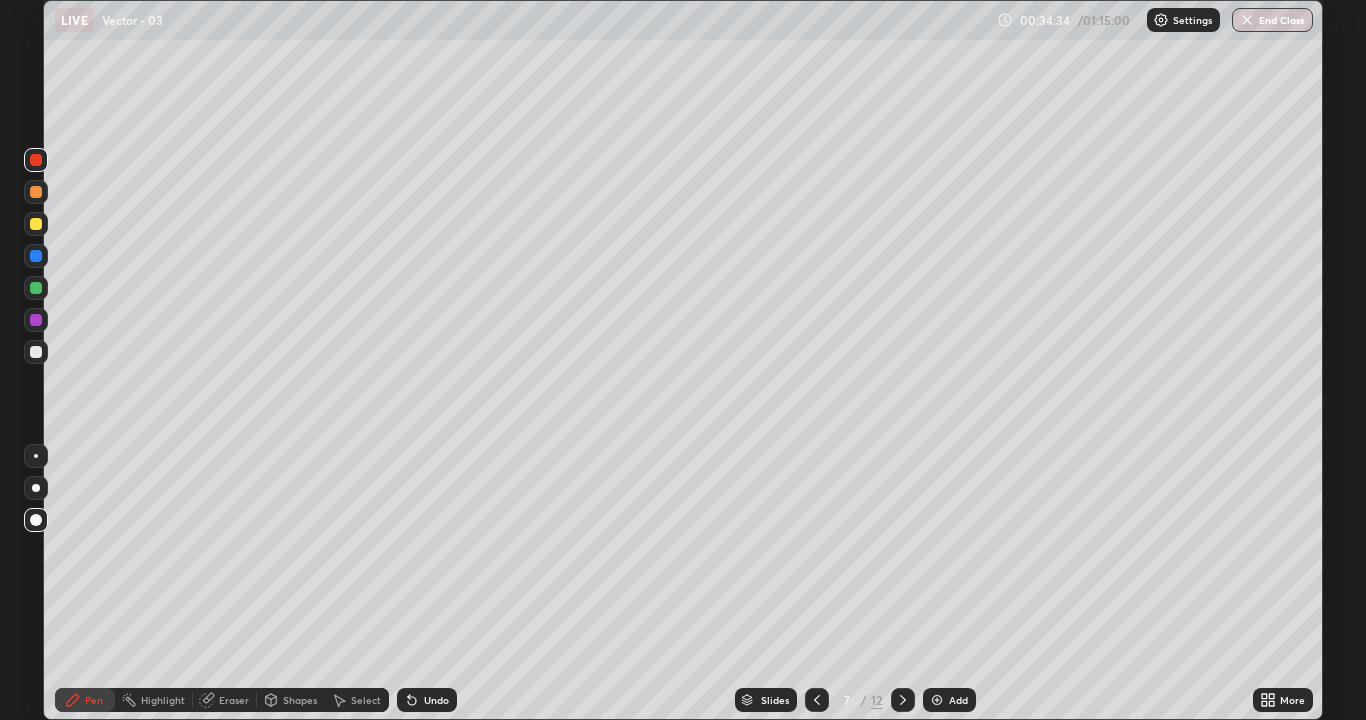 click 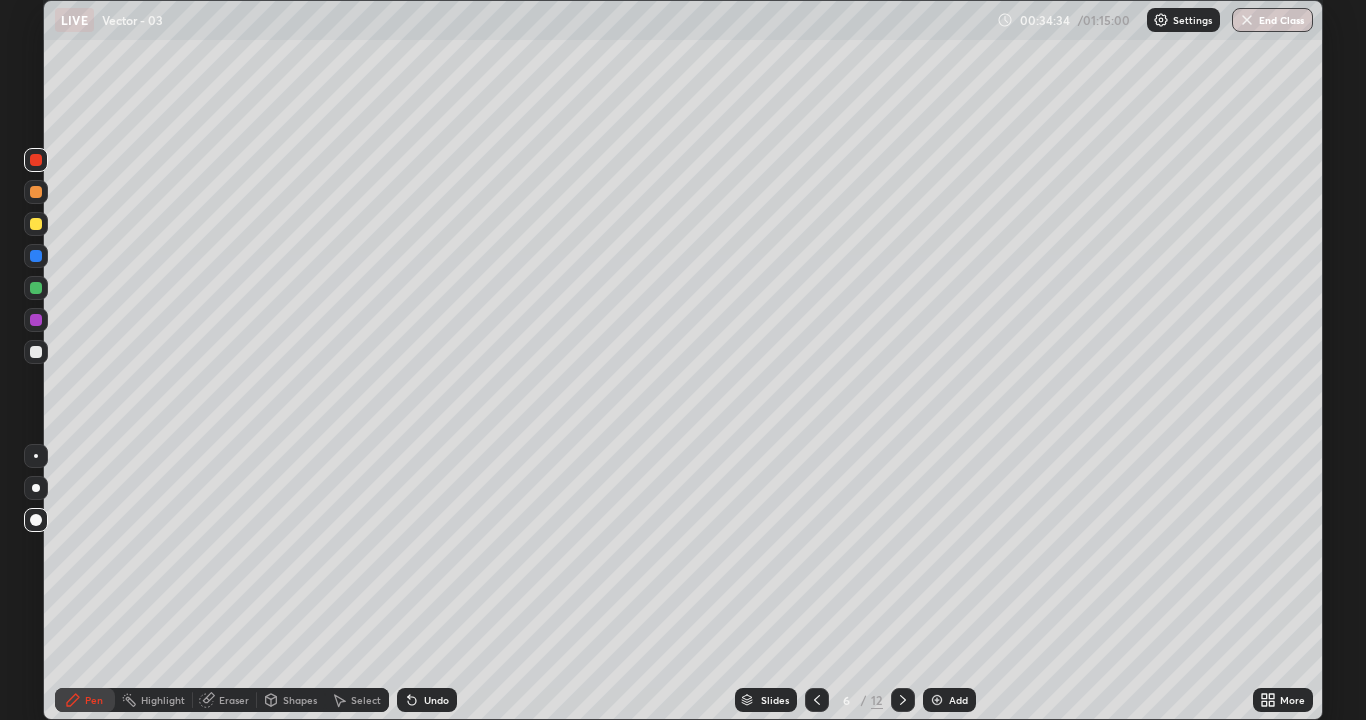 click 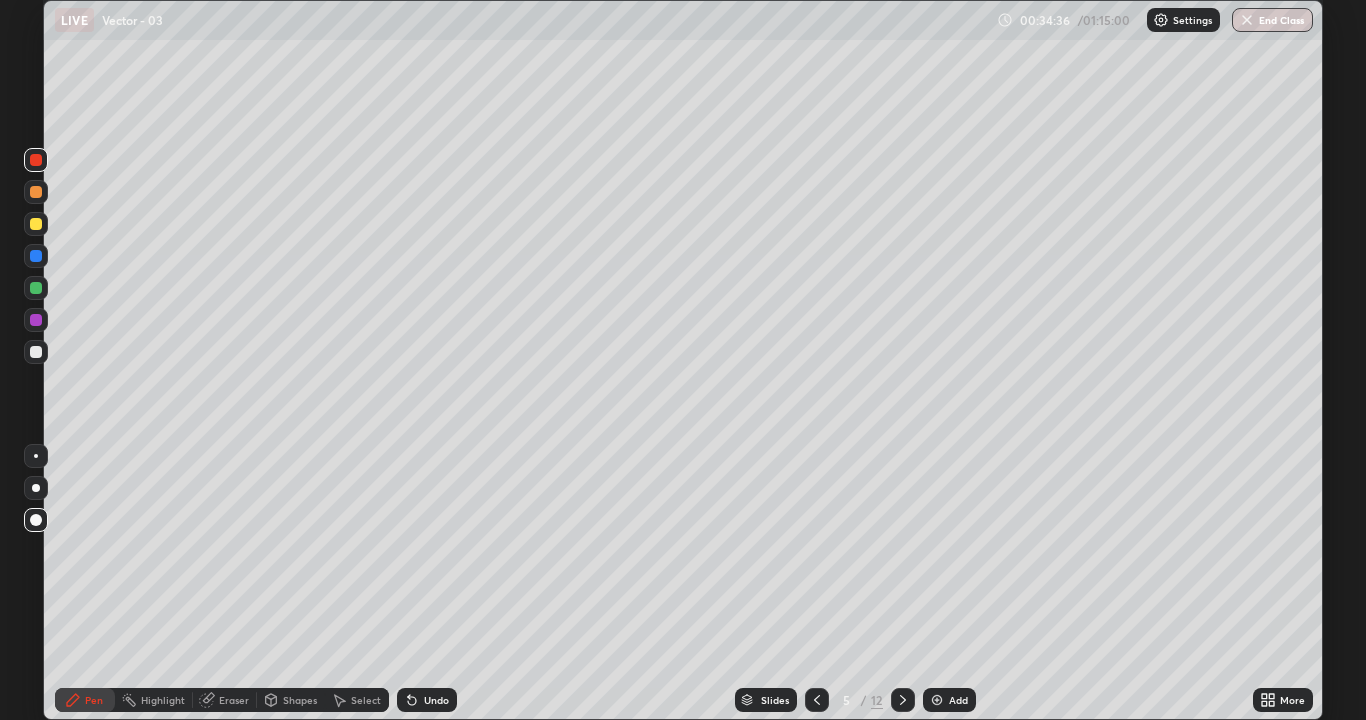 click 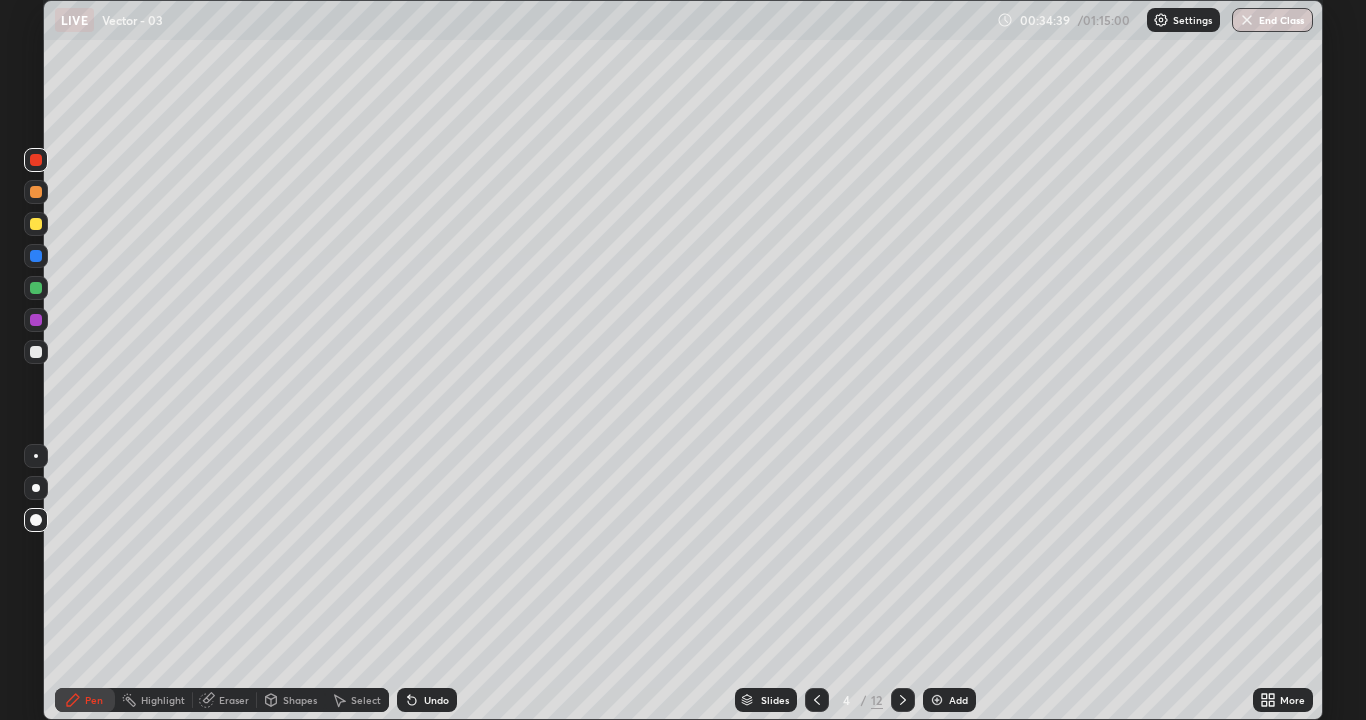 click 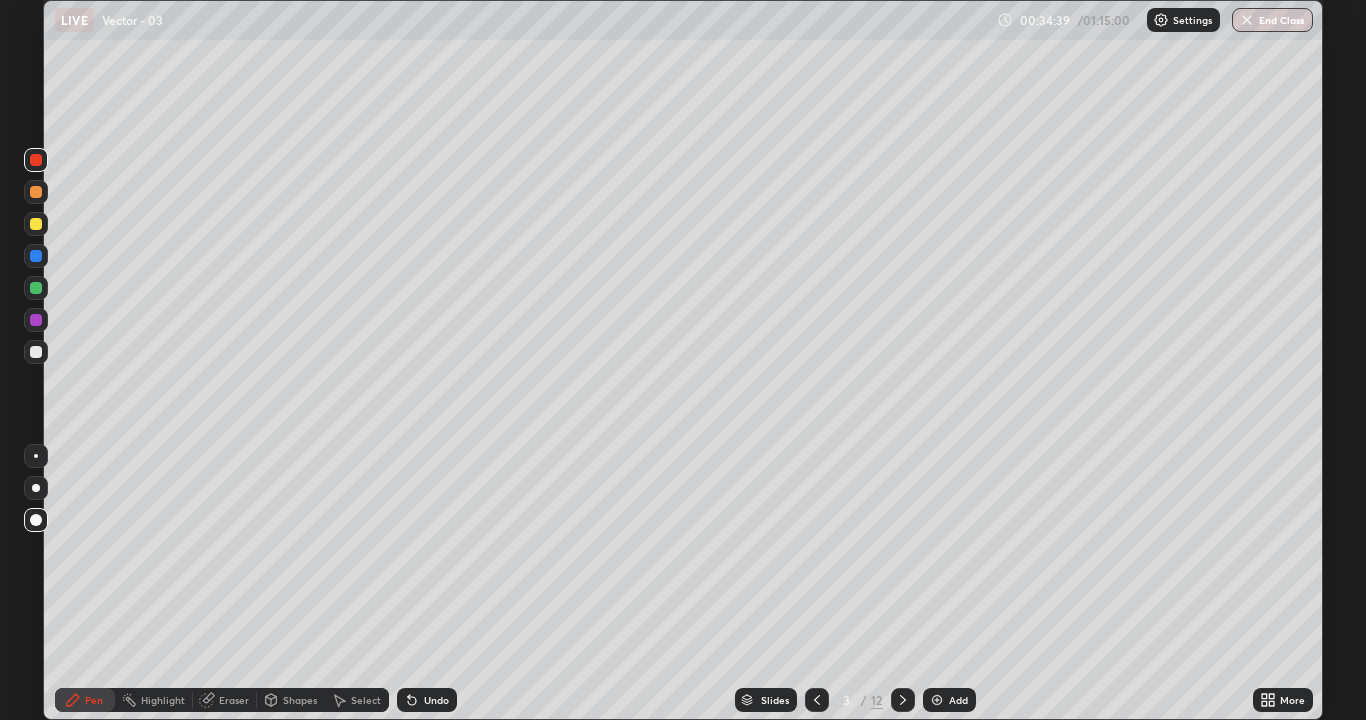 click 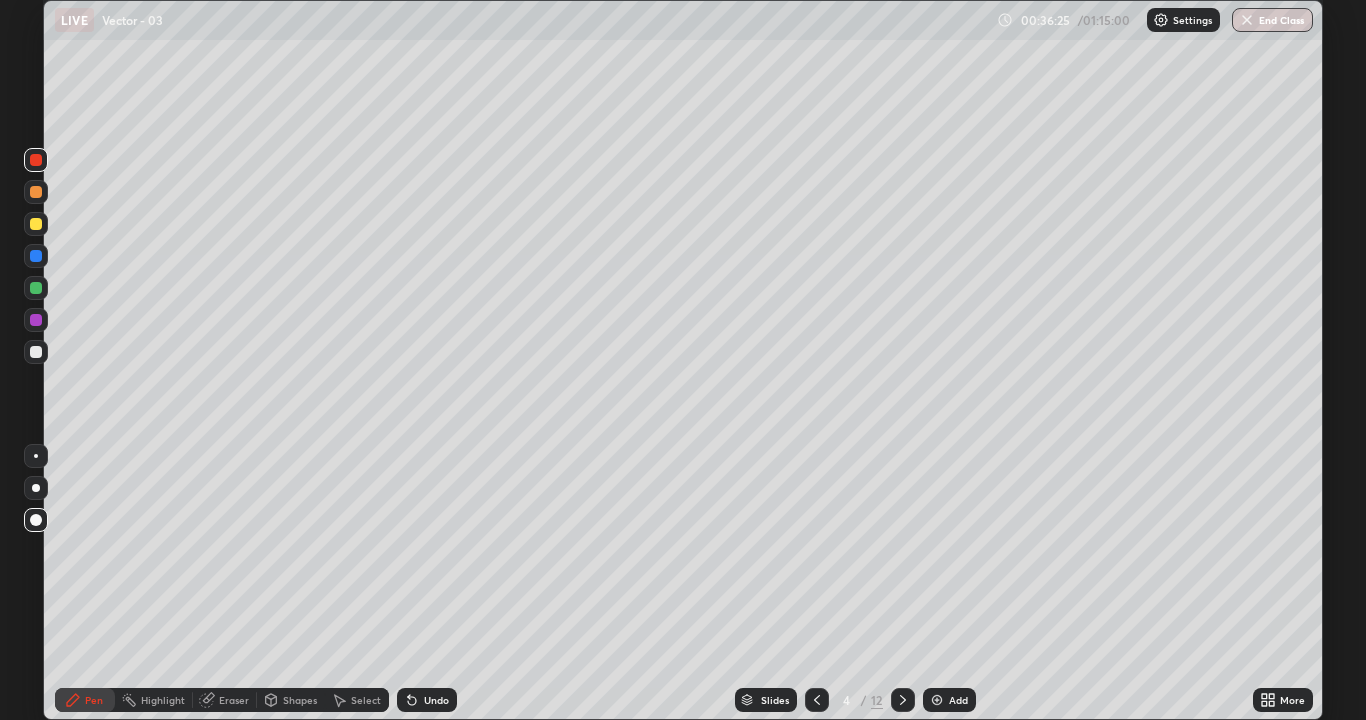 click 